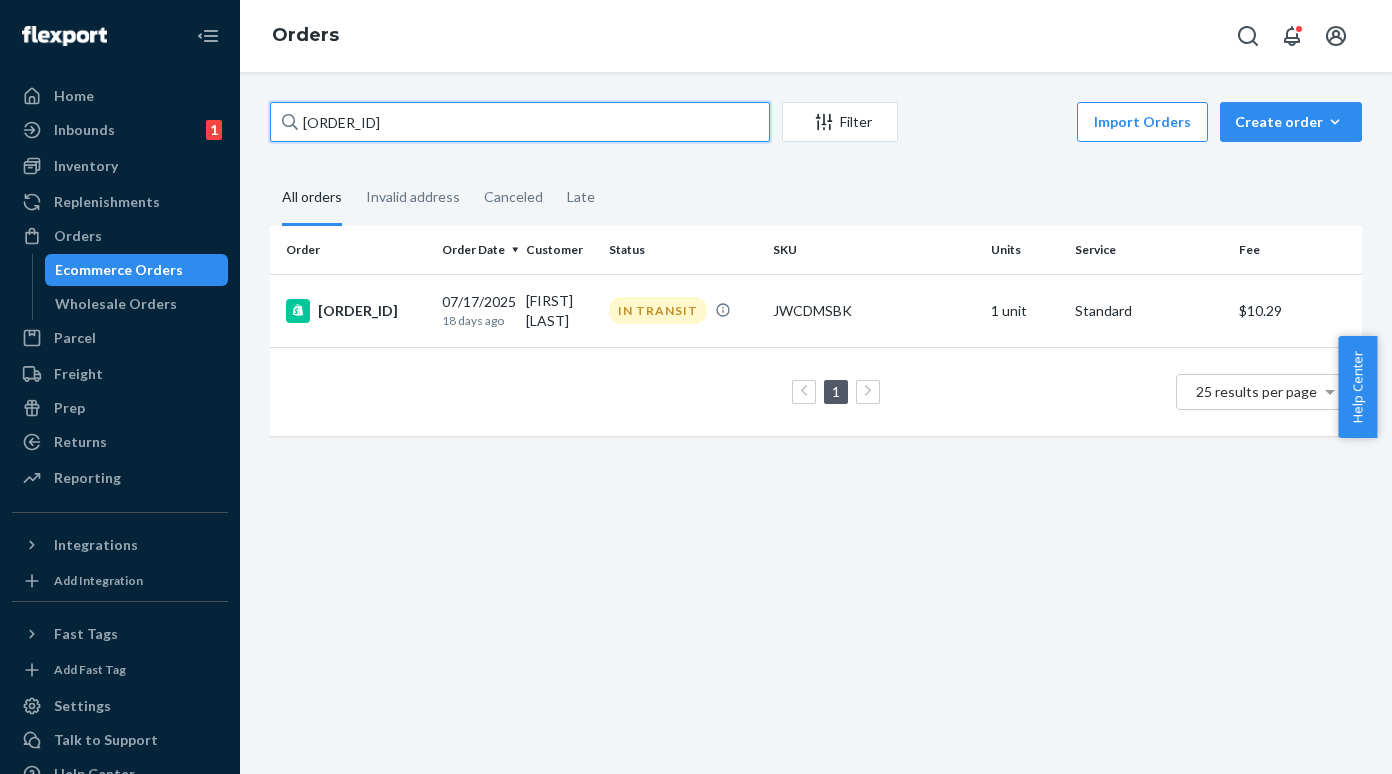 scroll, scrollTop: 0, scrollLeft: 0, axis: both 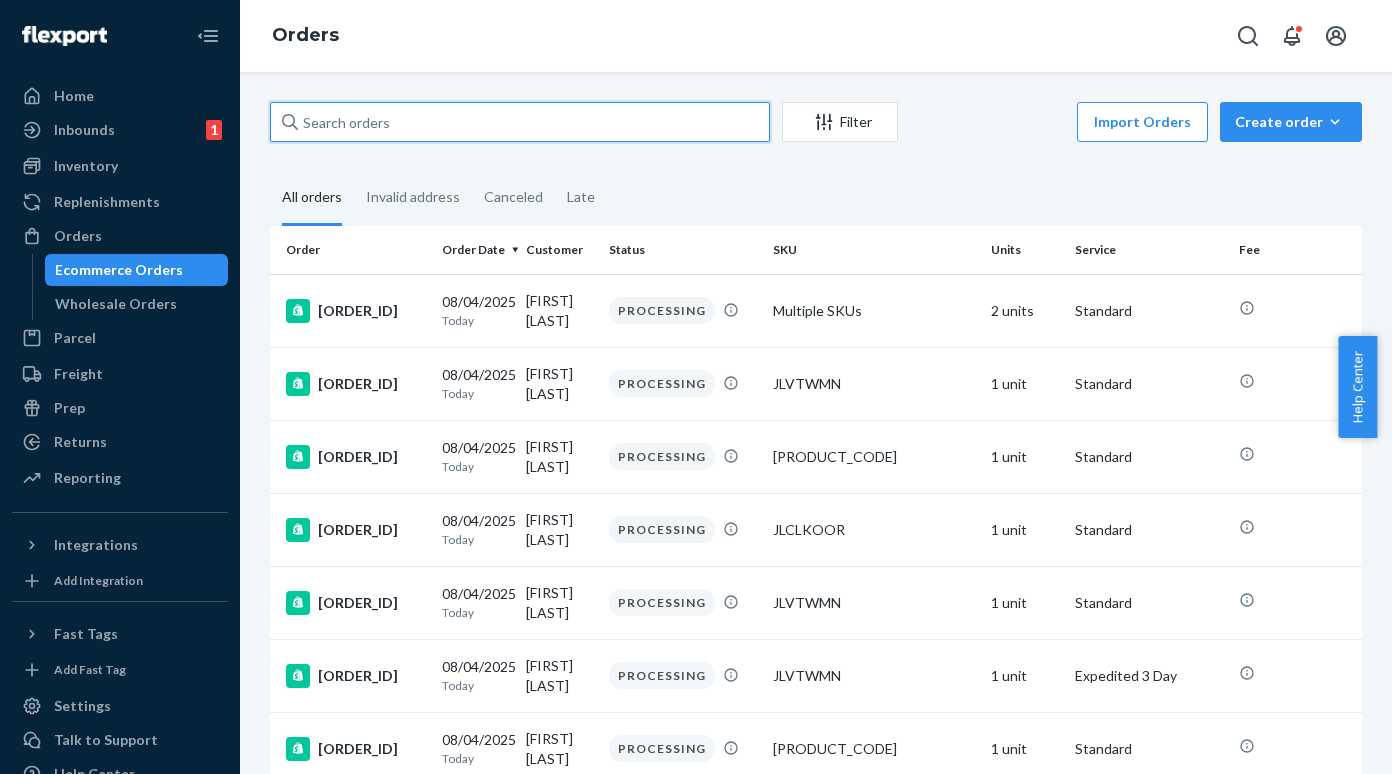 click at bounding box center [520, 122] 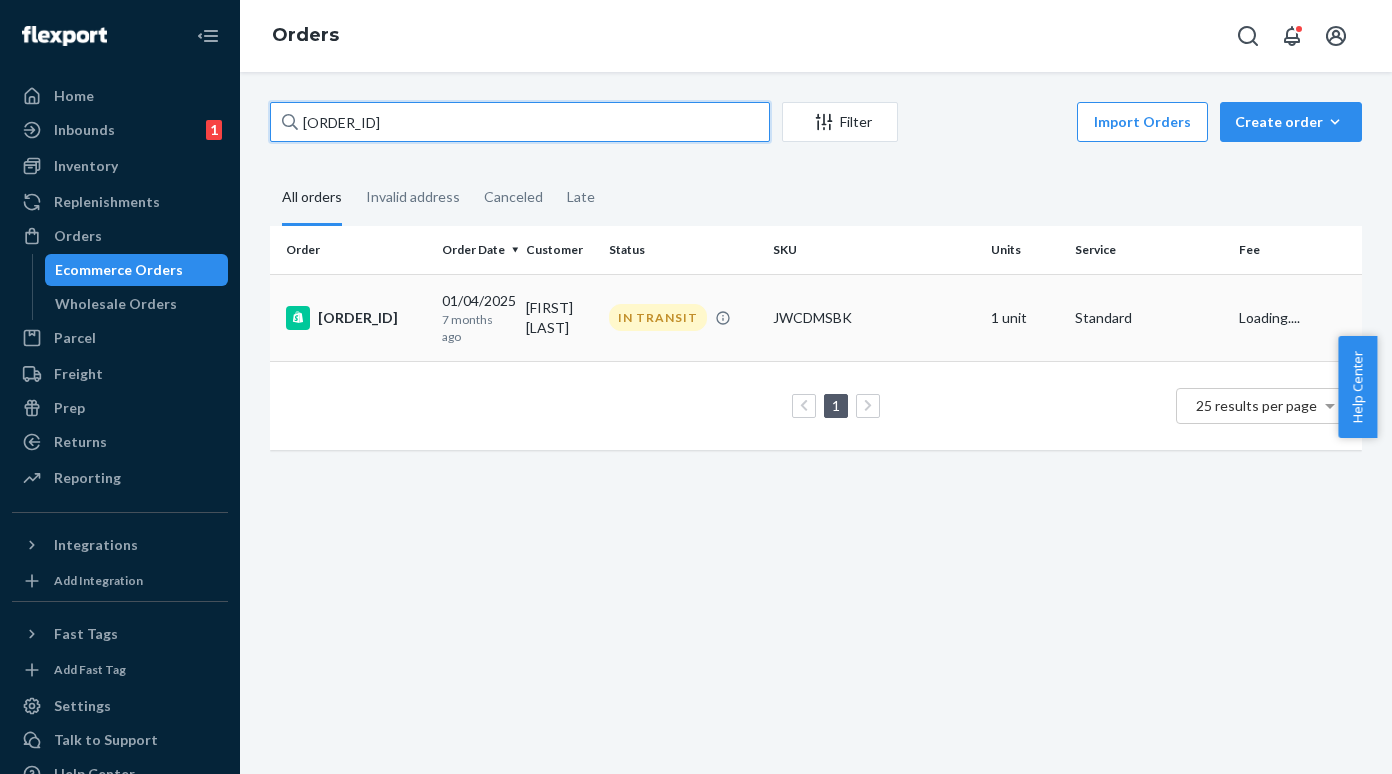 type on "[ORDER_ID]" 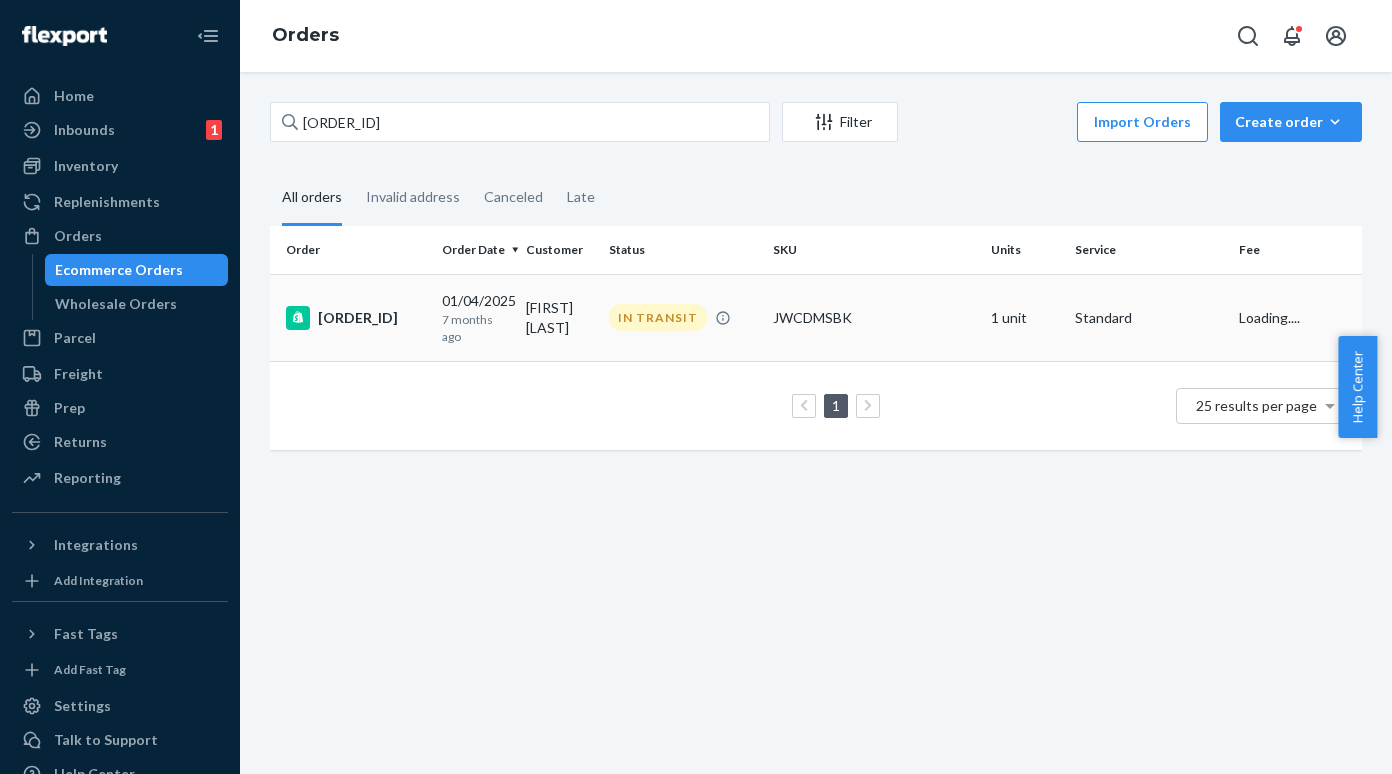 click on "[ORDER_ID]" at bounding box center [356, 318] 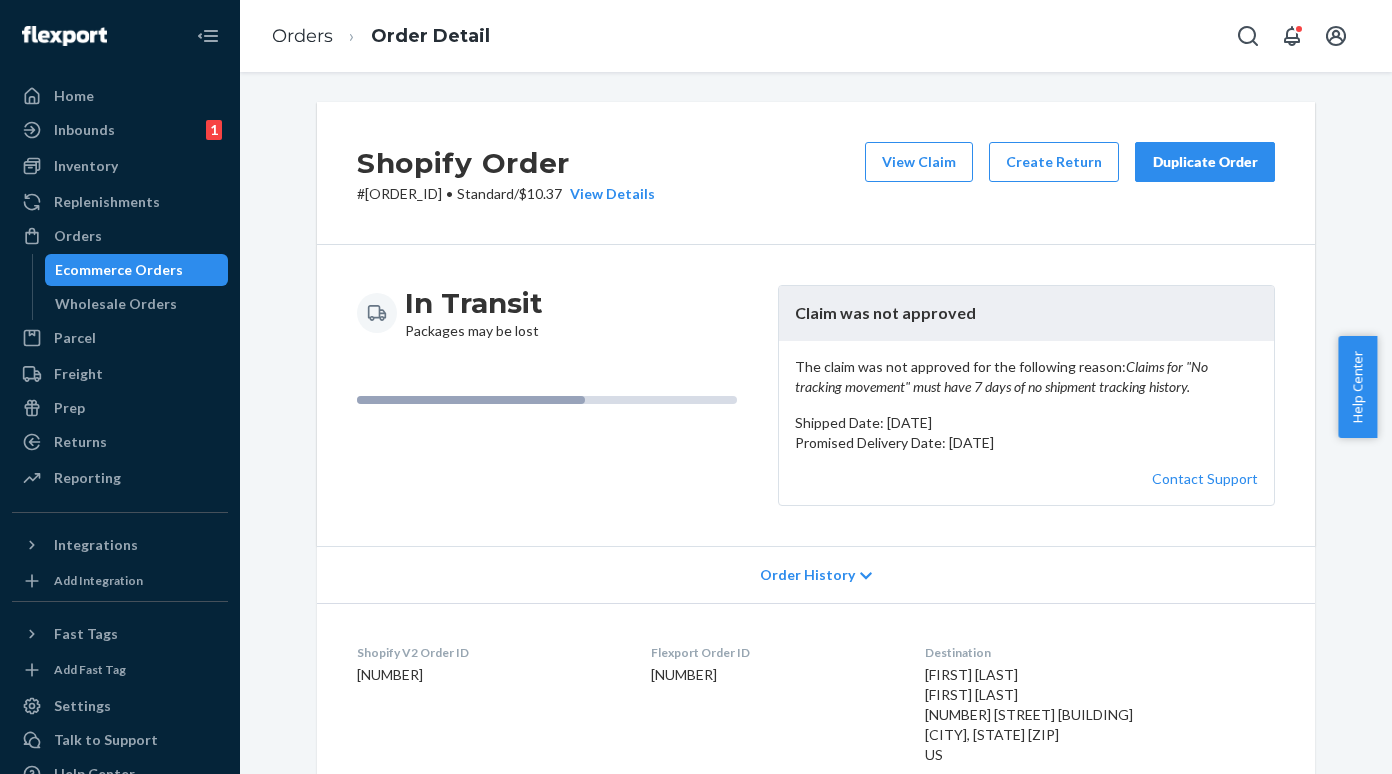 click on "Ecommerce Orders" at bounding box center [119, 270] 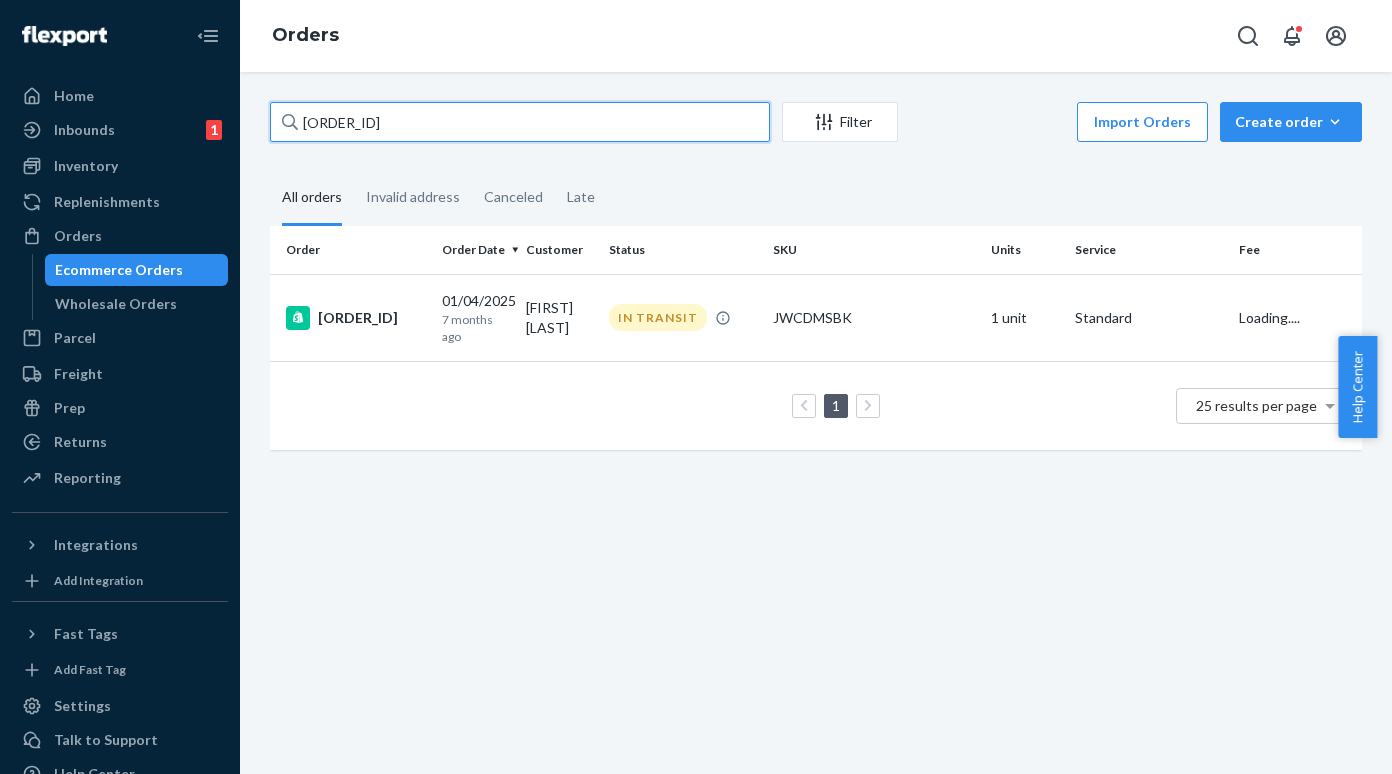 click on "[ORDER_ID]" at bounding box center (520, 122) 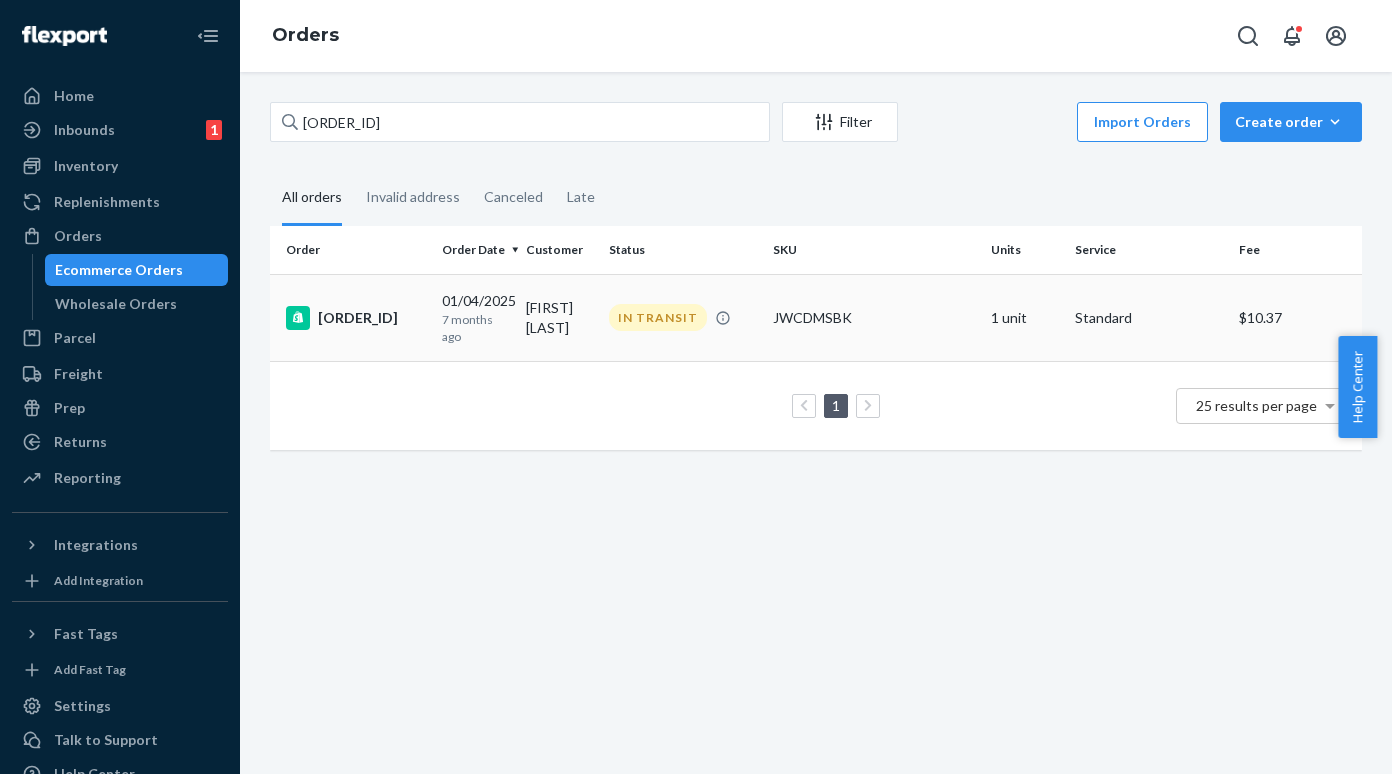 click on "[ORDER_ID]" at bounding box center [356, 318] 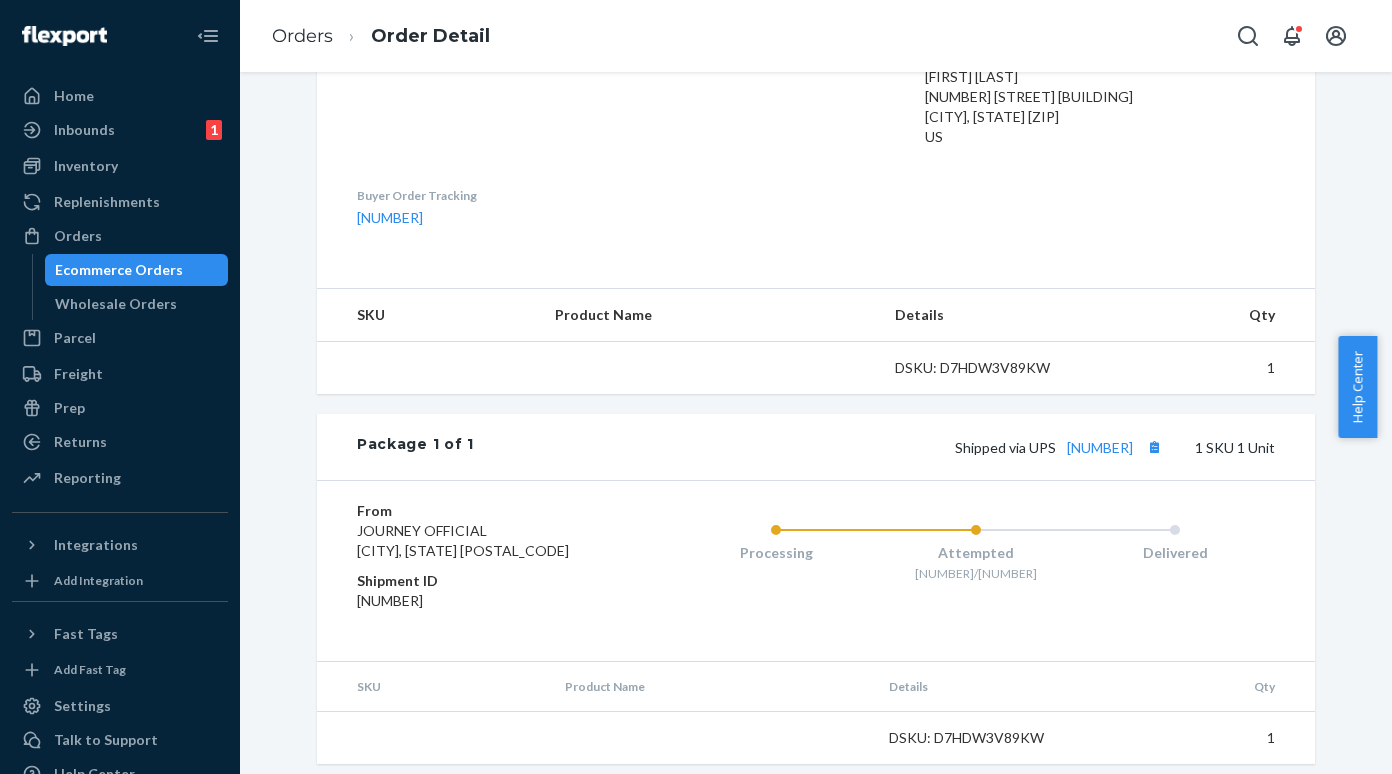 scroll, scrollTop: 668, scrollLeft: 0, axis: vertical 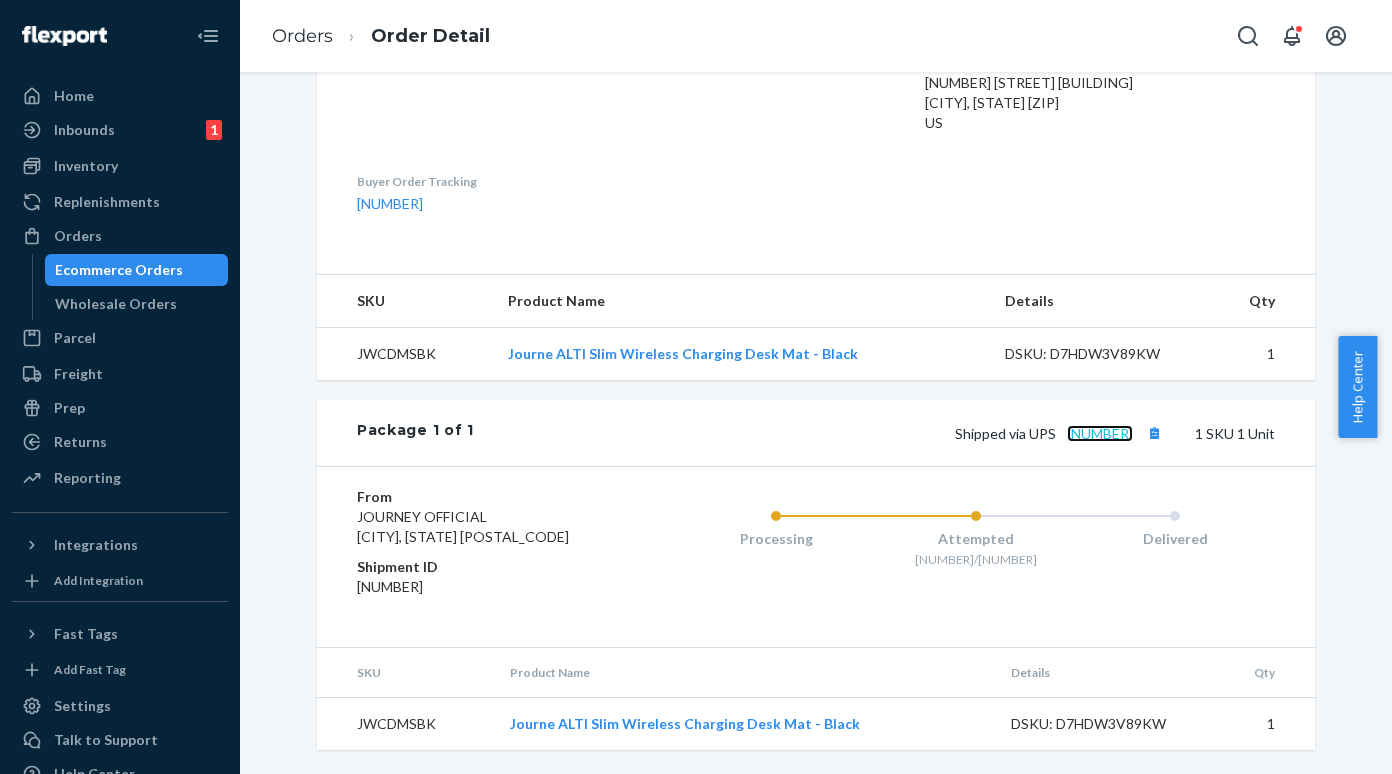 click on "[NUMBER]" at bounding box center [1100, 433] 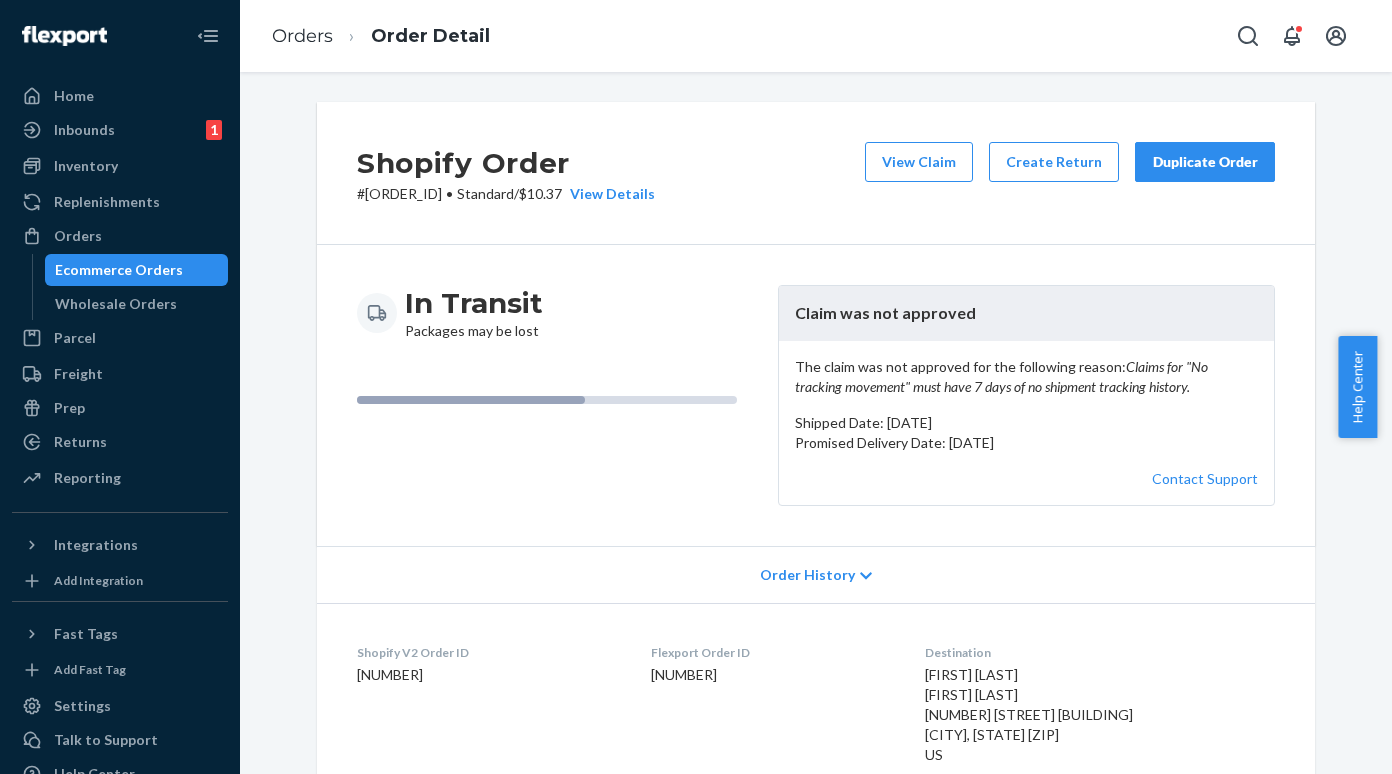 click on "# [ORDER_ID] • Standard  /  $10.37 View Details" at bounding box center (506, 194) 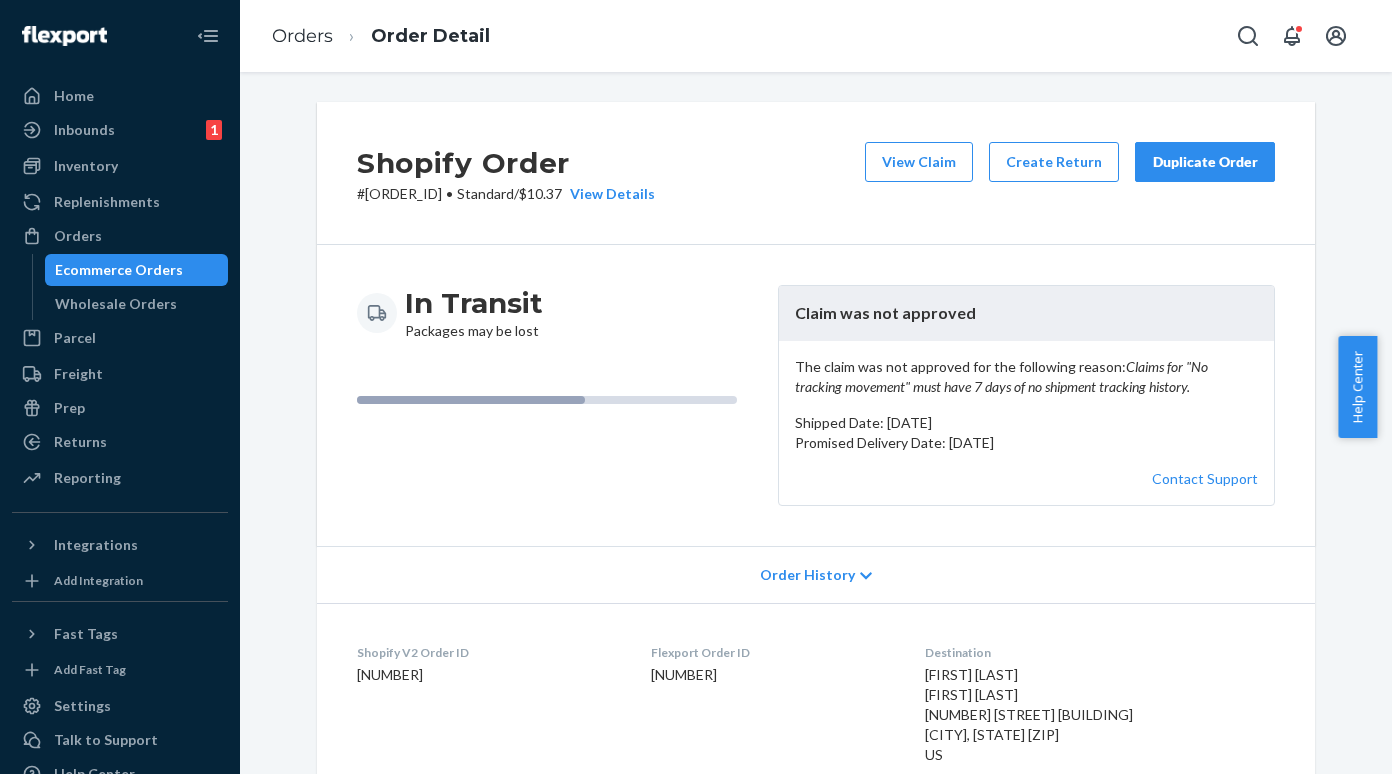 copy on "[ORDER_ID]" 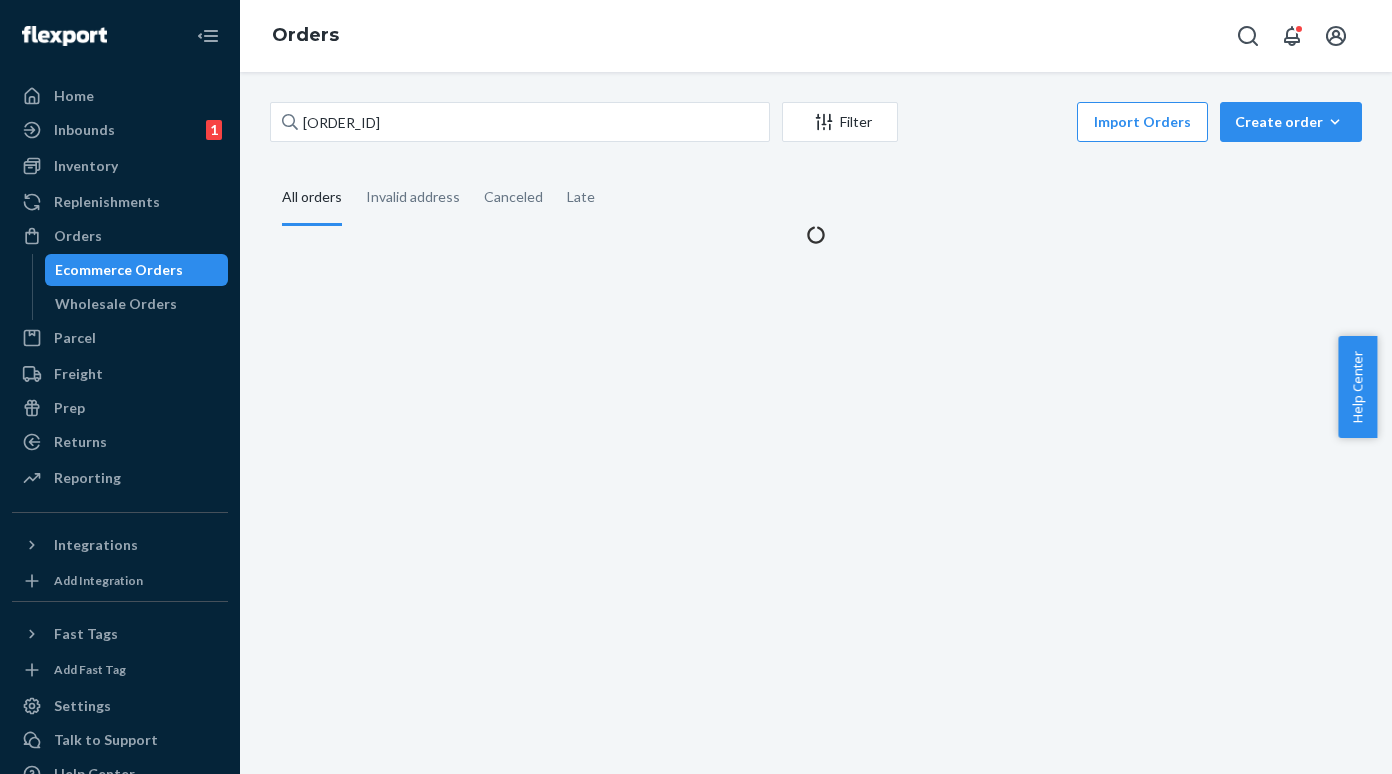 click 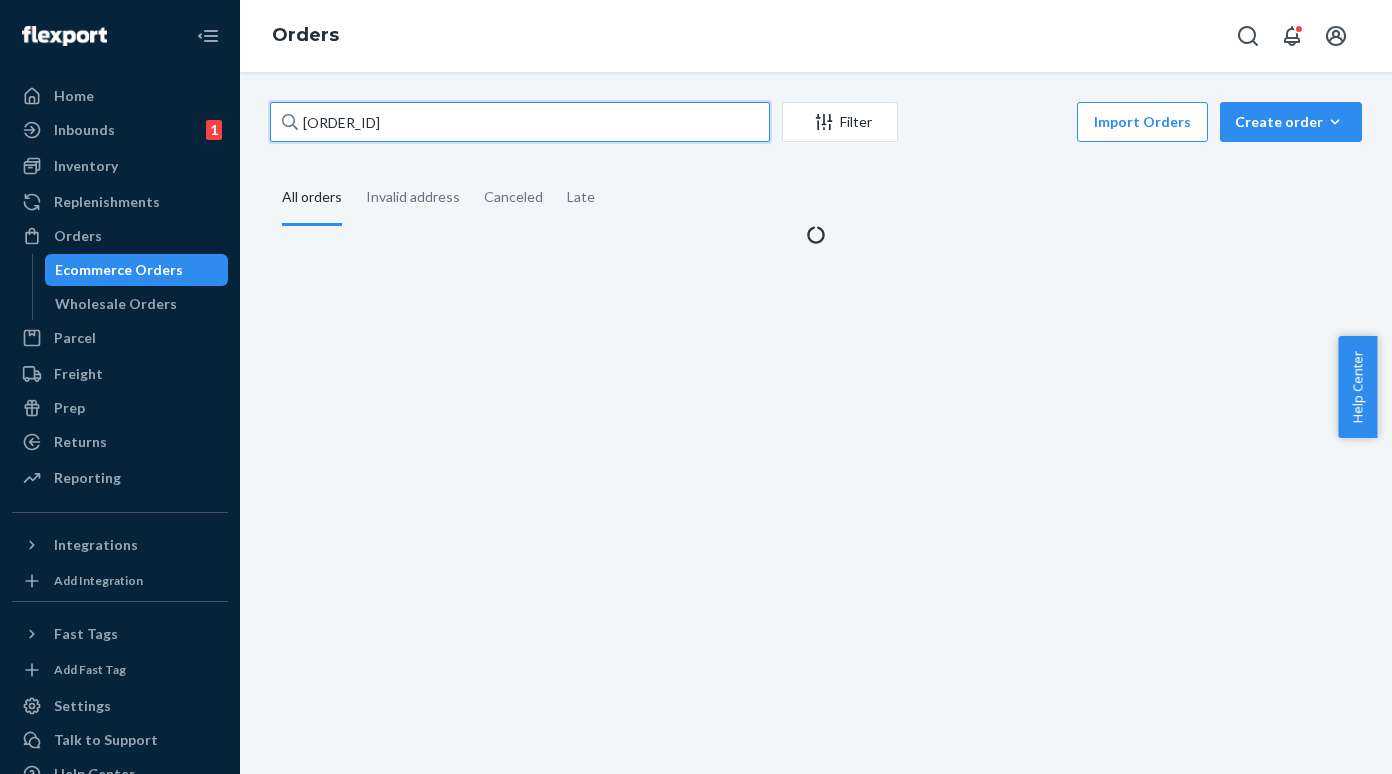 click on "[ORDER_ID]" at bounding box center (520, 122) 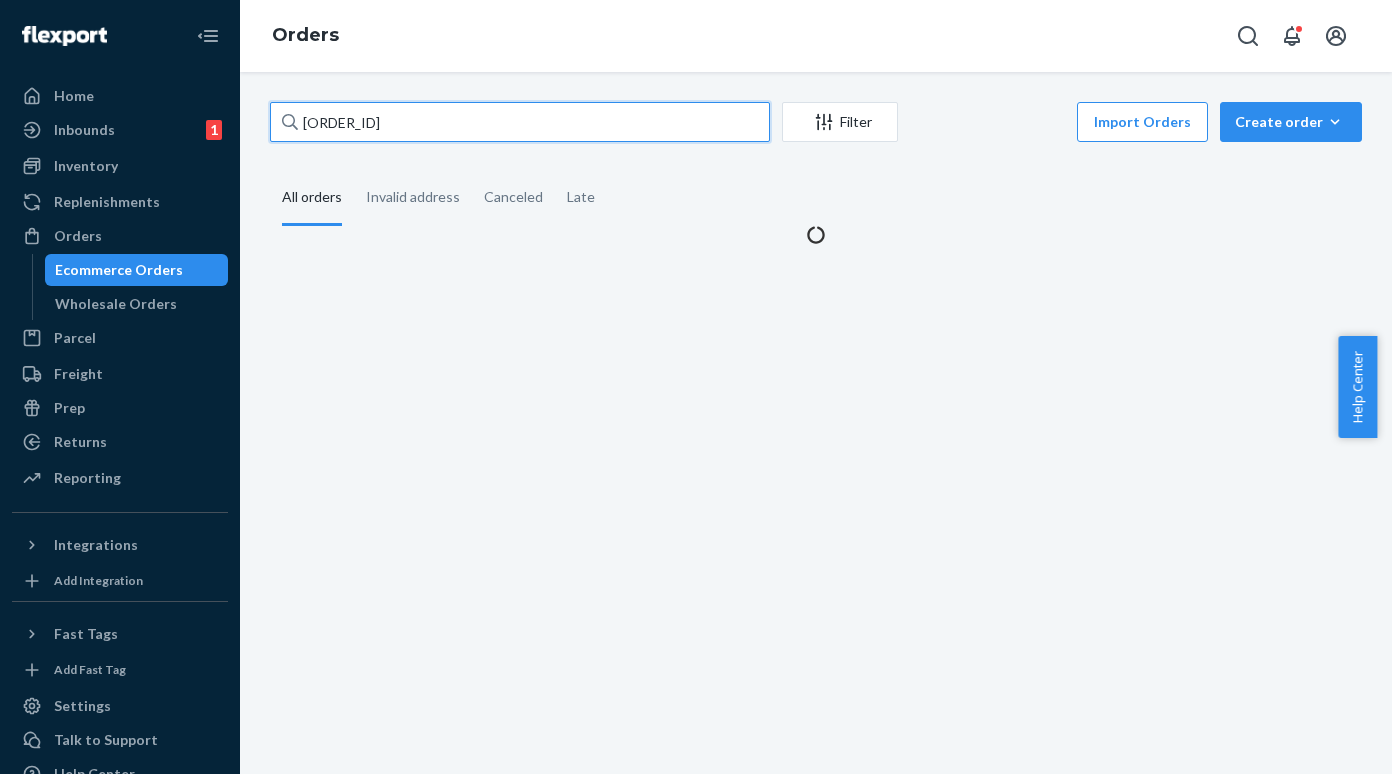 type on "#[NUMBER]" 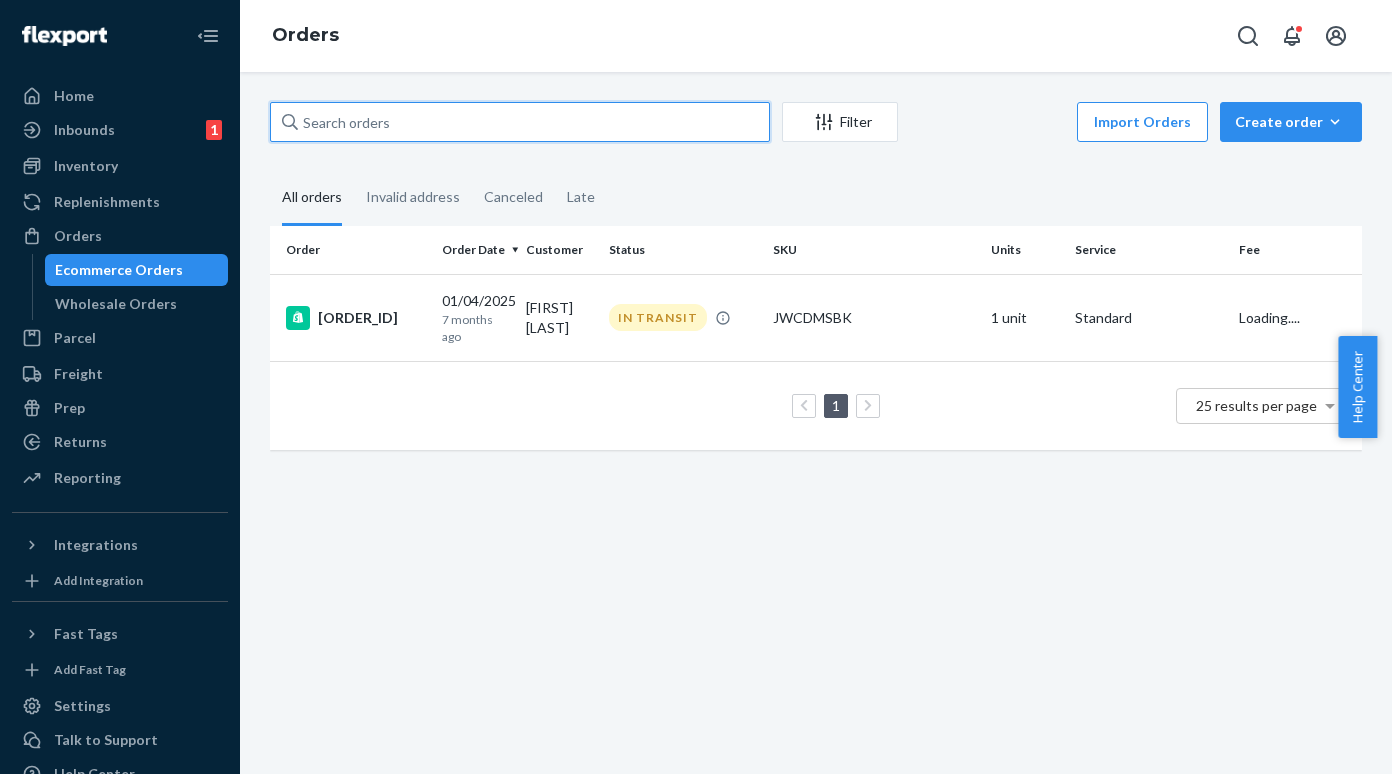 paste on "[ORDER_ID]" 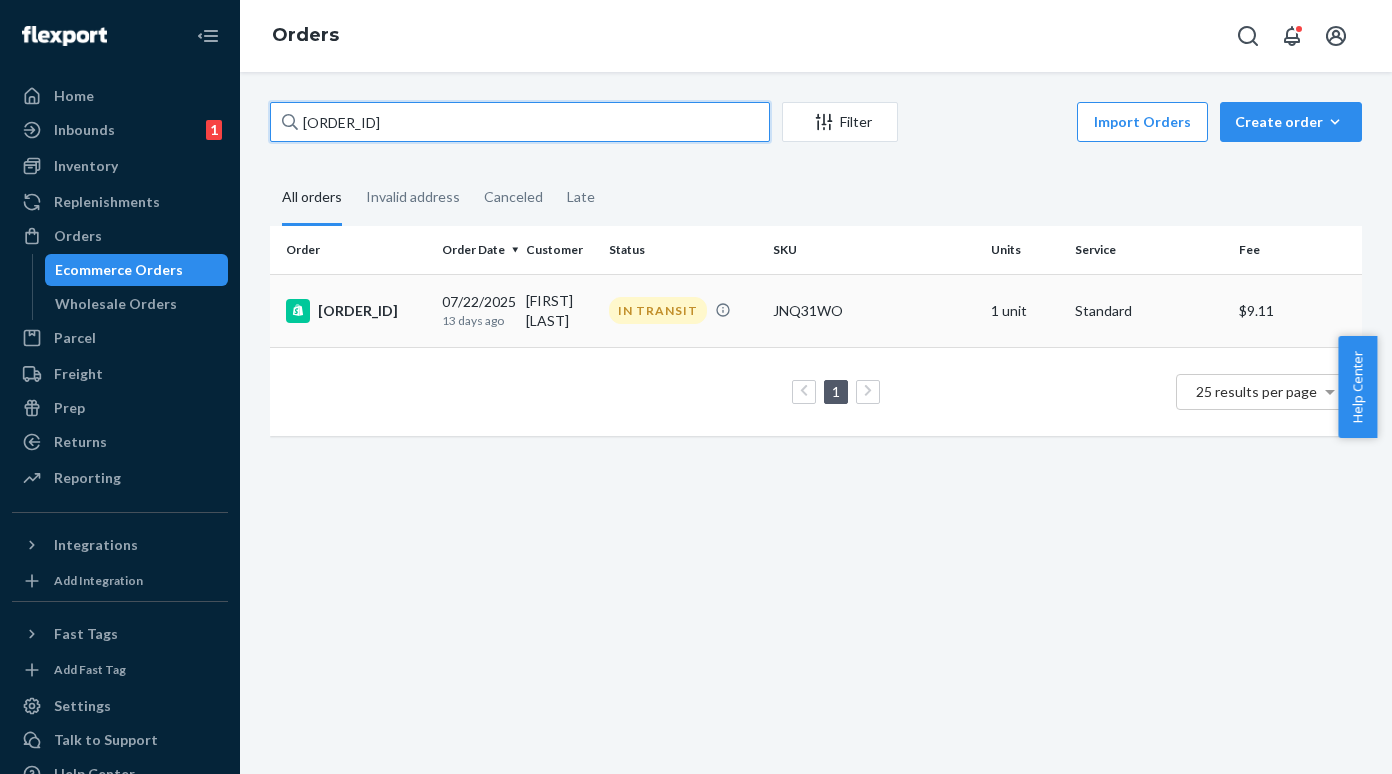 type on "[ORDER_ID]" 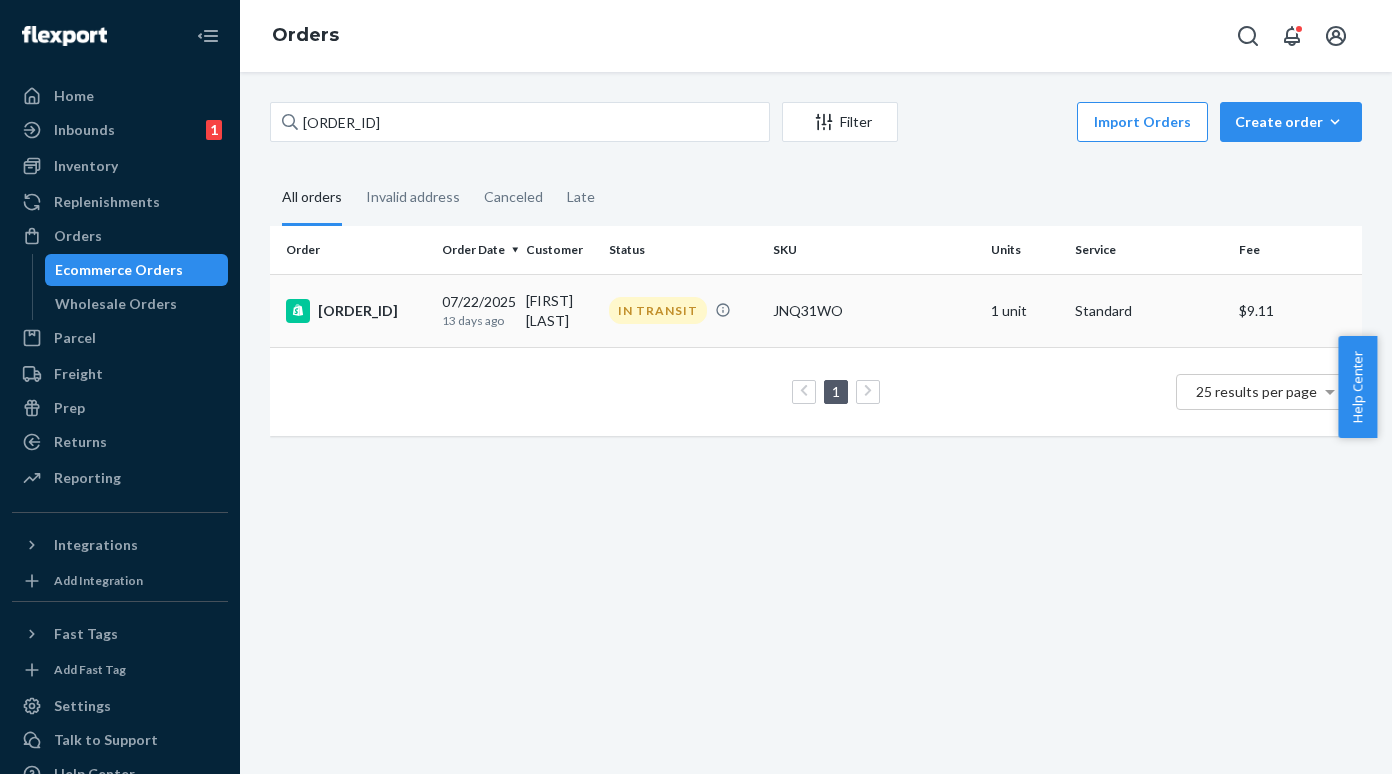 click on "[ORDER_ID]" at bounding box center [356, 311] 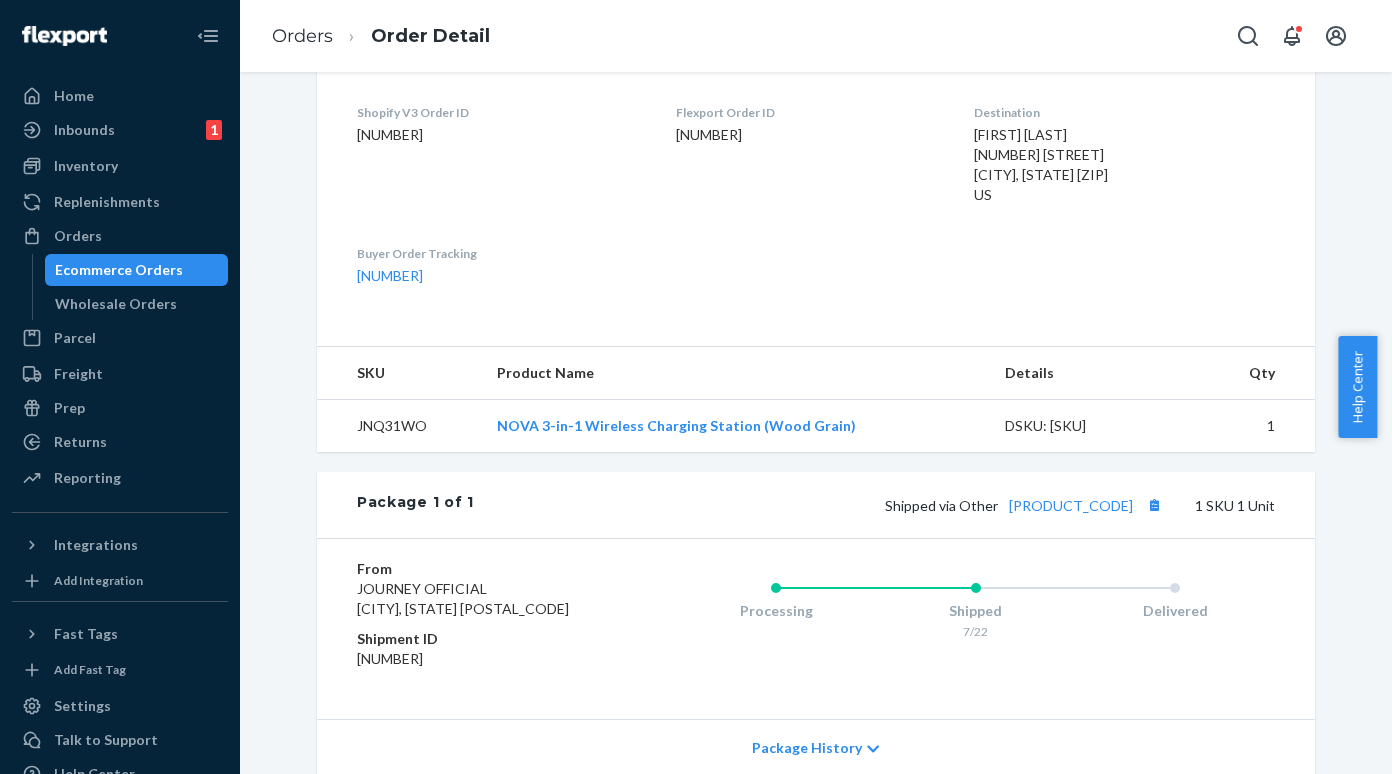 scroll, scrollTop: 600, scrollLeft: 0, axis: vertical 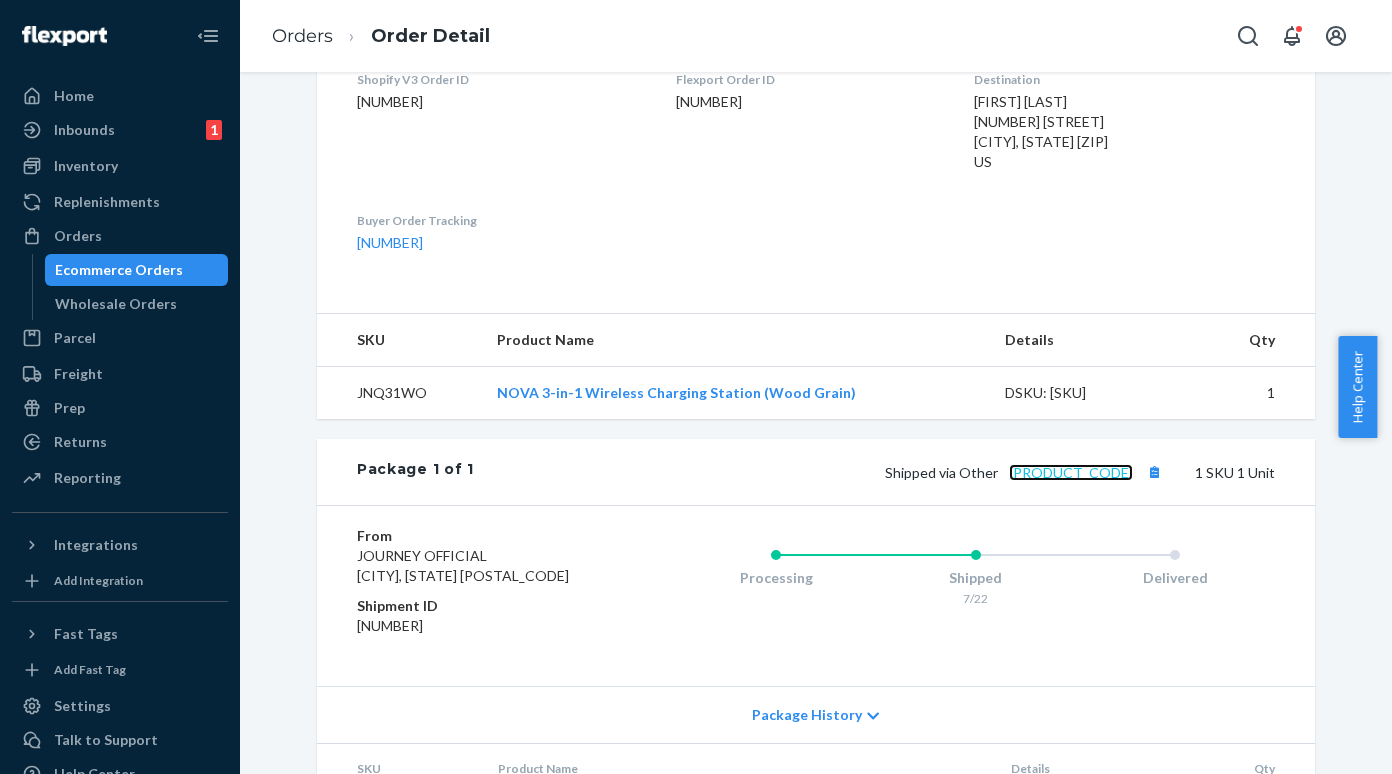 click on "[PRODUCT_CODE]" at bounding box center [1071, 472] 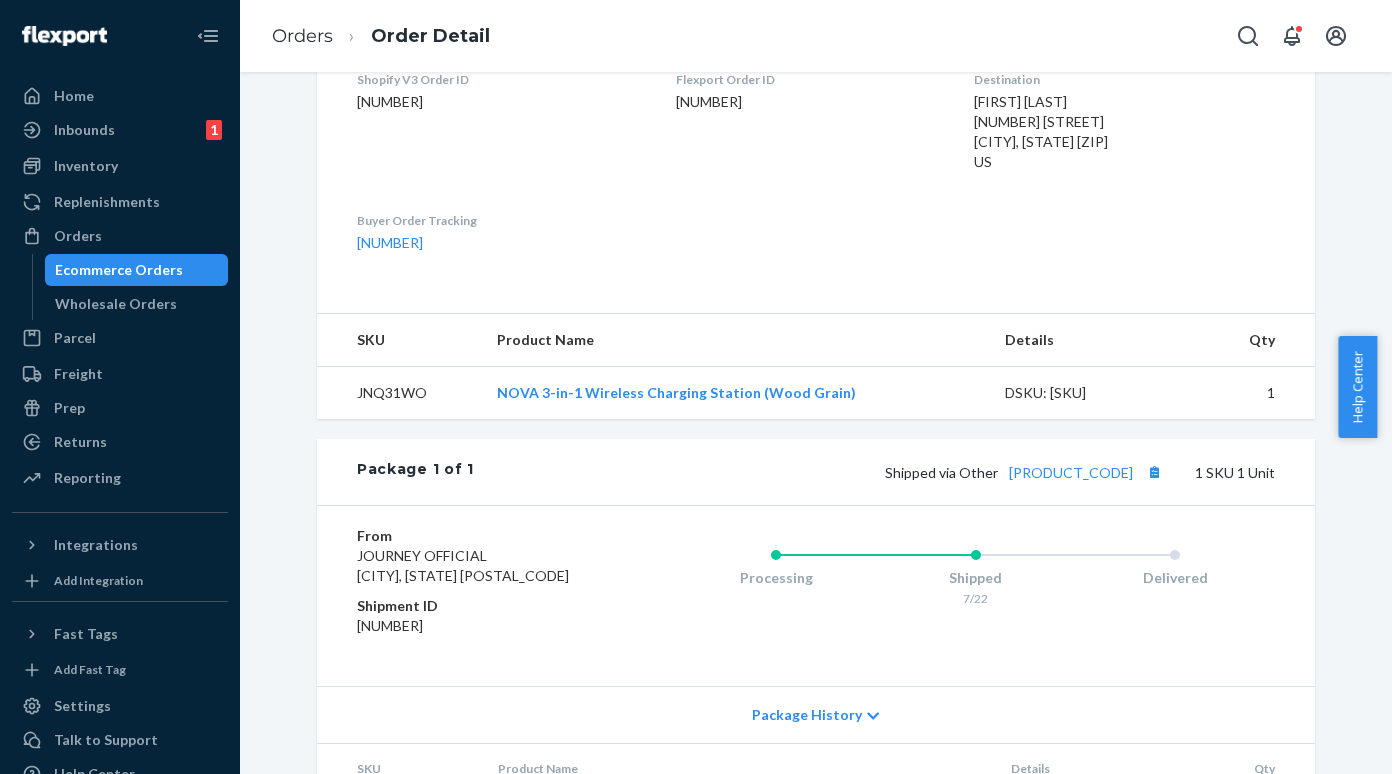 scroll, scrollTop: 0, scrollLeft: 0, axis: both 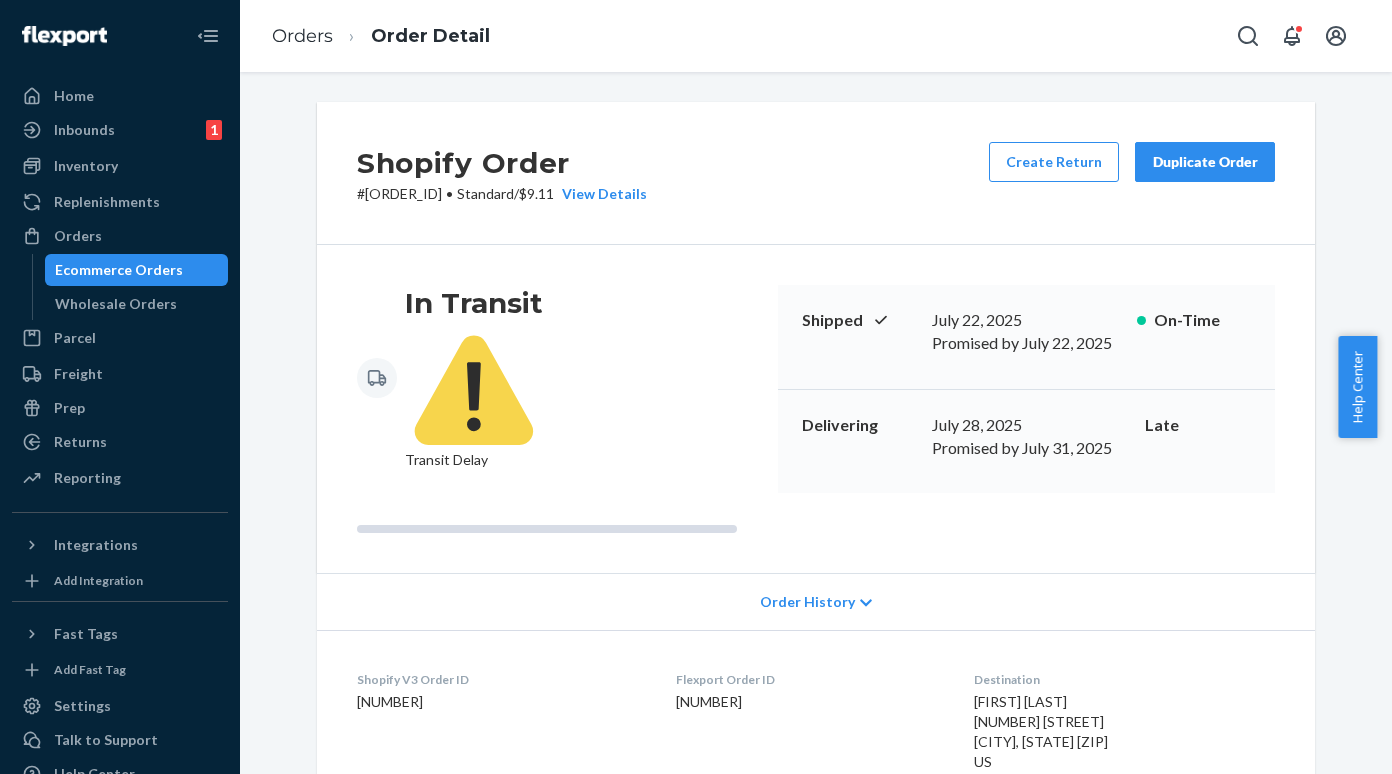 click on "# [ORDER_ID] • Standard  /  $9.11 View Details" at bounding box center [502, 194] 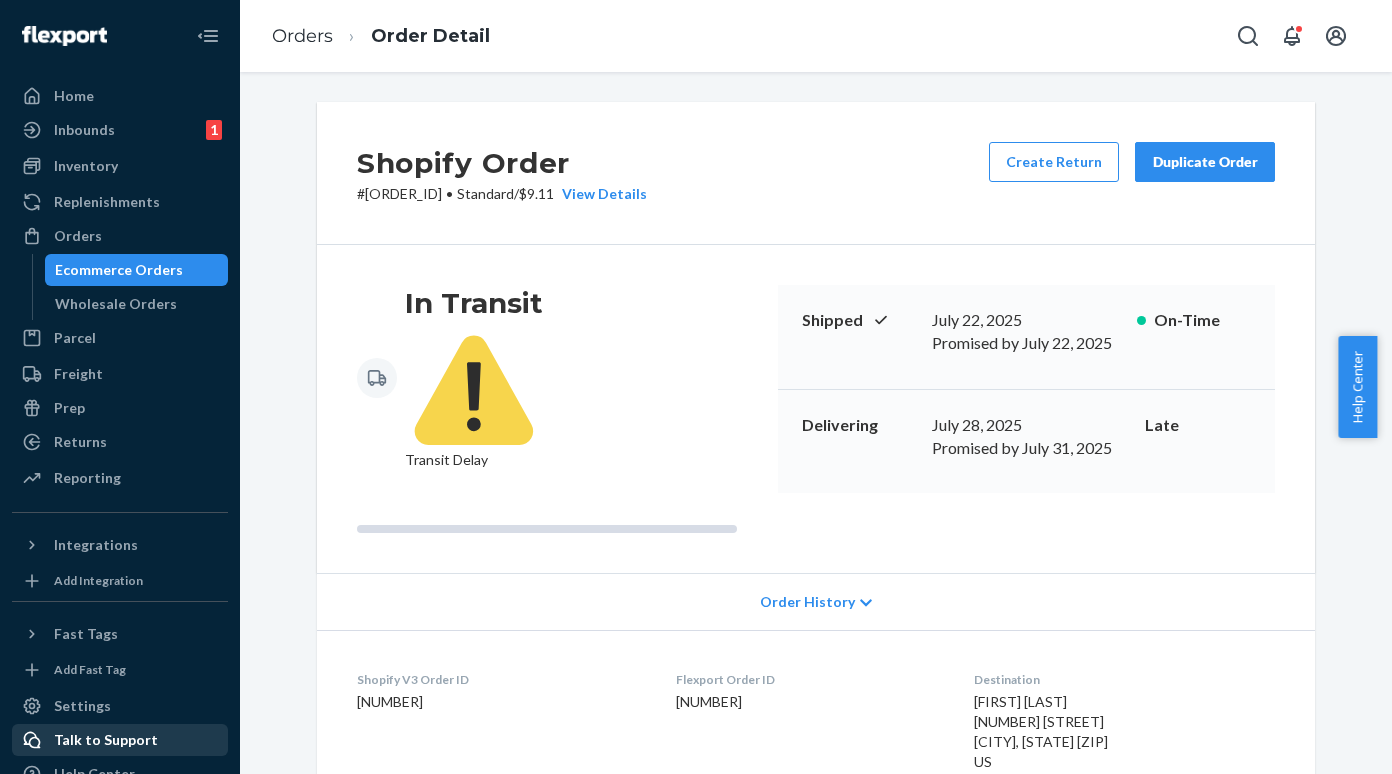 click on "Talk to Support" at bounding box center [106, 740] 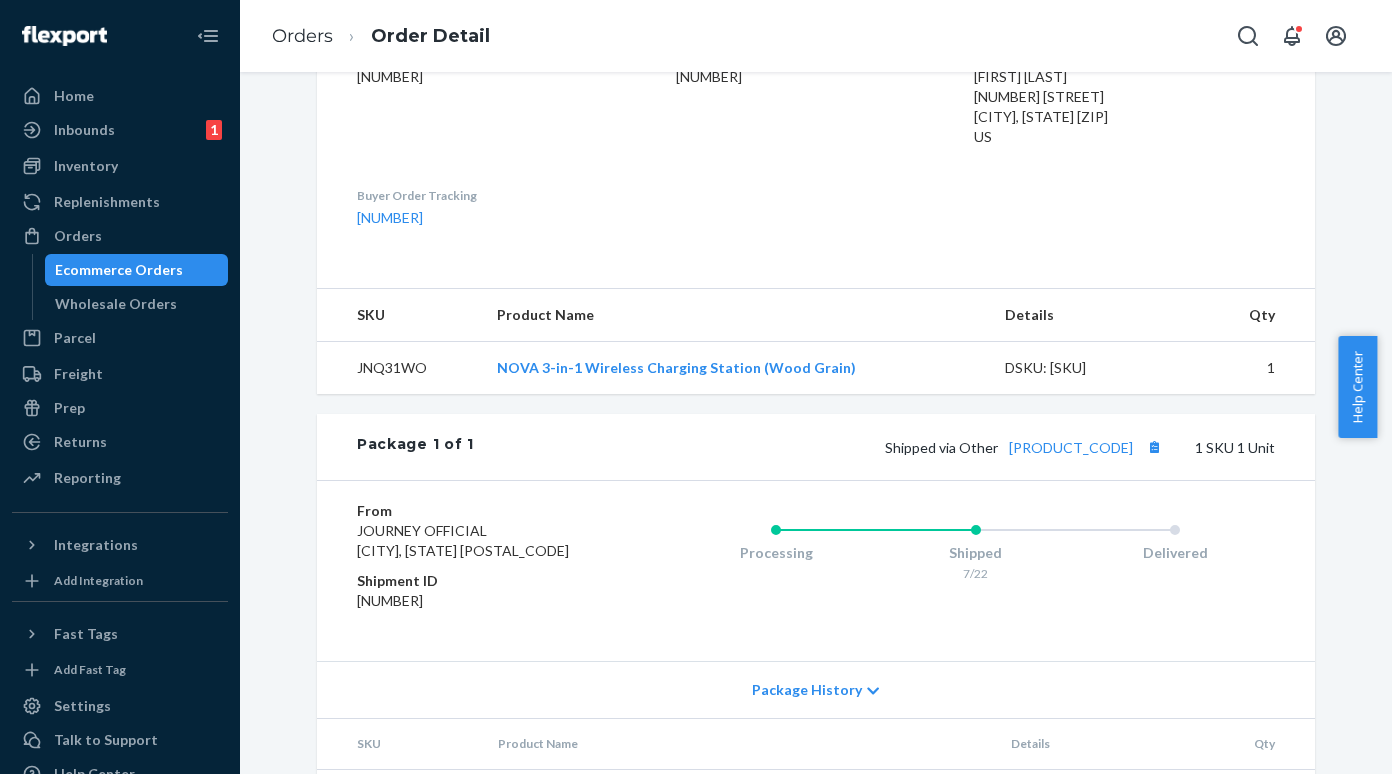 scroll, scrollTop: 0, scrollLeft: 0, axis: both 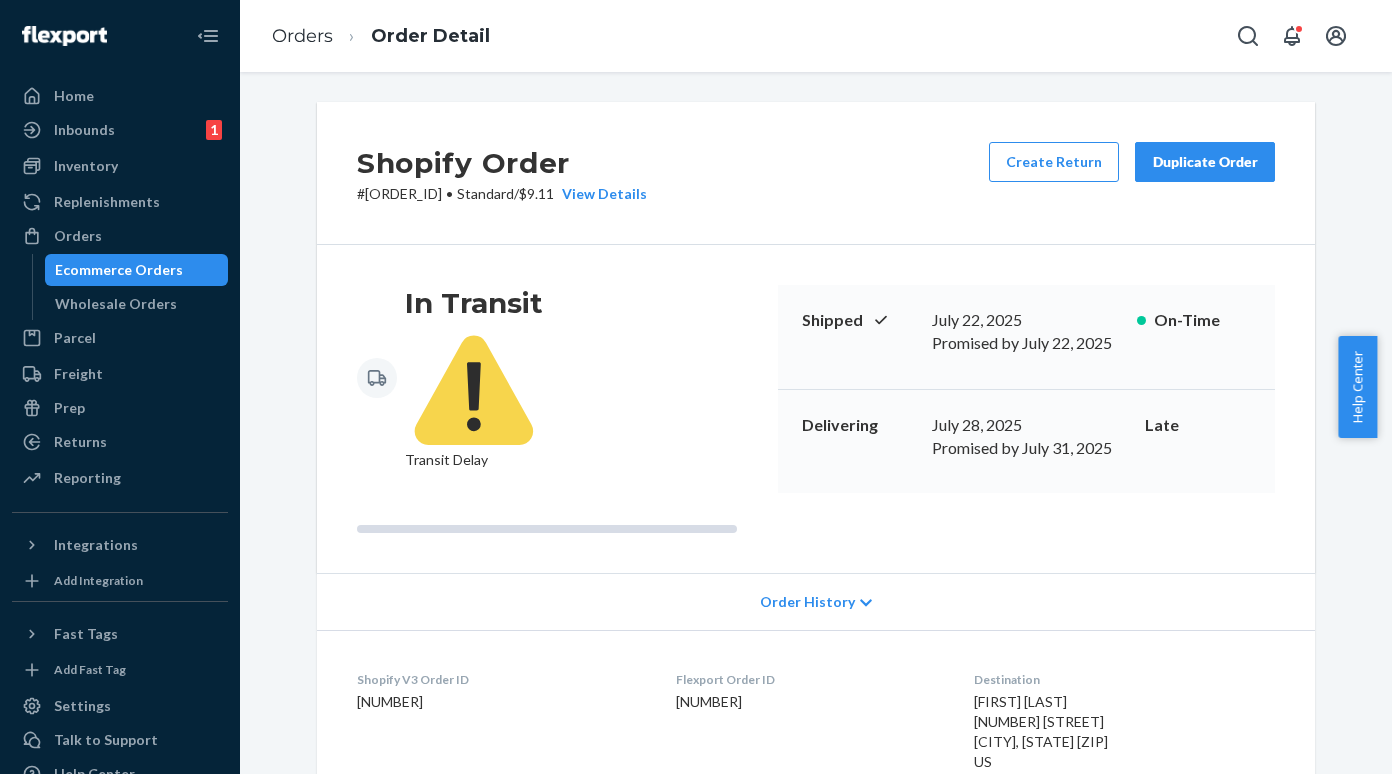 click on "Ecommerce Orders" at bounding box center [119, 270] 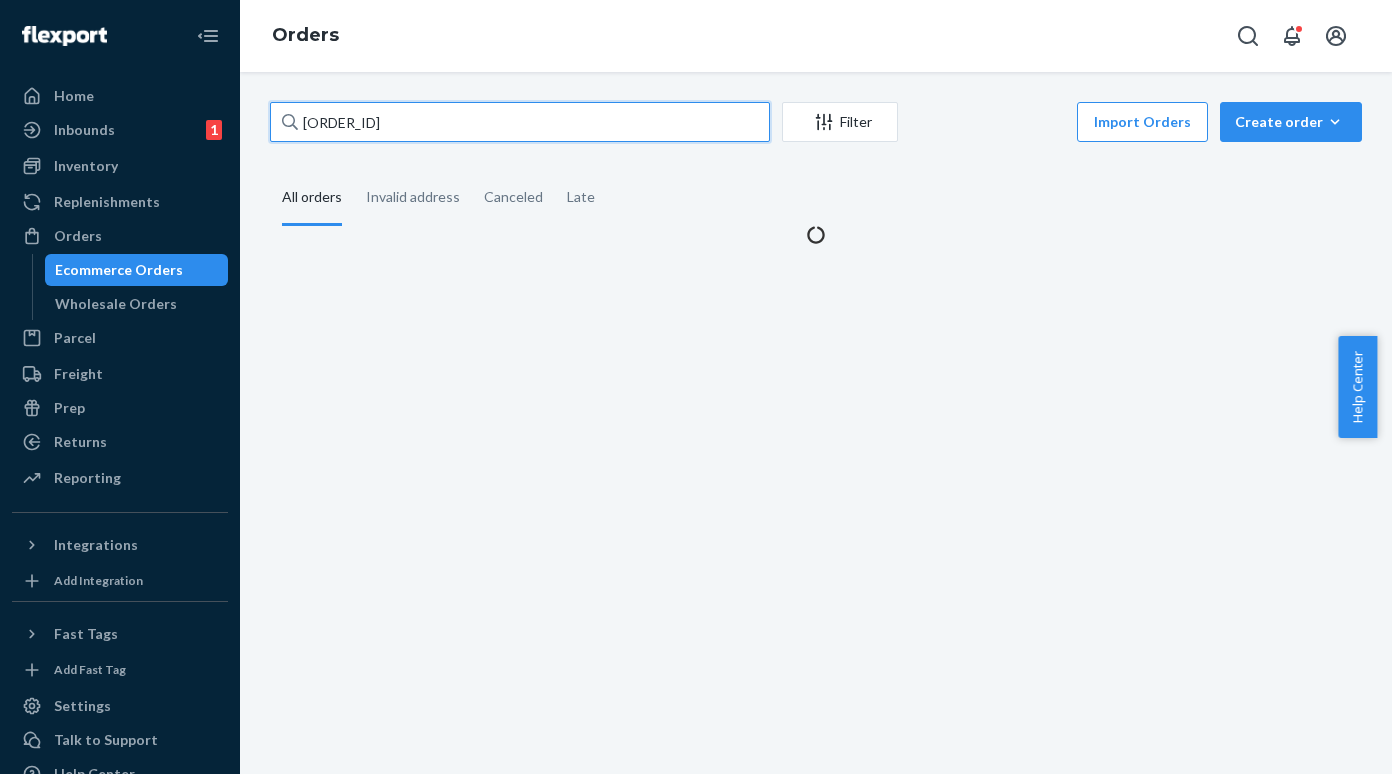 click on "[ORDER_ID]" at bounding box center [520, 122] 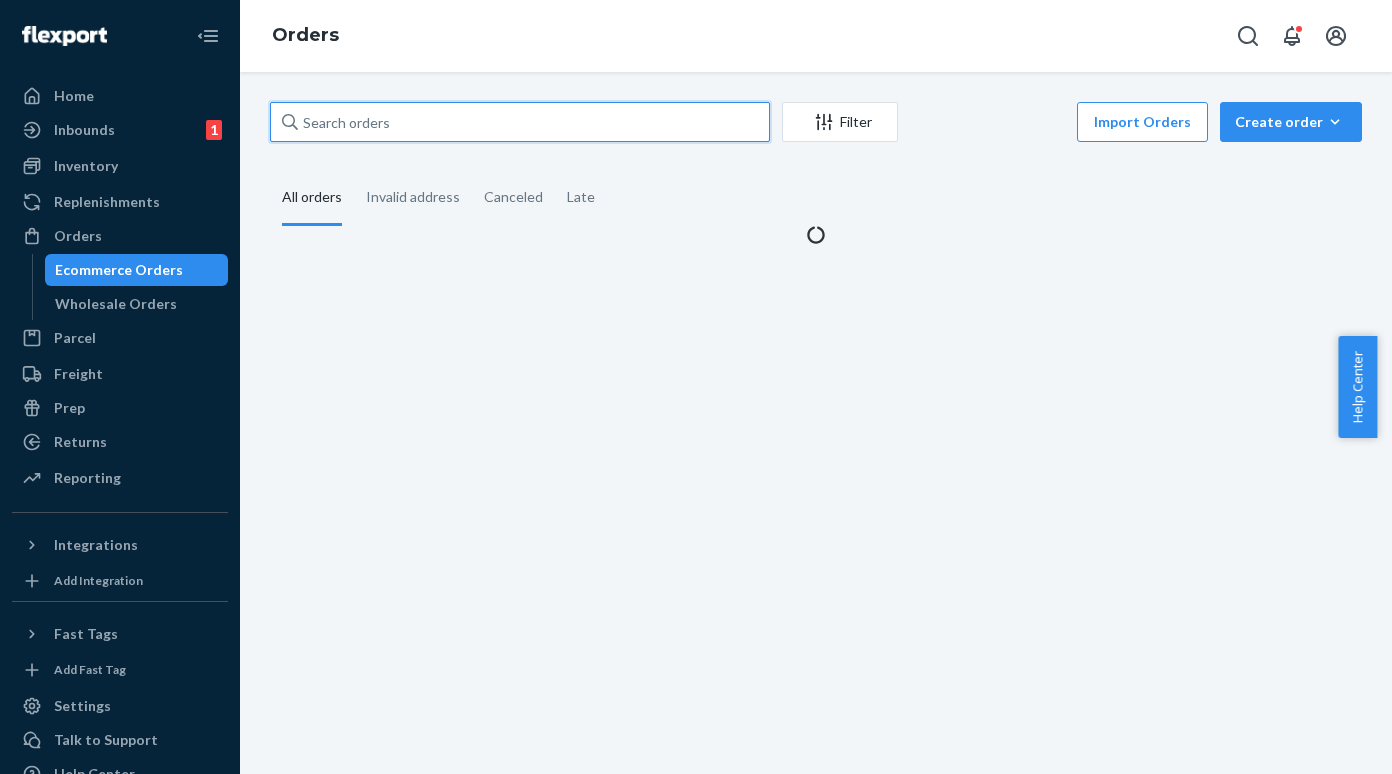 paste on "[ORDER_ID]" 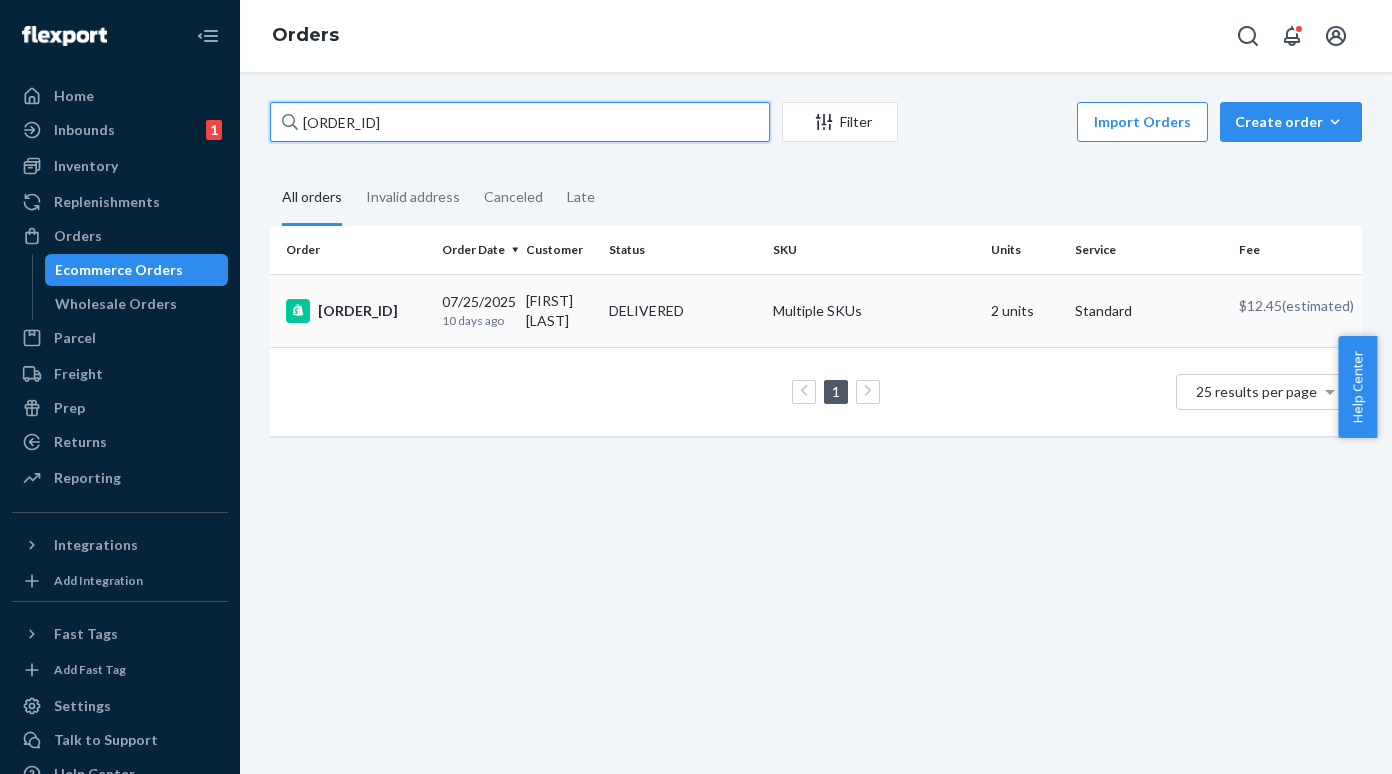 type on "[ORDER_ID]" 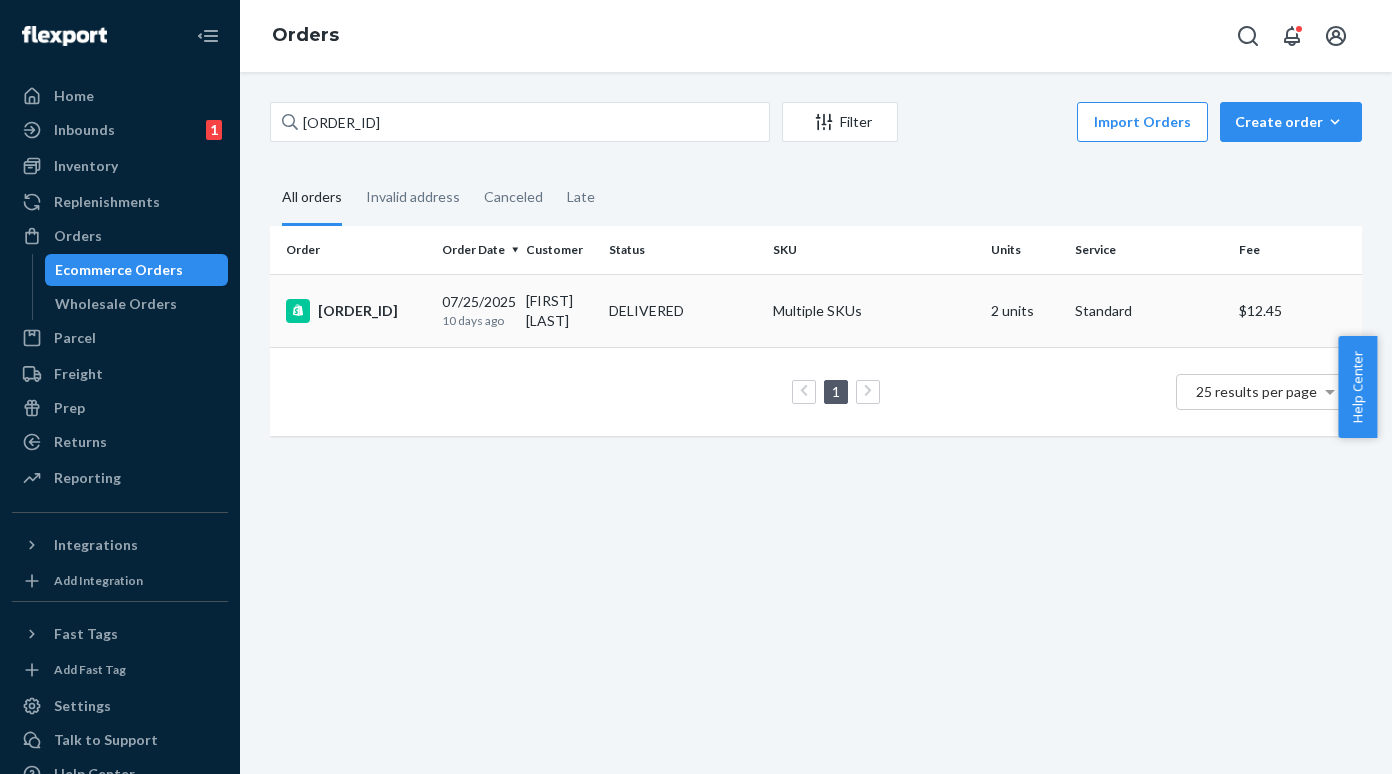 click on "[ORDER_ID]" at bounding box center [356, 311] 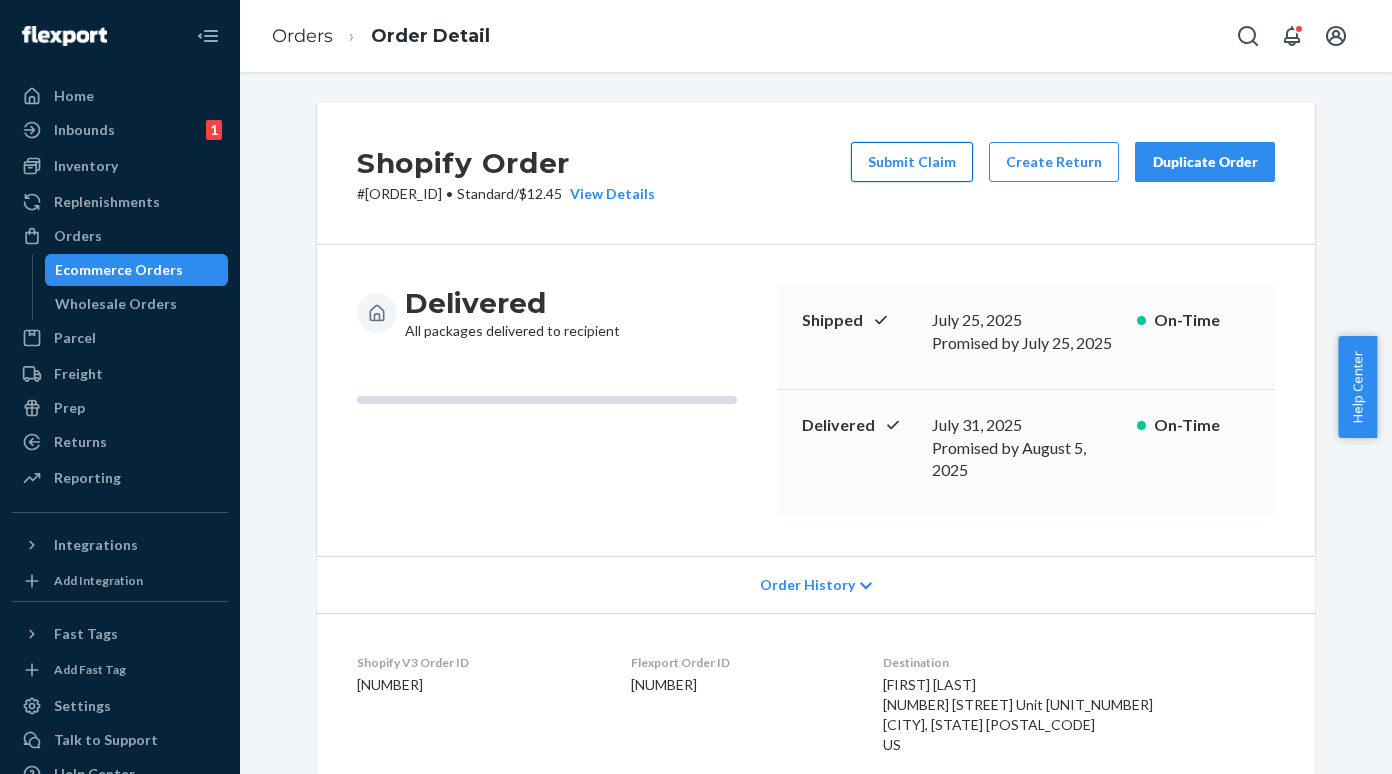 click on "Submit Claim" at bounding box center (912, 162) 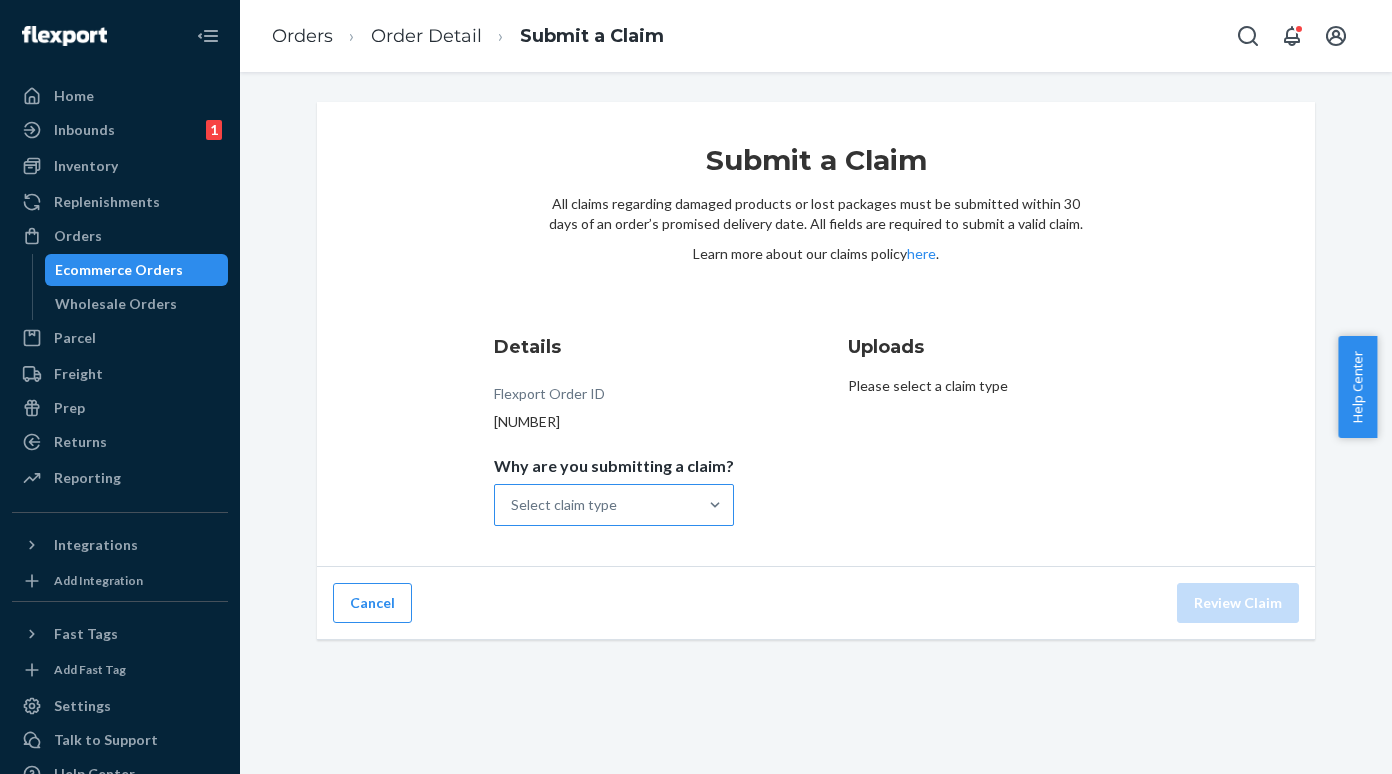 click on "Select claim type" at bounding box center (596, 505) 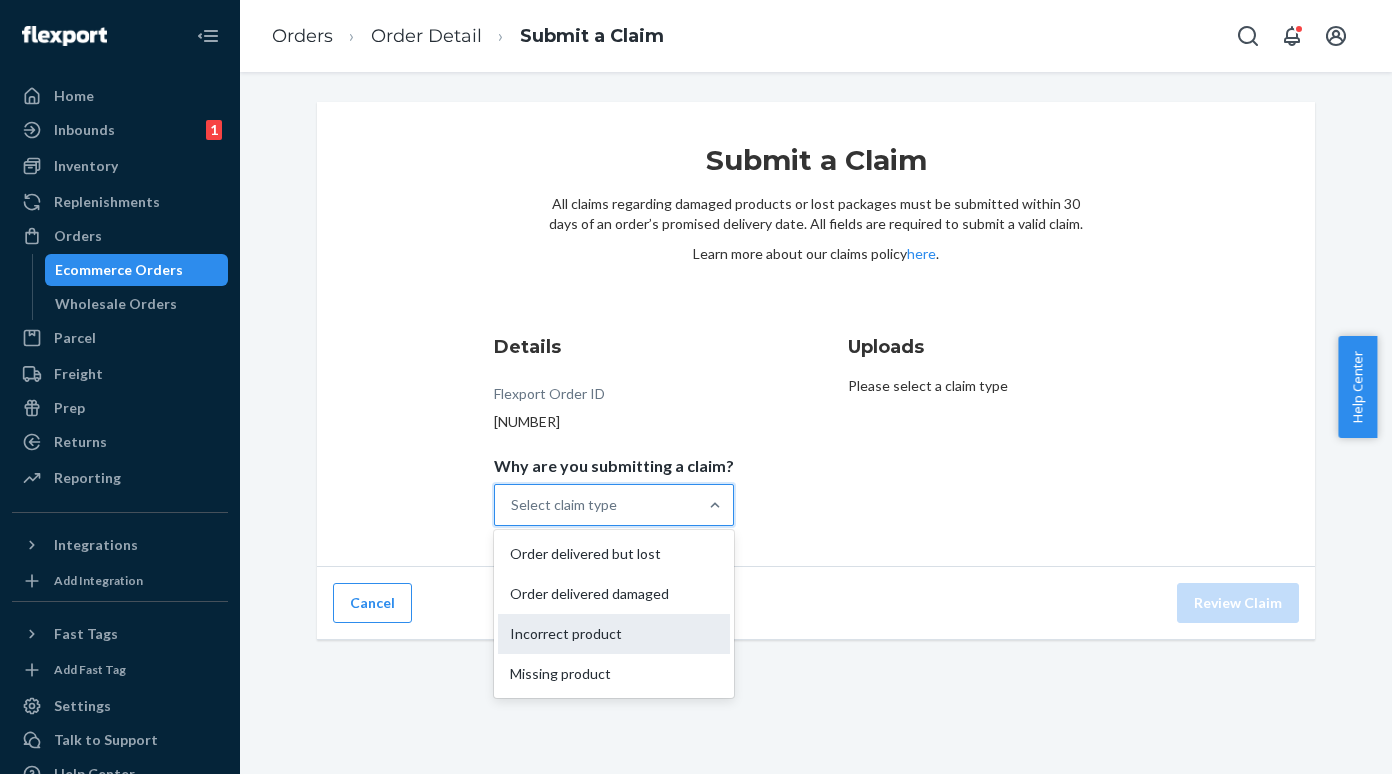 click on "Incorrect product" at bounding box center (614, 634) 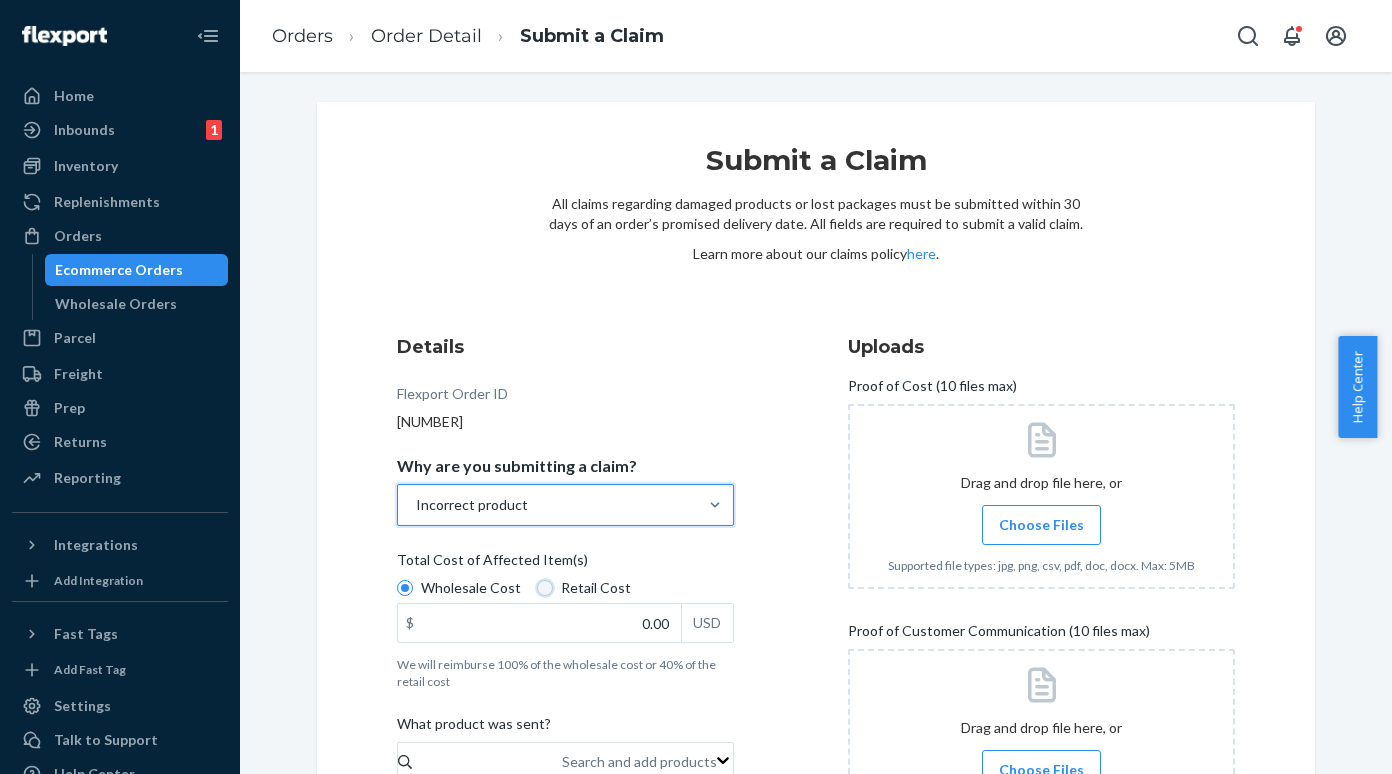 click on "Retail Cost" at bounding box center [545, 588] 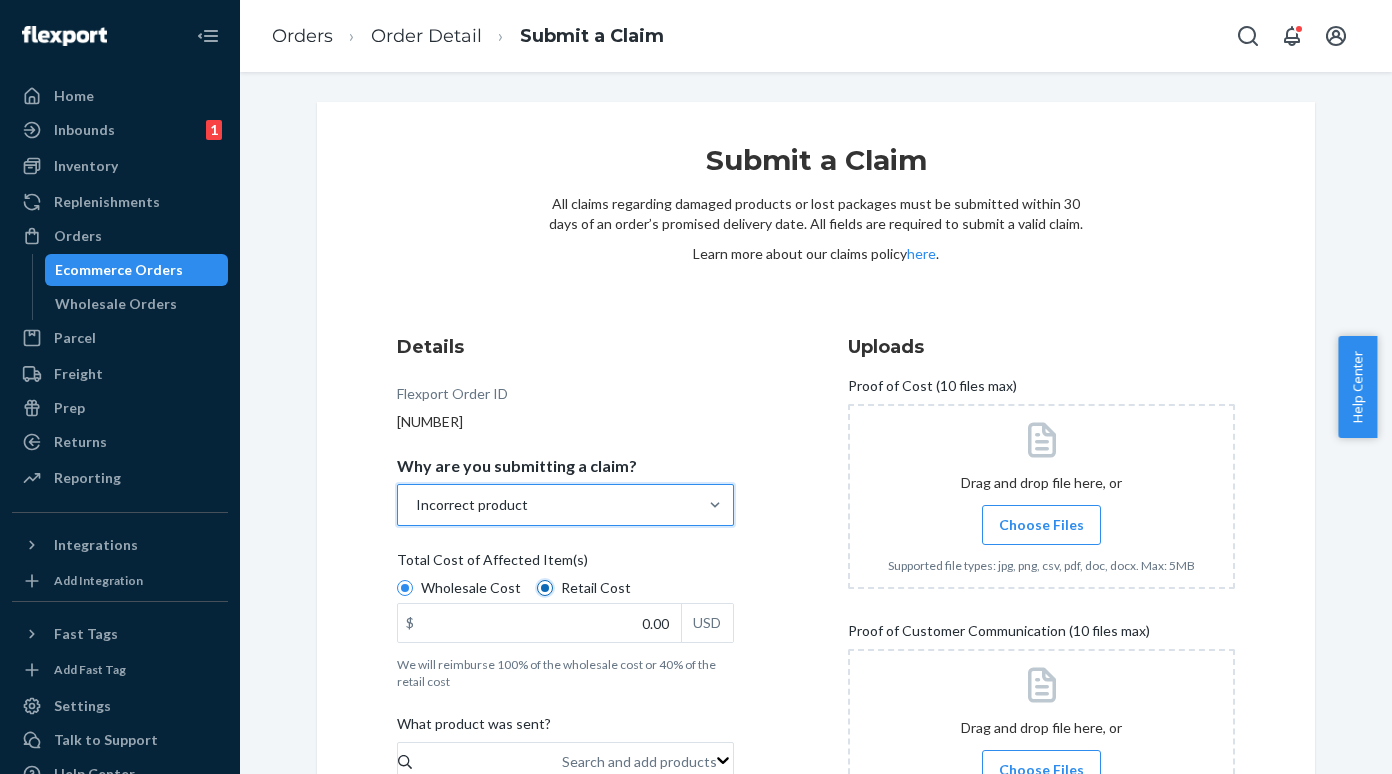 radio on "true" 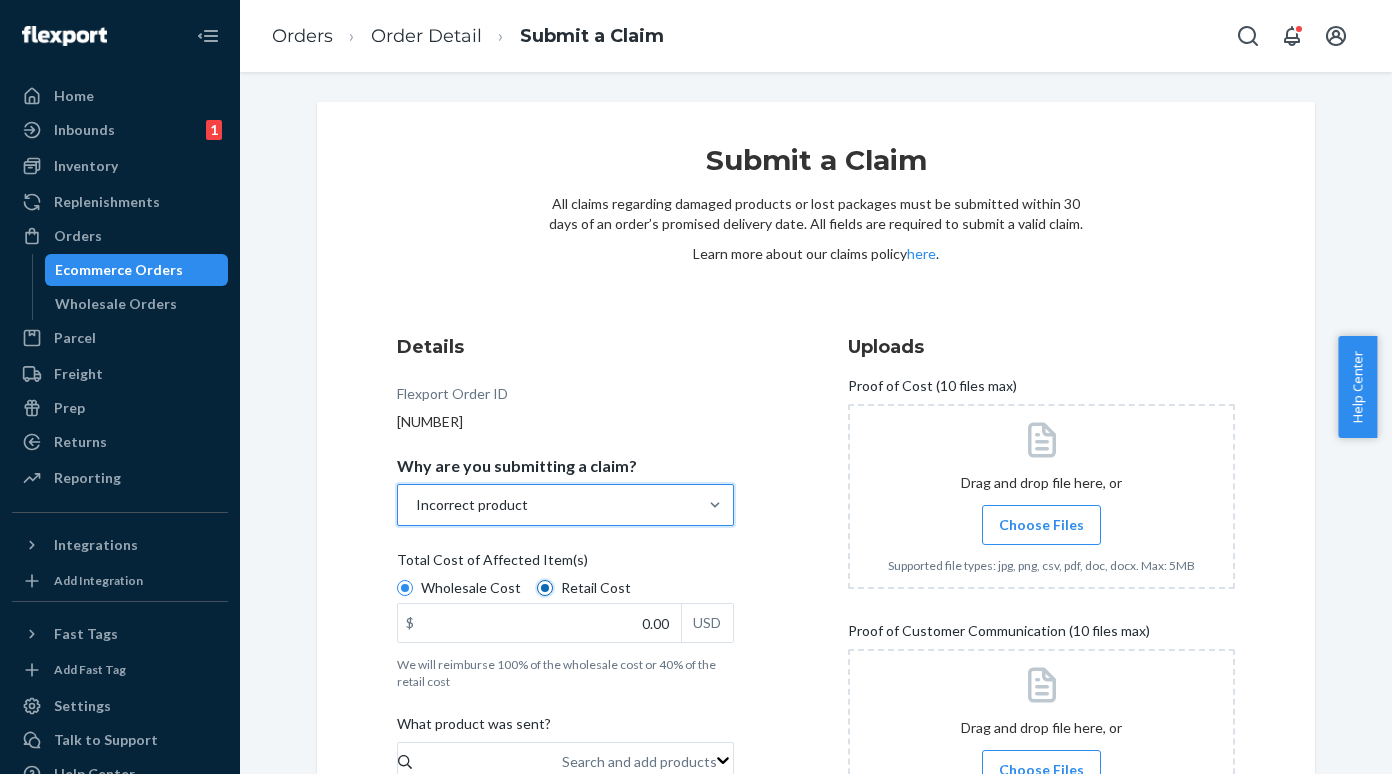 radio on "false" 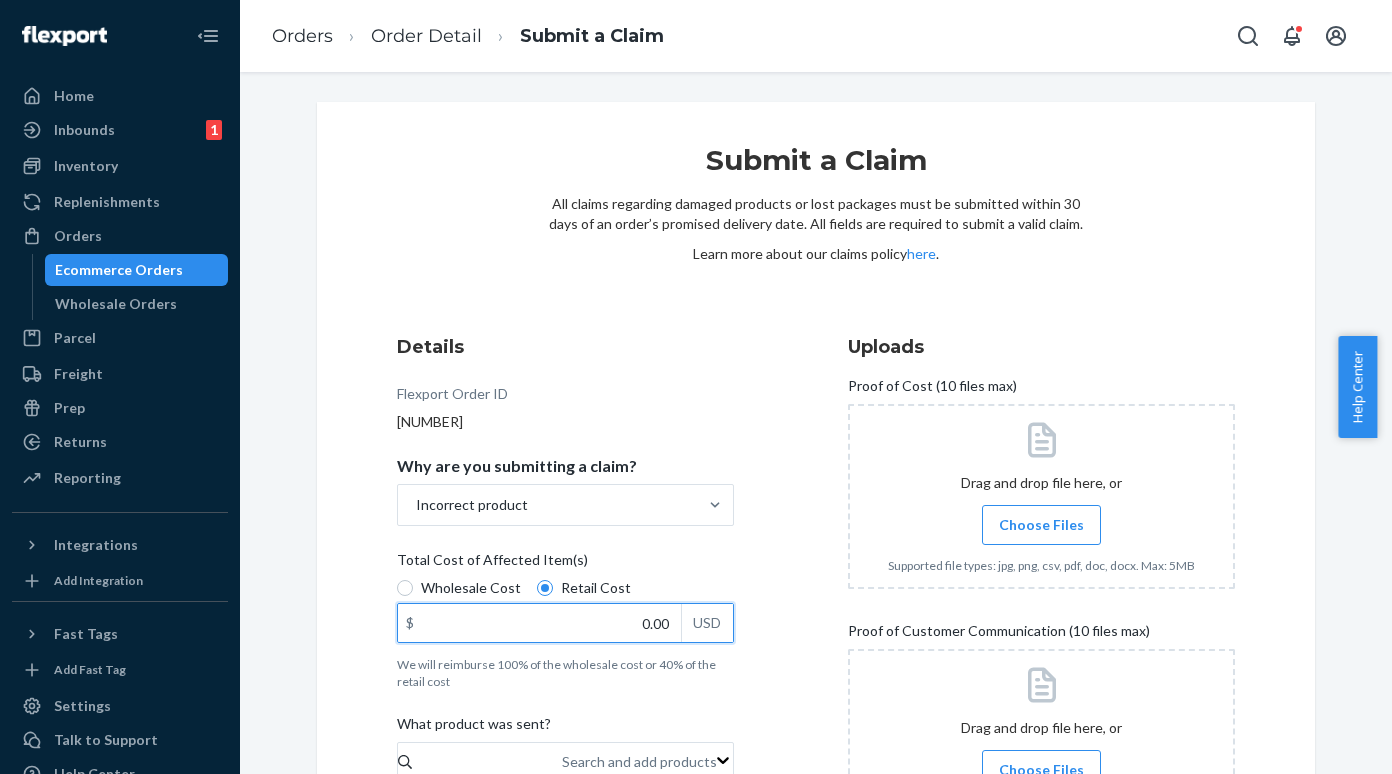 drag, startPoint x: 628, startPoint y: 610, endPoint x: 665, endPoint y: 613, distance: 37.12142 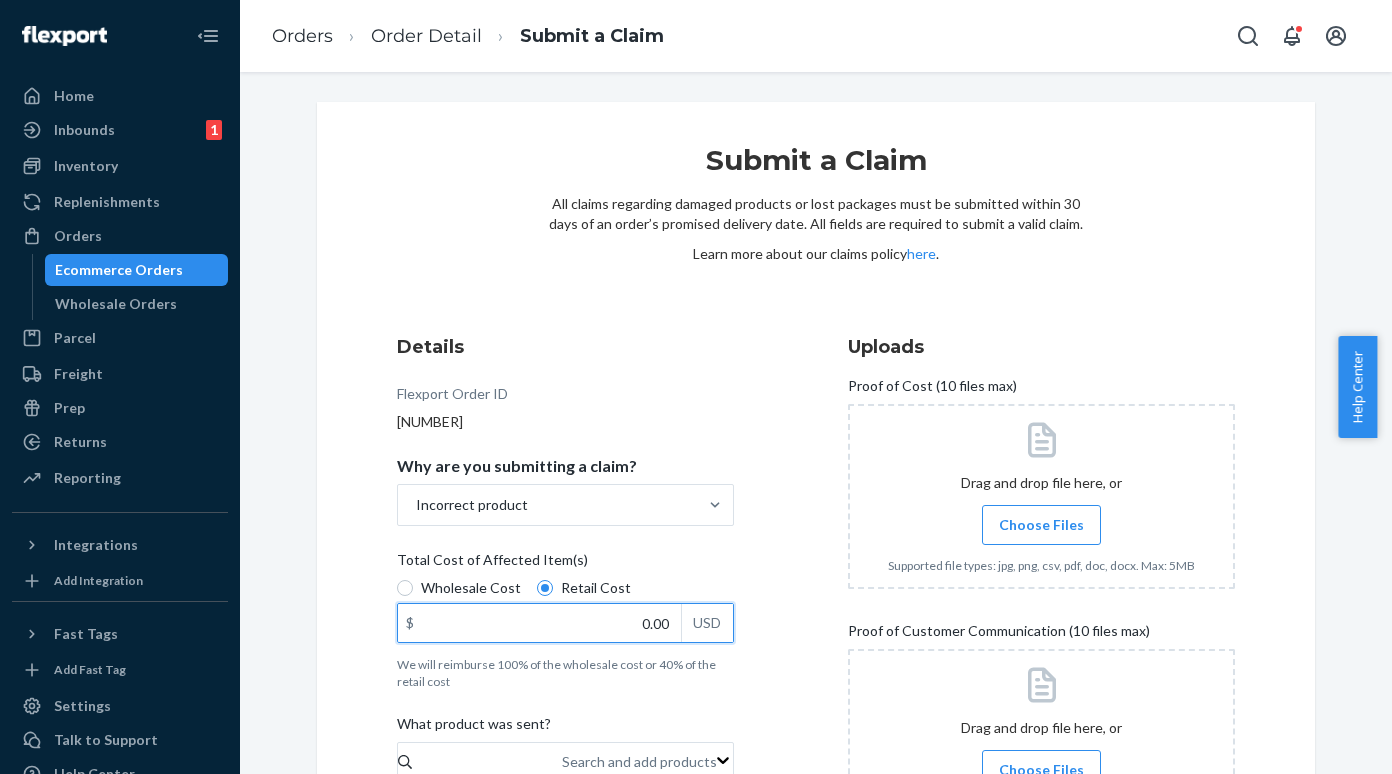 click on "0.00" at bounding box center [539, 623] 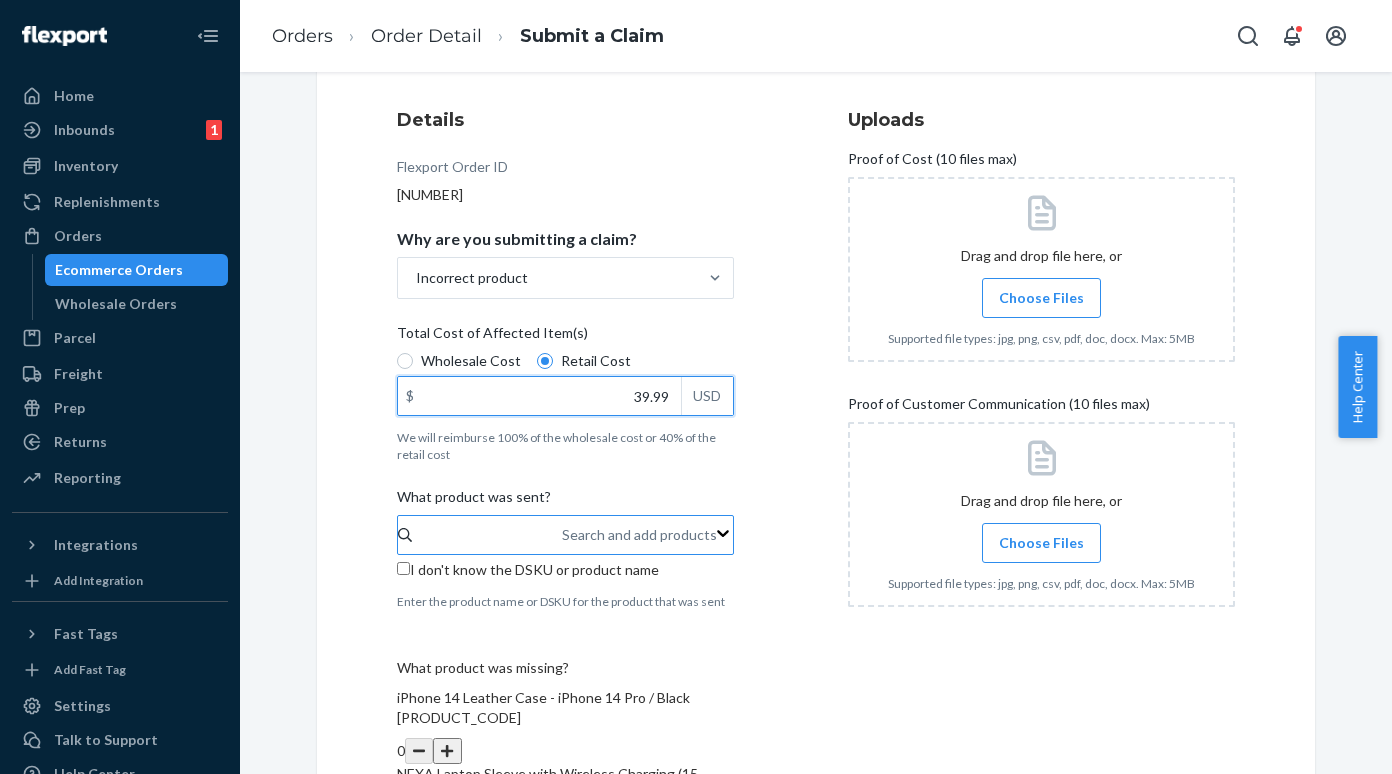 scroll, scrollTop: 300, scrollLeft: 0, axis: vertical 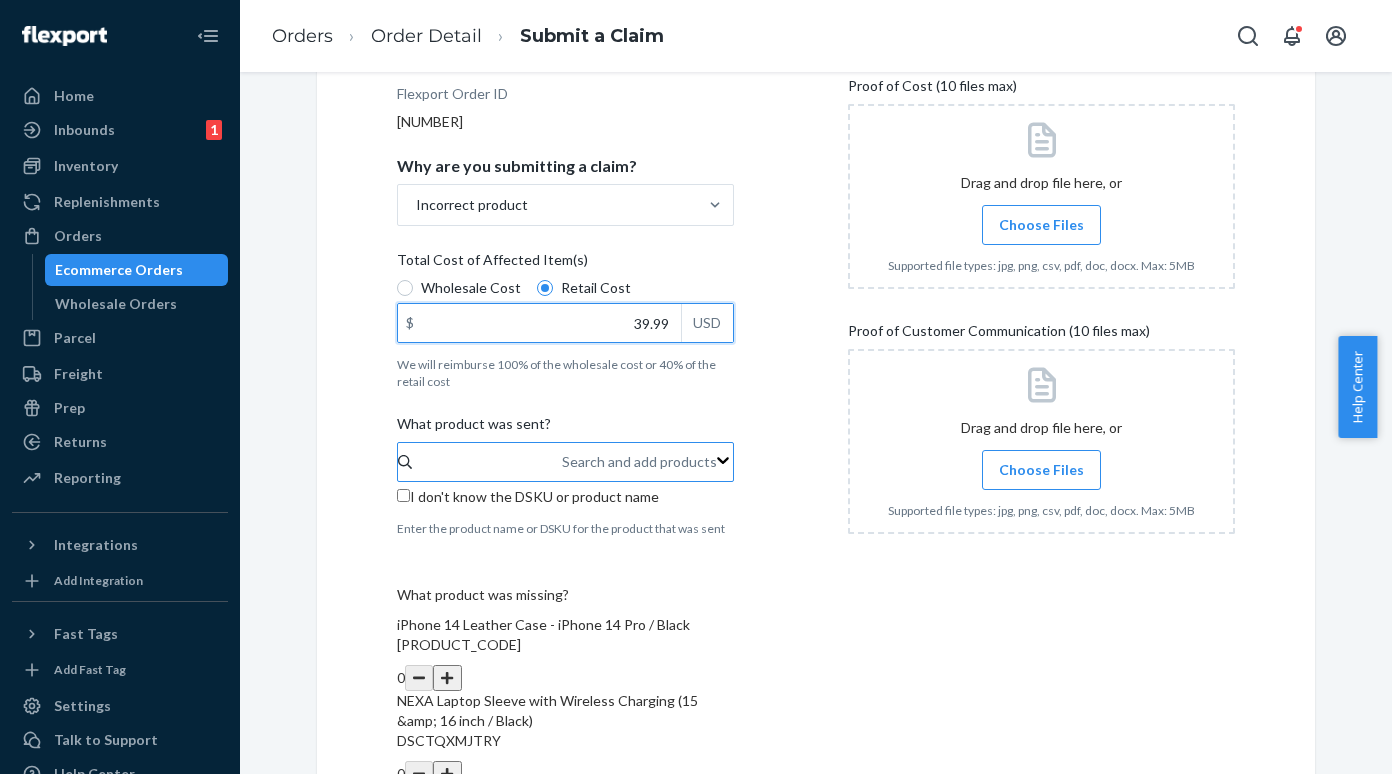 type on "39.99" 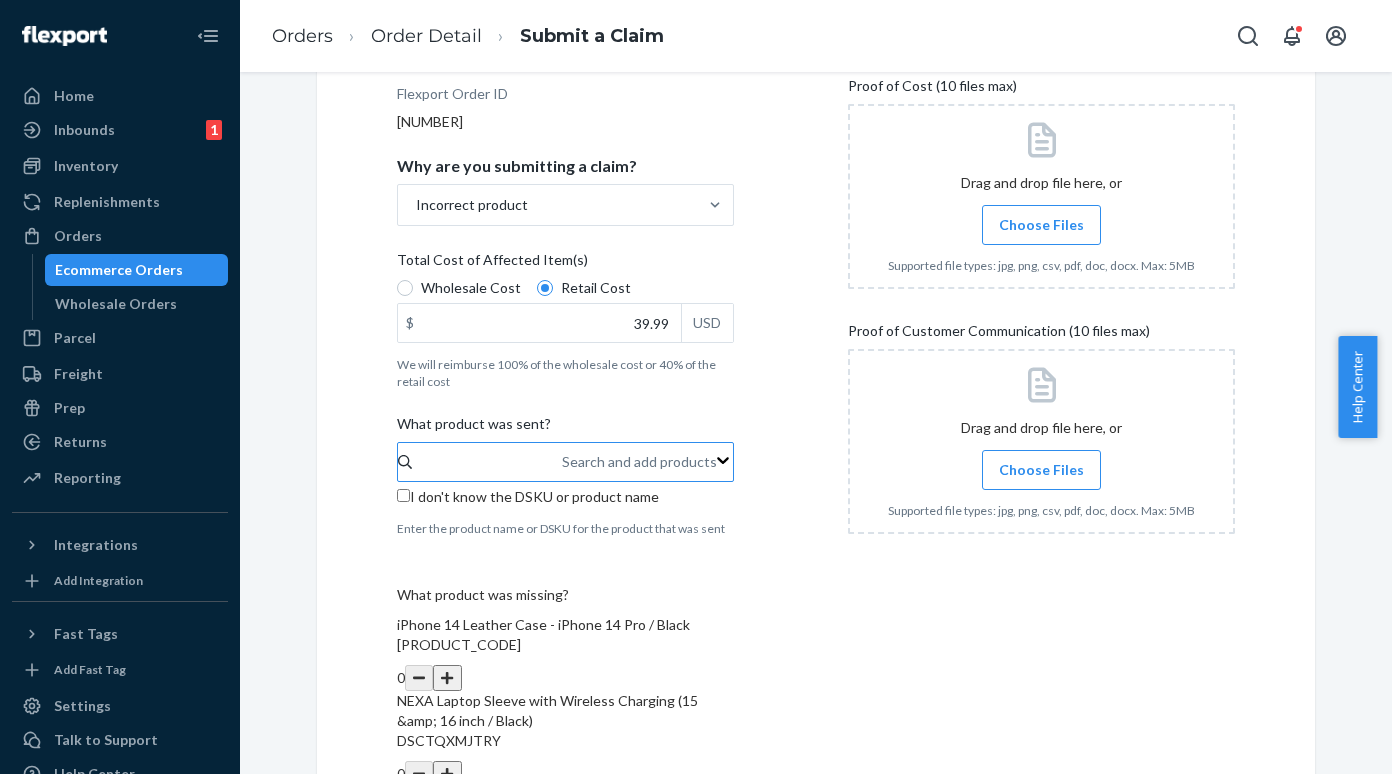 click on "Search and add products" at bounding box center (639, 462) 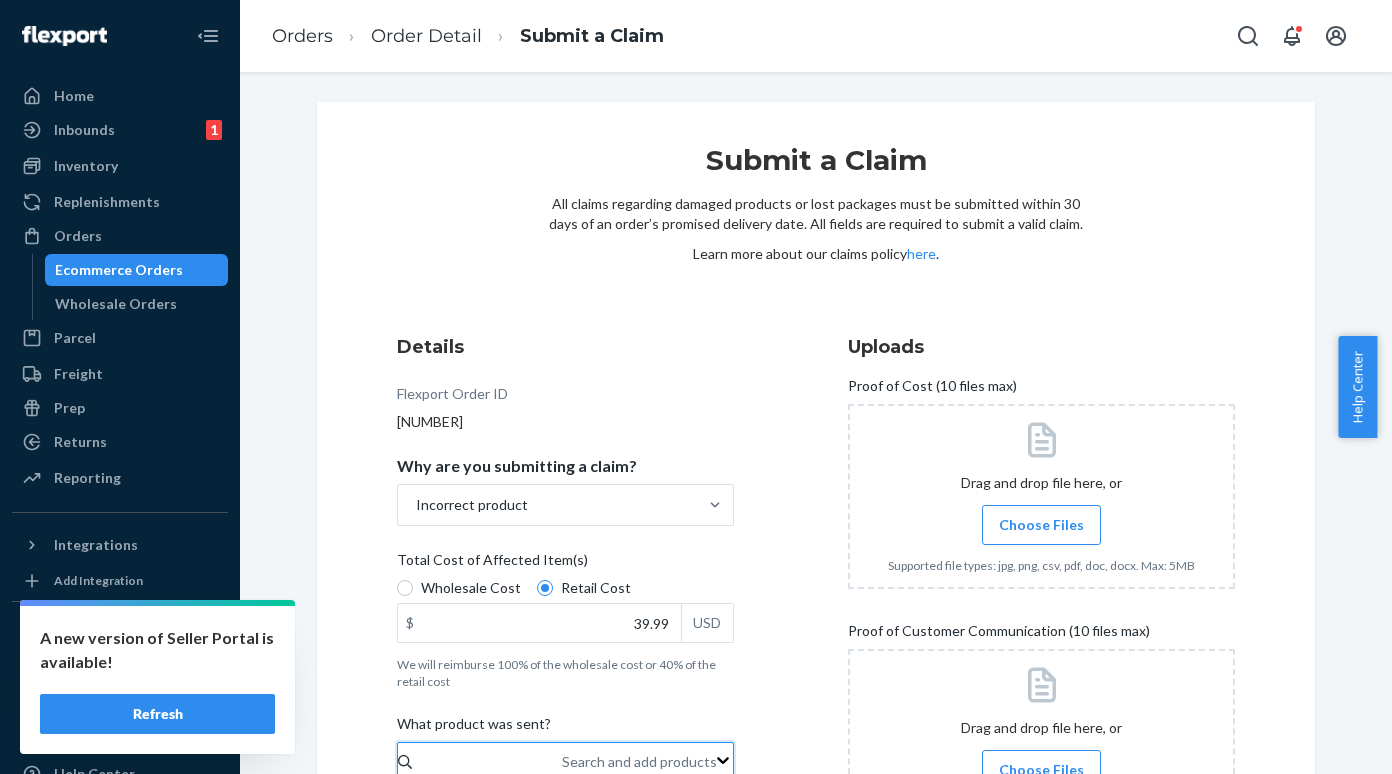 scroll, scrollTop: 200, scrollLeft: 0, axis: vertical 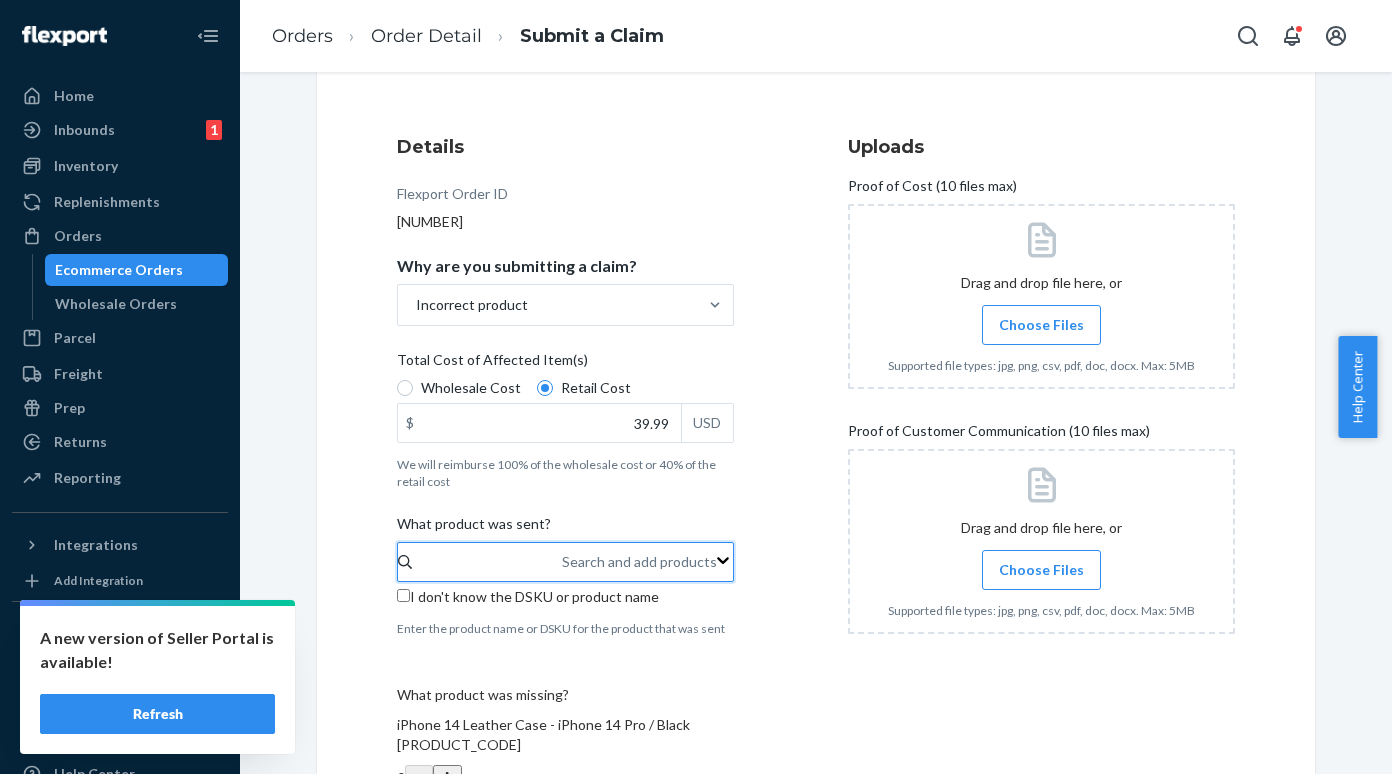click on "Search and add products" at bounding box center (563, 562) 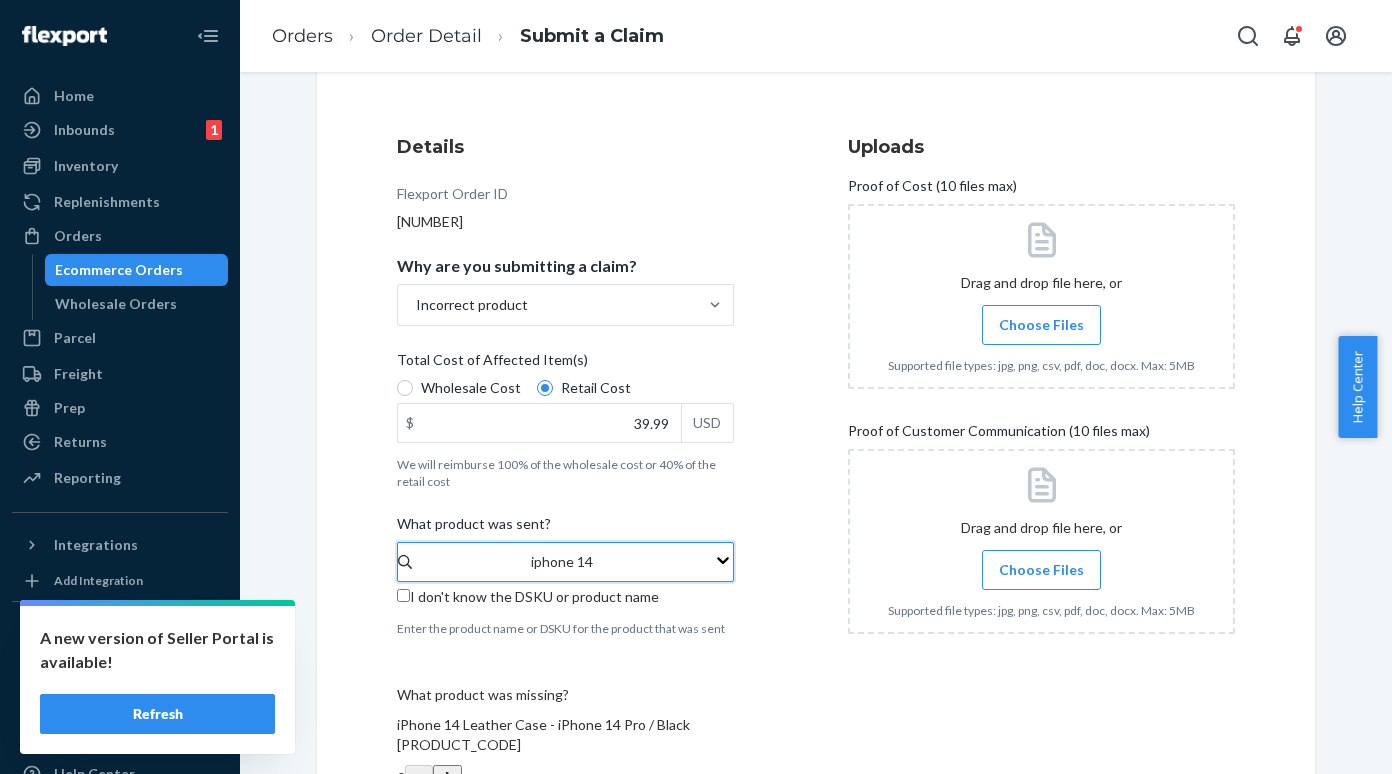 type on "iphone 14" 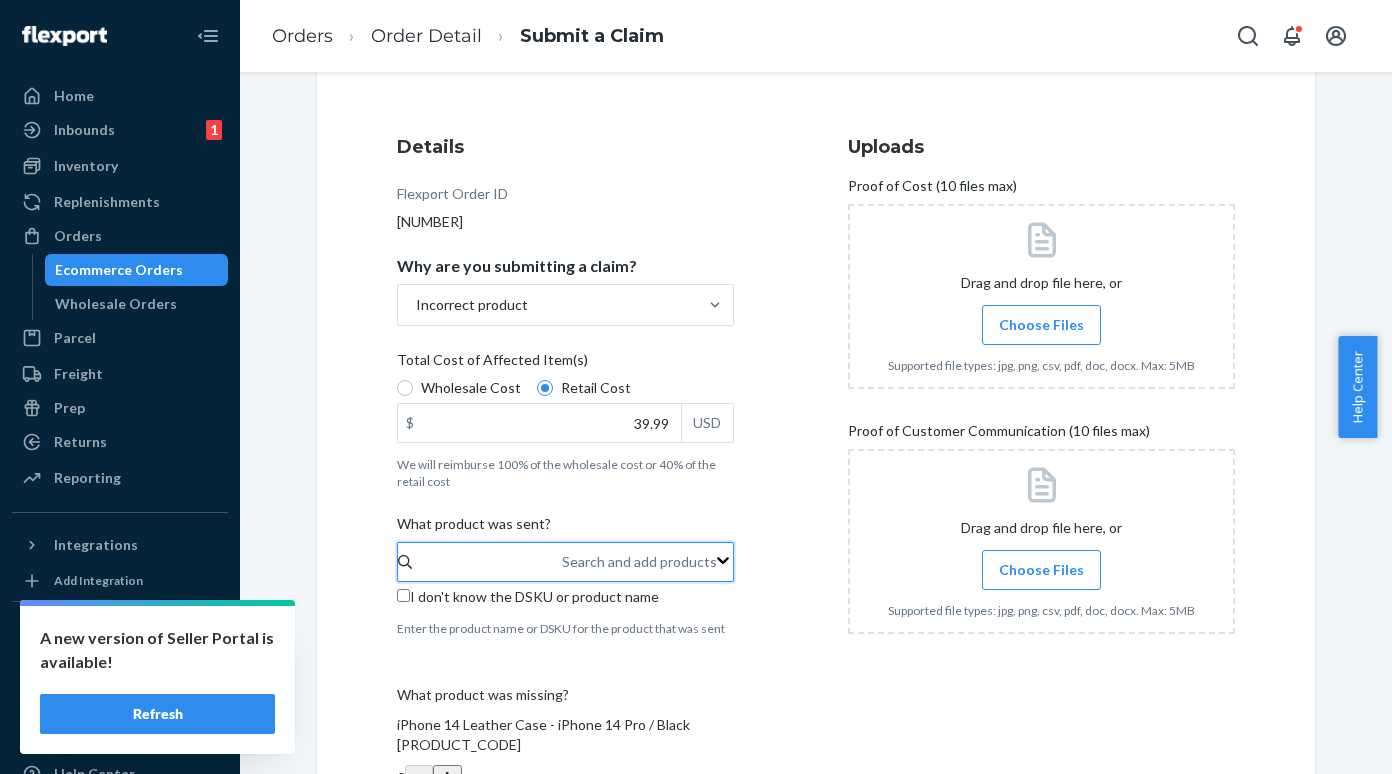 click on "Search and add products" at bounding box center [639, 562] 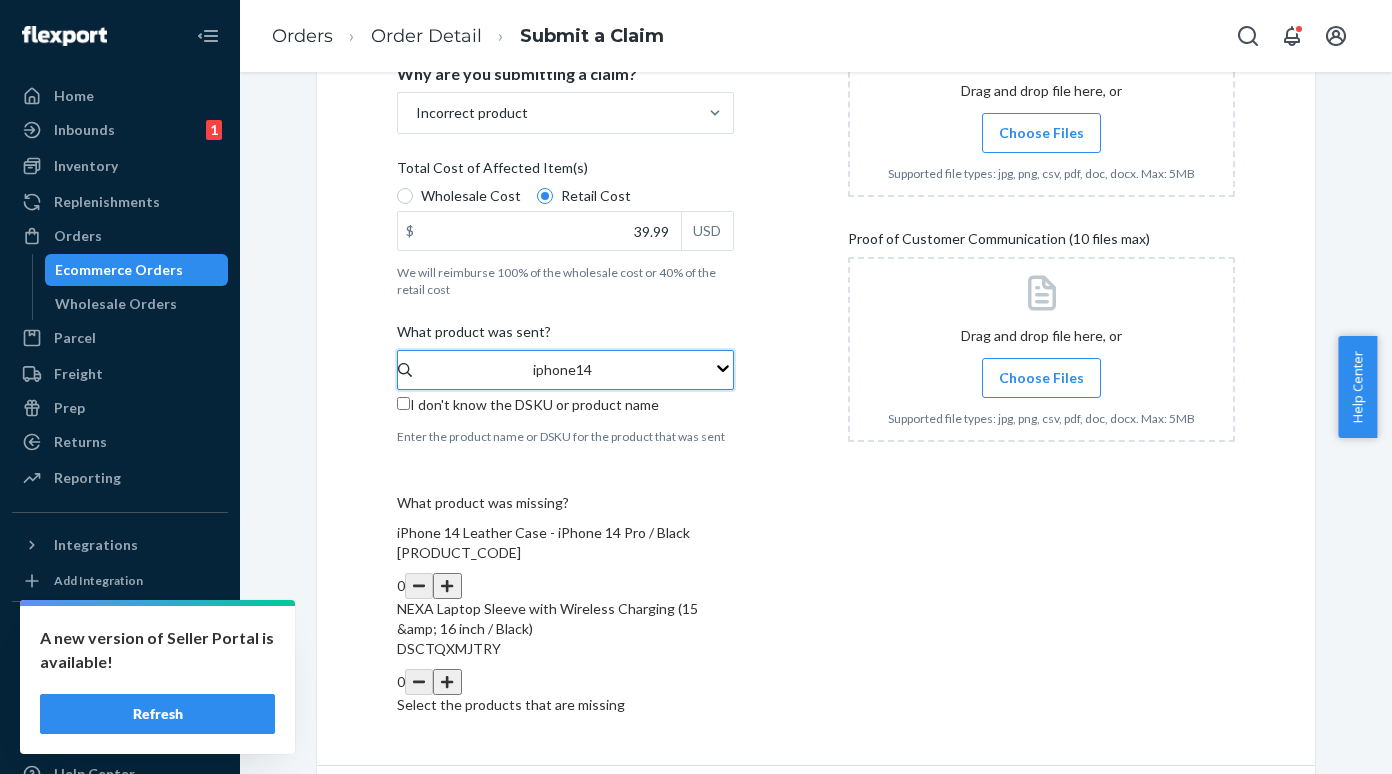 scroll, scrollTop: 400, scrollLeft: 0, axis: vertical 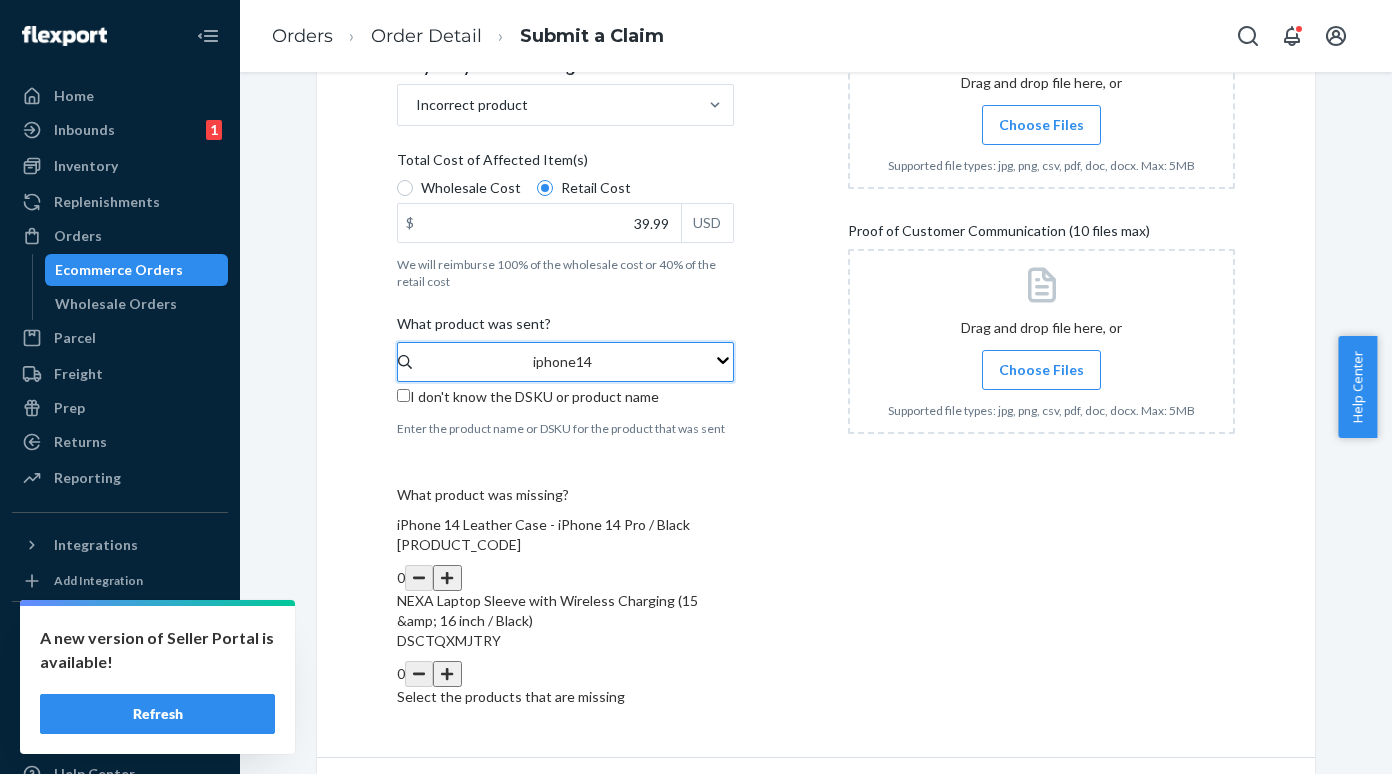 click on "iphone14" at bounding box center (563, 362) 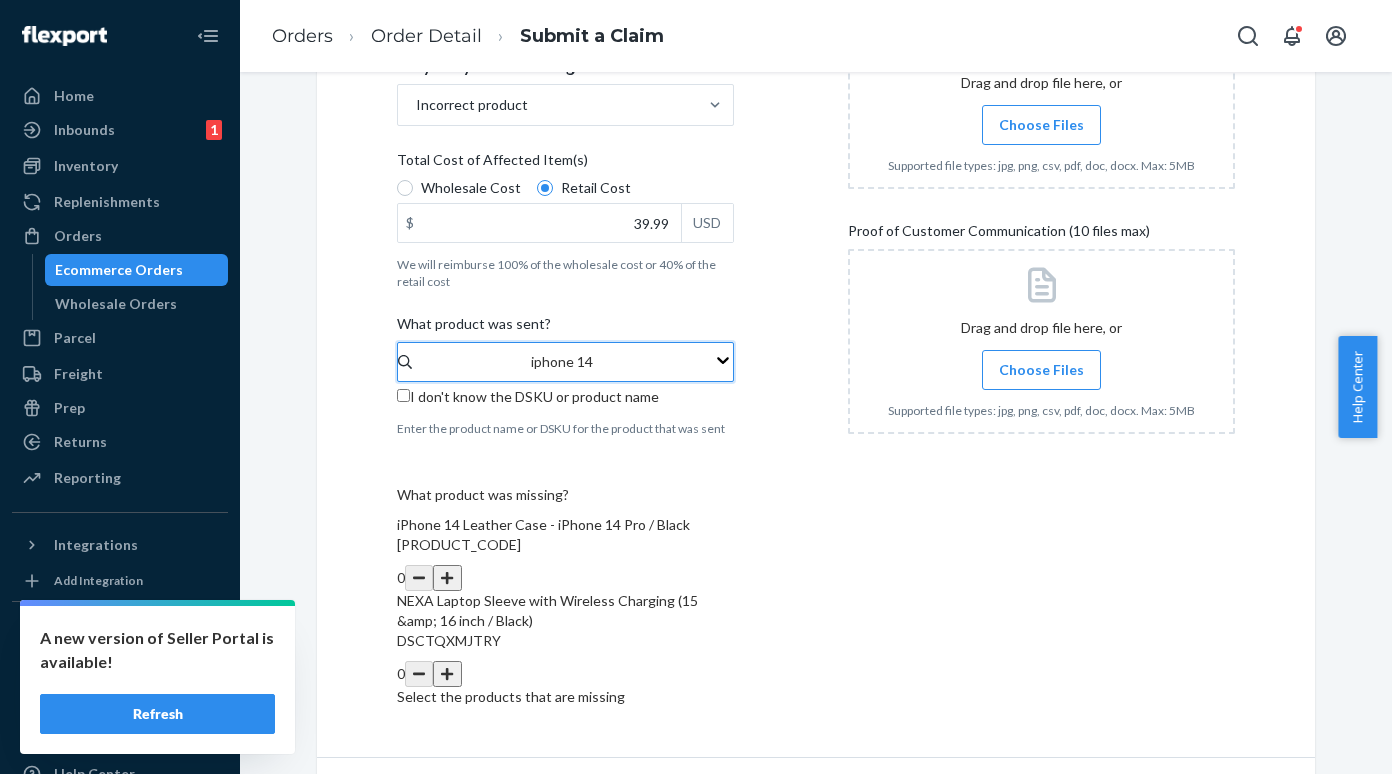 scroll, scrollTop: 0, scrollLeft: 0, axis: both 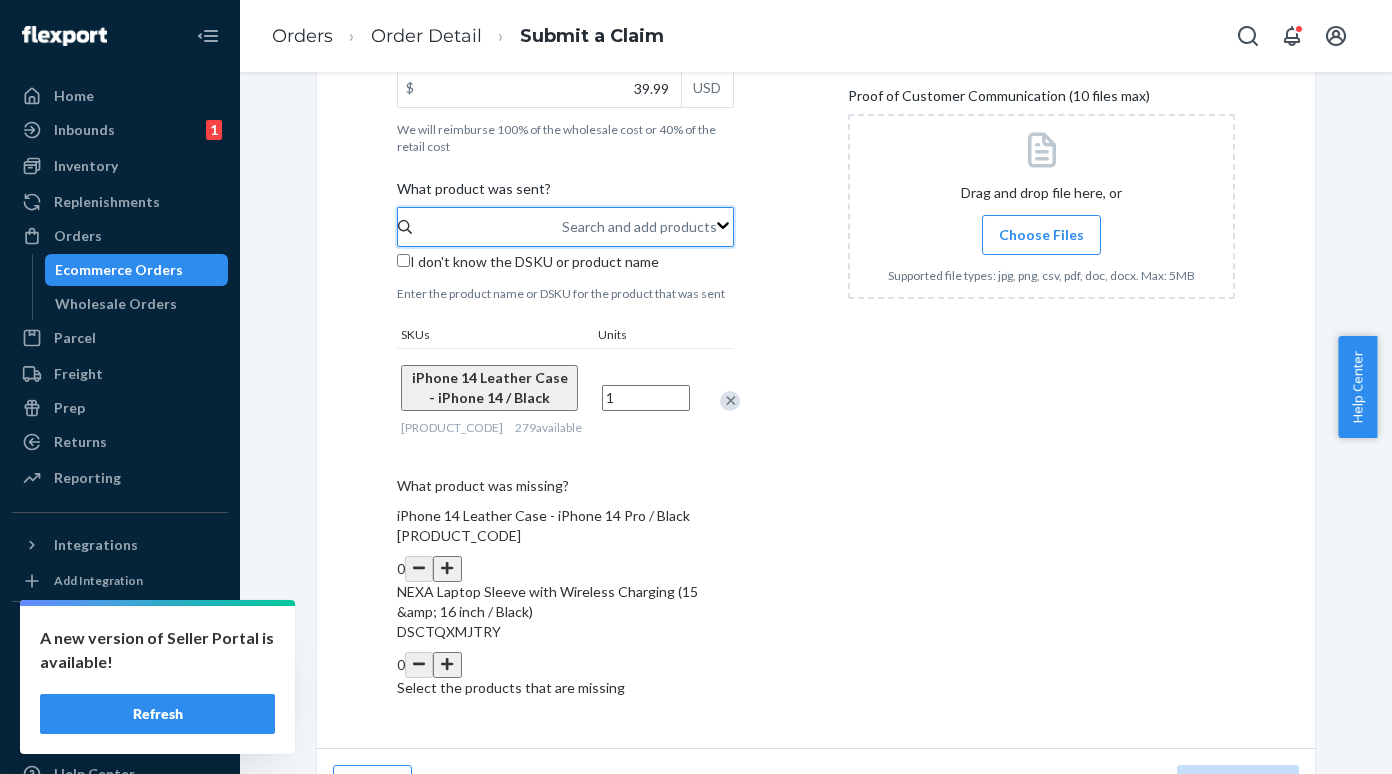 click at bounding box center (447, 569) 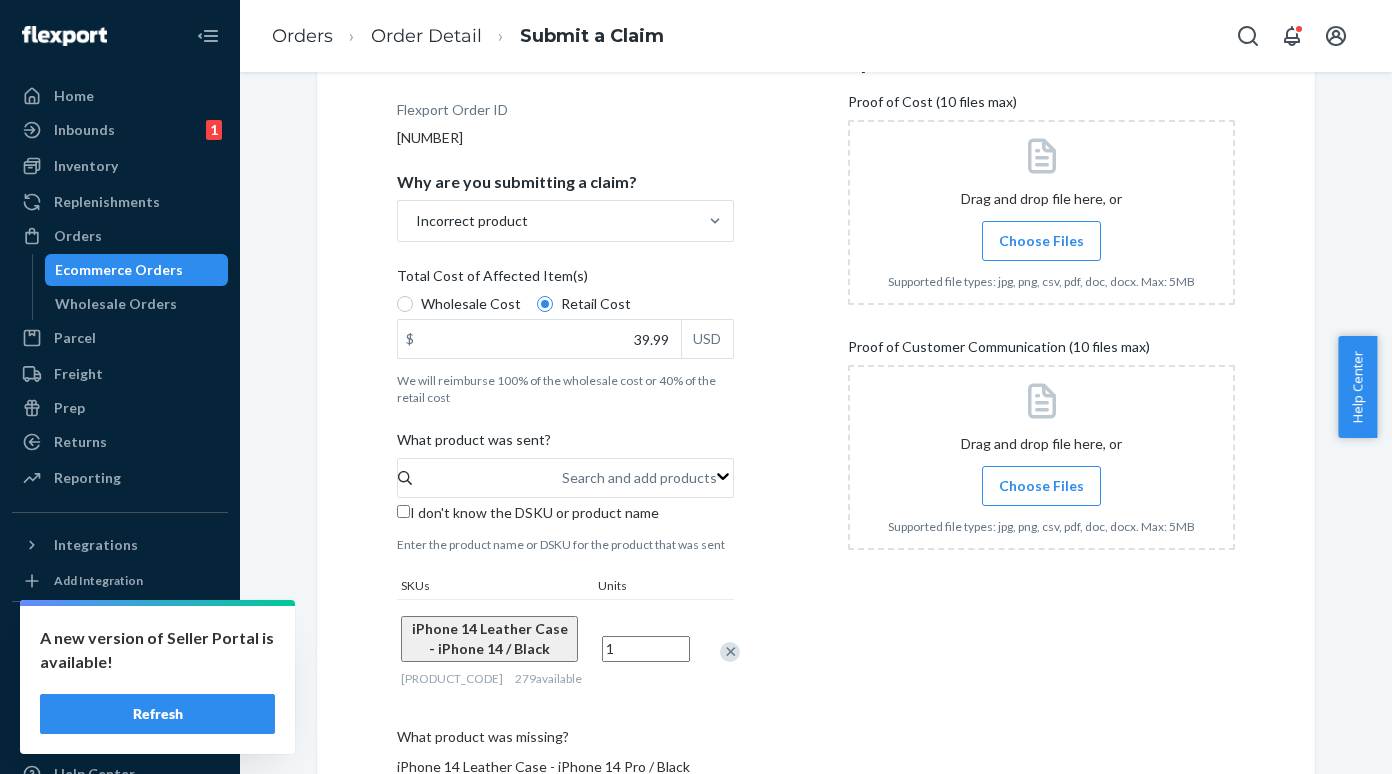 scroll, scrollTop: 135, scrollLeft: 0, axis: vertical 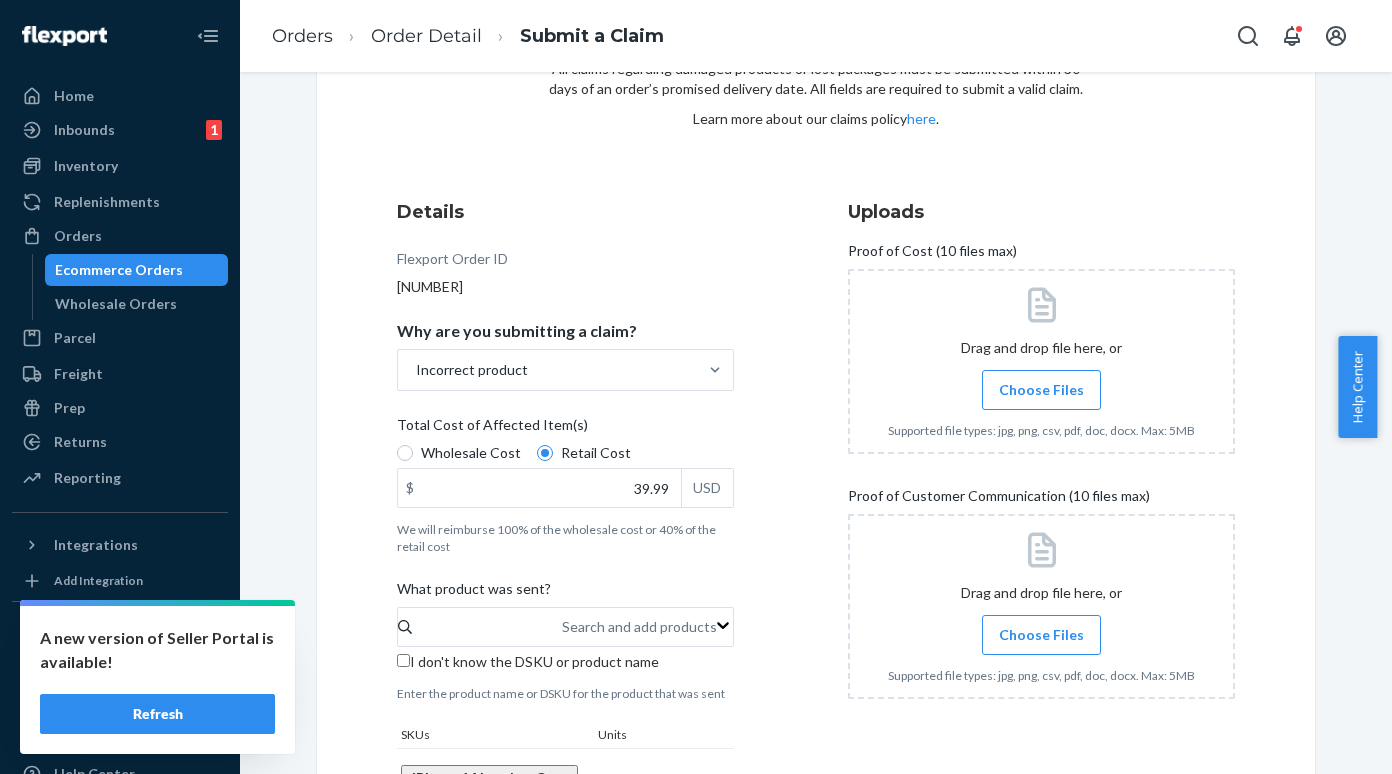 click on "Choose Files" at bounding box center [1041, 635] 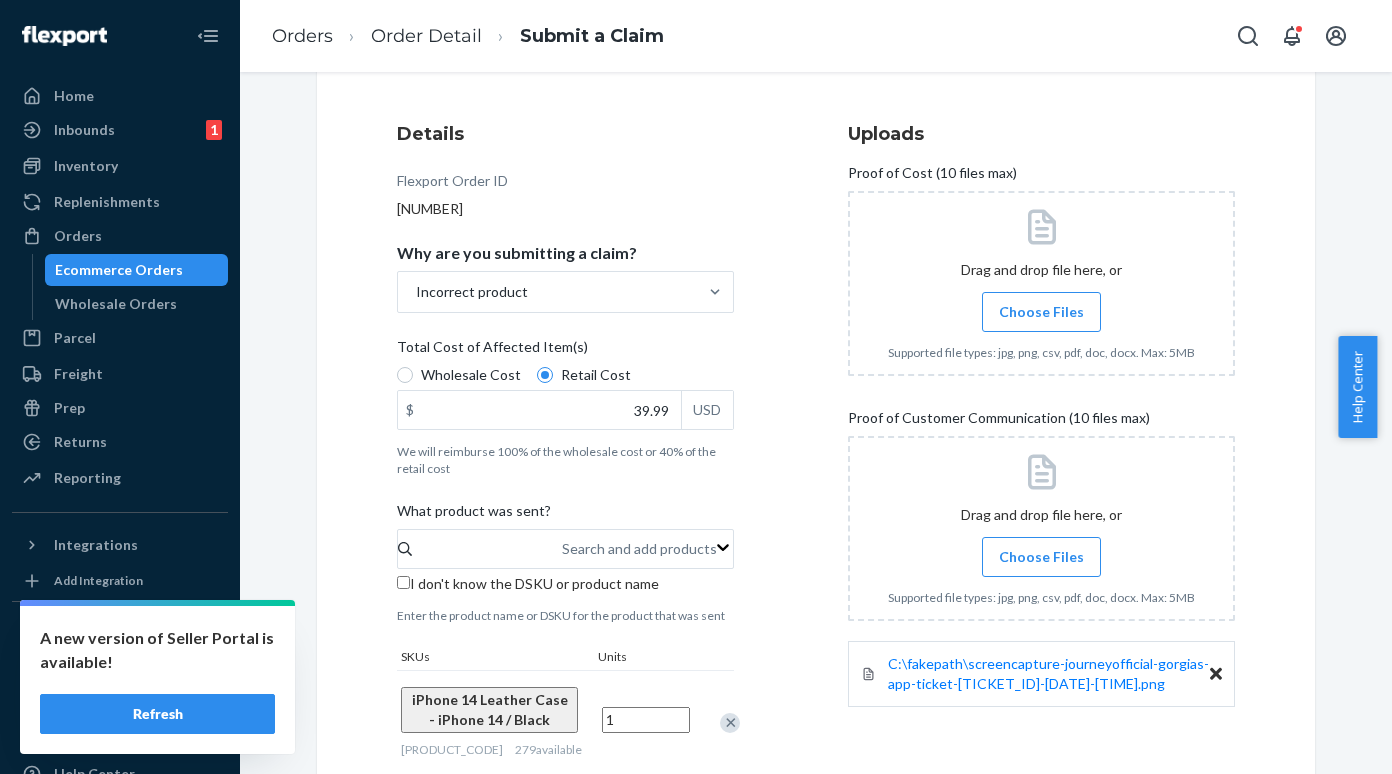 scroll, scrollTop: 135, scrollLeft: 0, axis: vertical 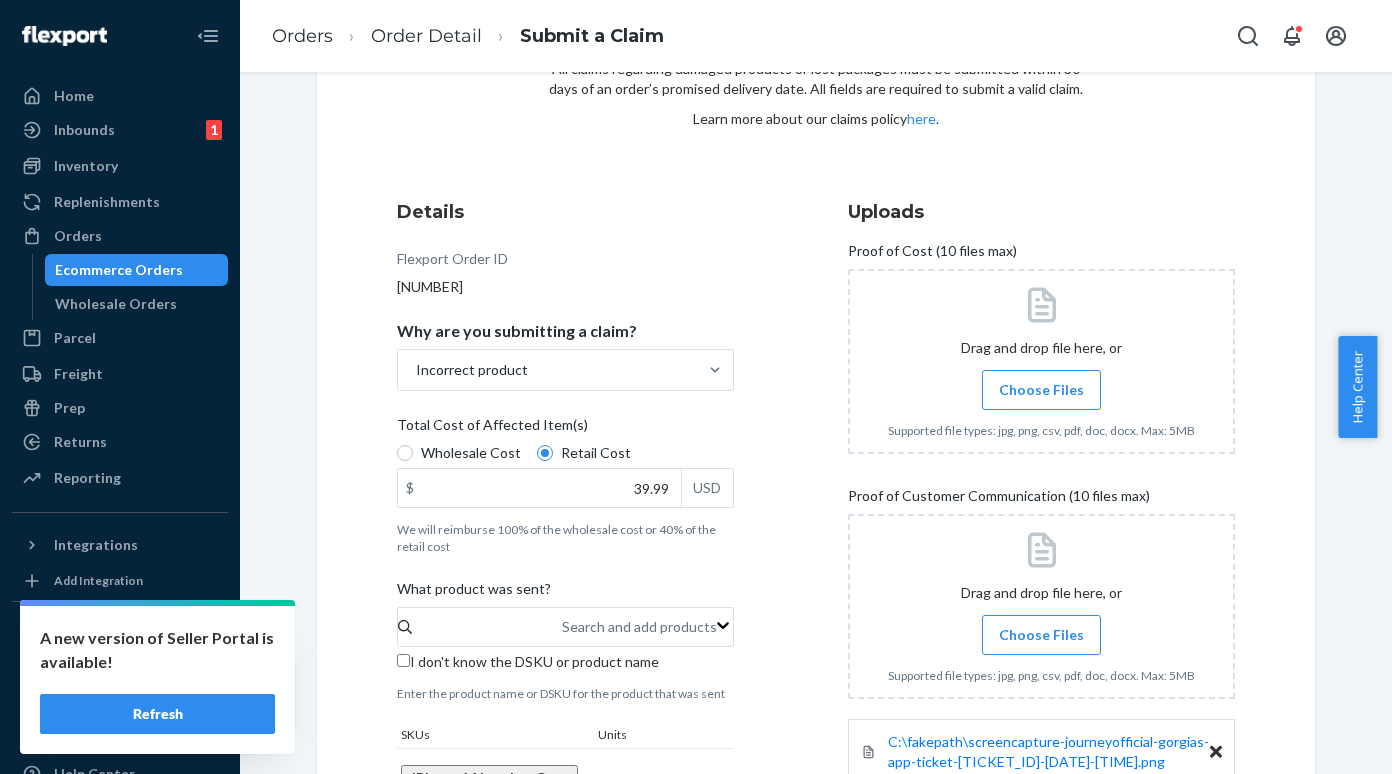 click on "Choose Files" at bounding box center [1041, 390] 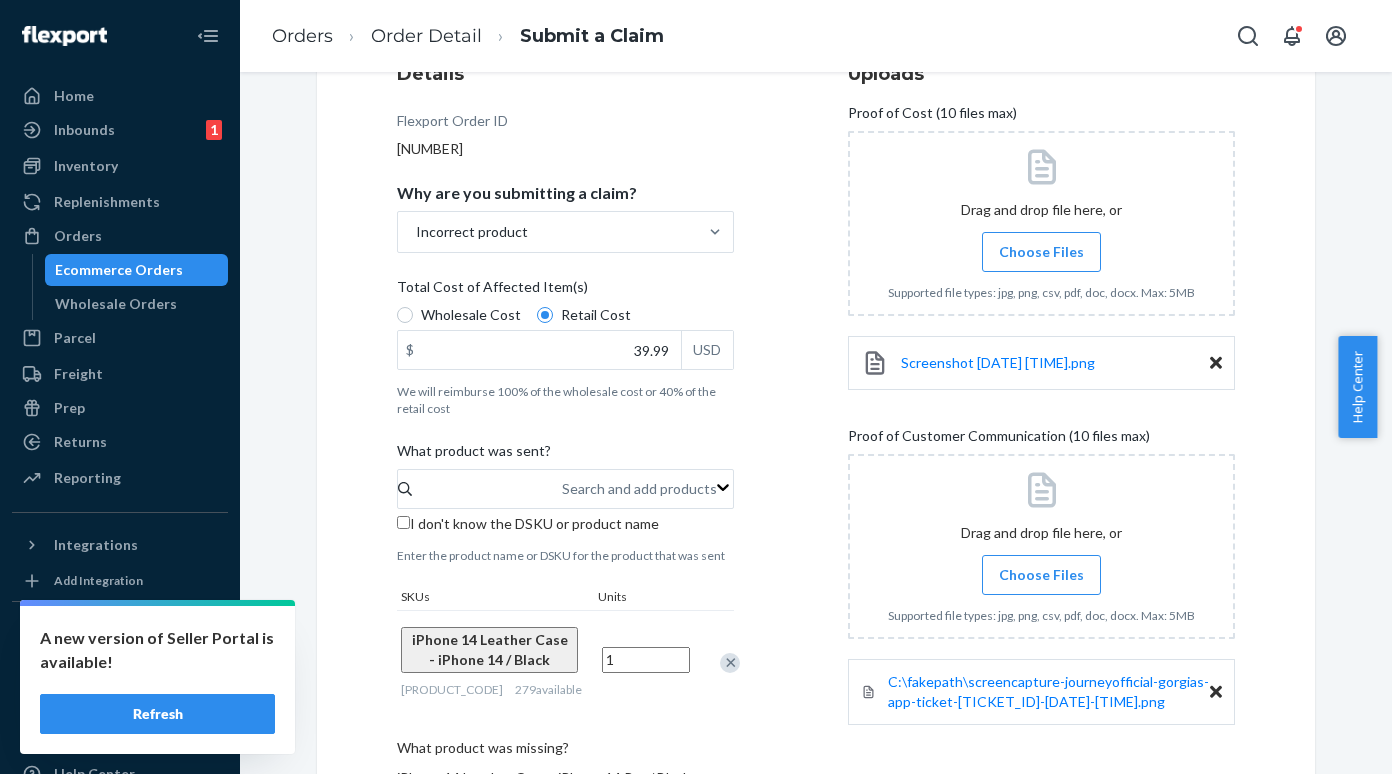 scroll, scrollTop: 235, scrollLeft: 0, axis: vertical 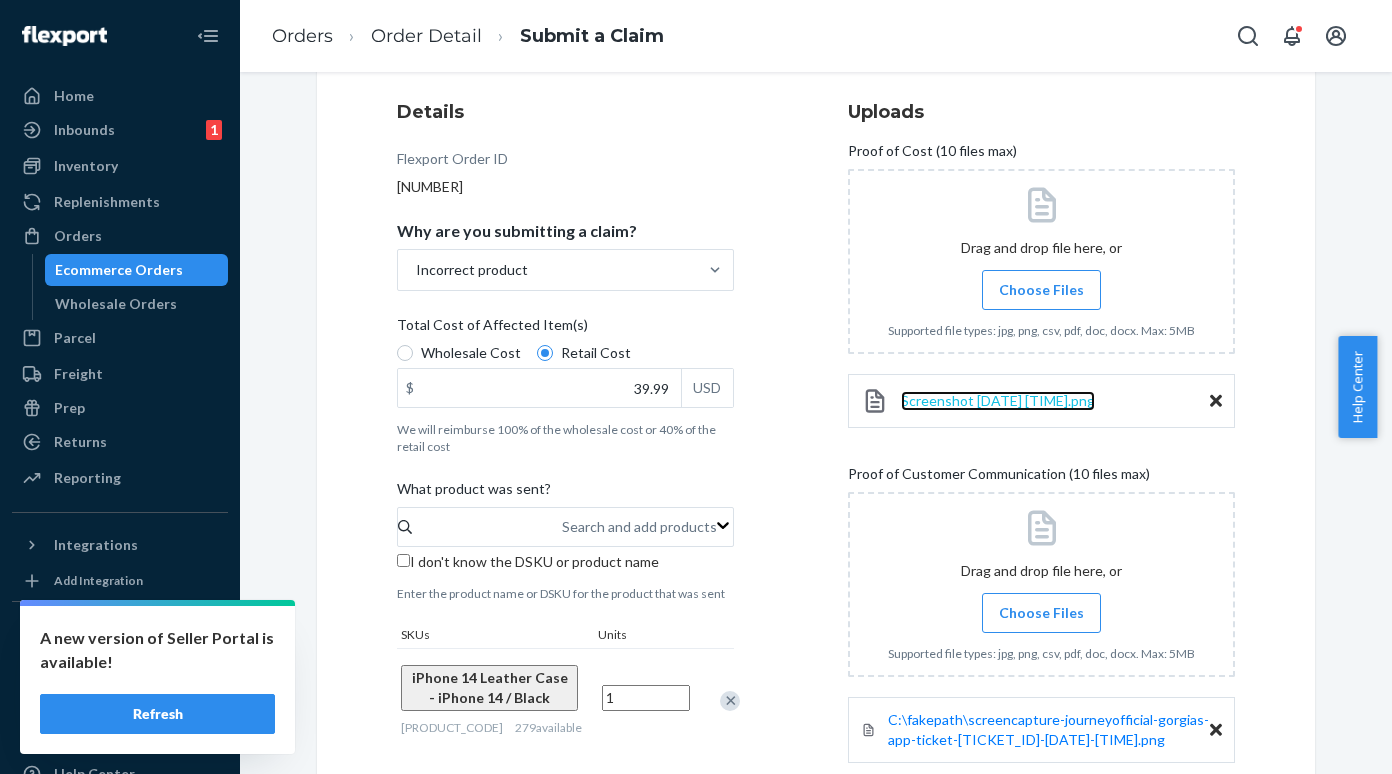 click on "Screenshot [DATE] [TIME].png" at bounding box center [998, 400] 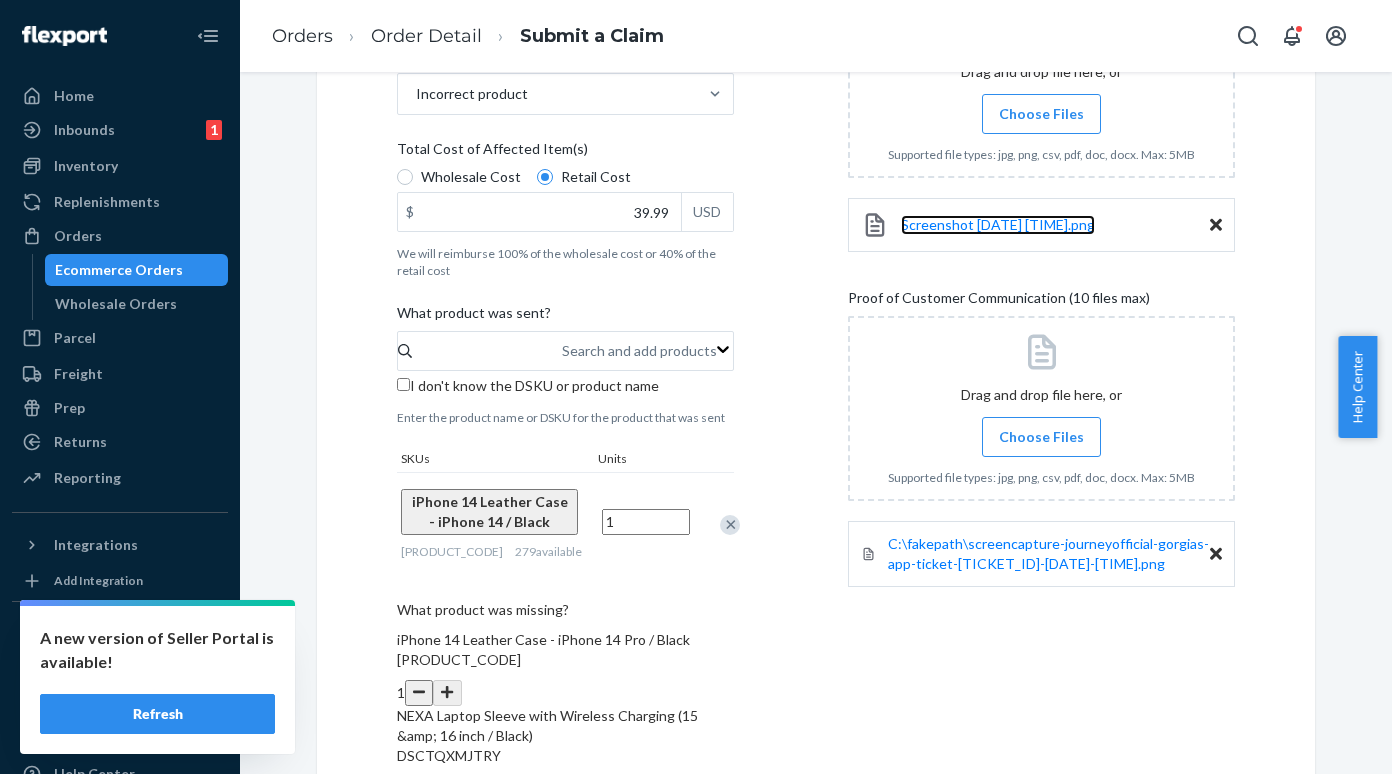 scroll, scrollTop: 435, scrollLeft: 0, axis: vertical 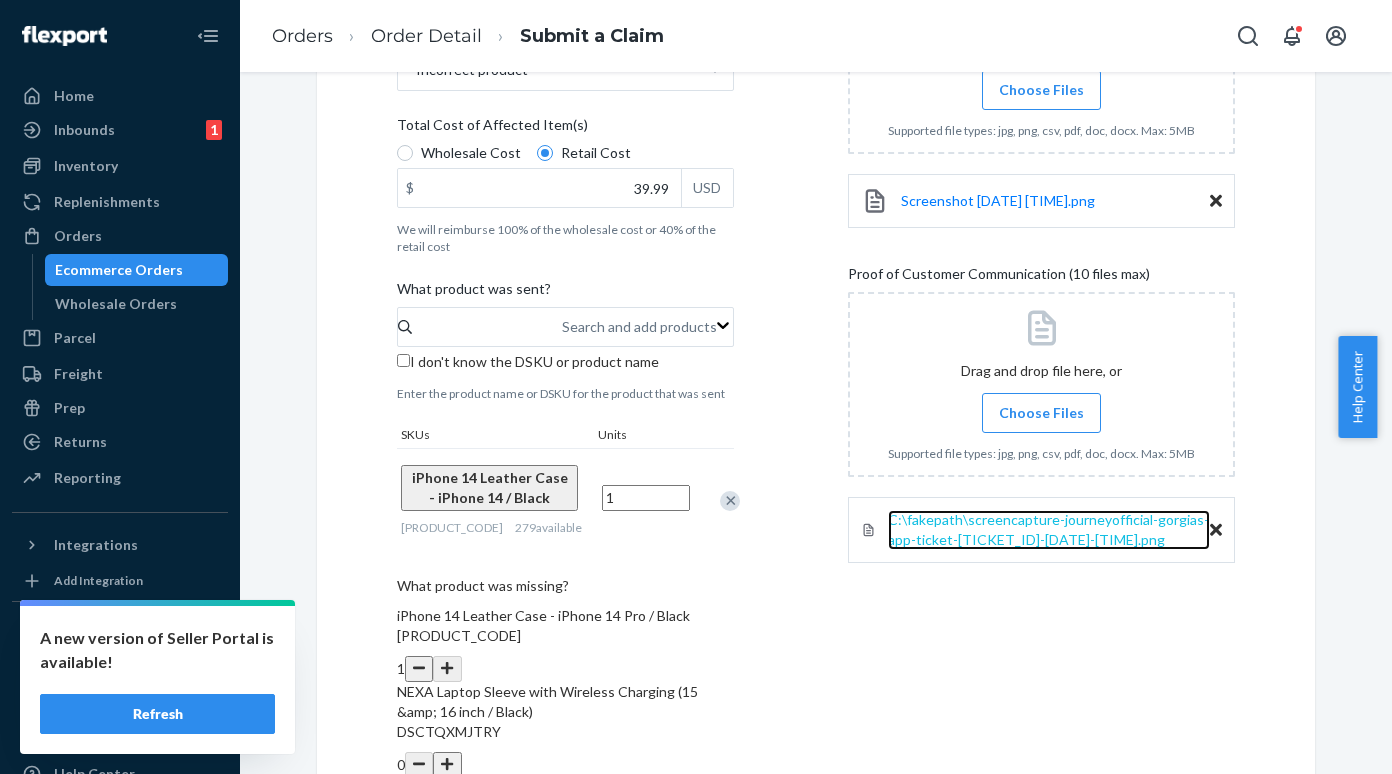 click on "C:\fakepath\screencapture-journeyofficial-gorgias-app-ticket-[TICKET_ID]-[DATE]-[TIME].png" at bounding box center [1048, 529] 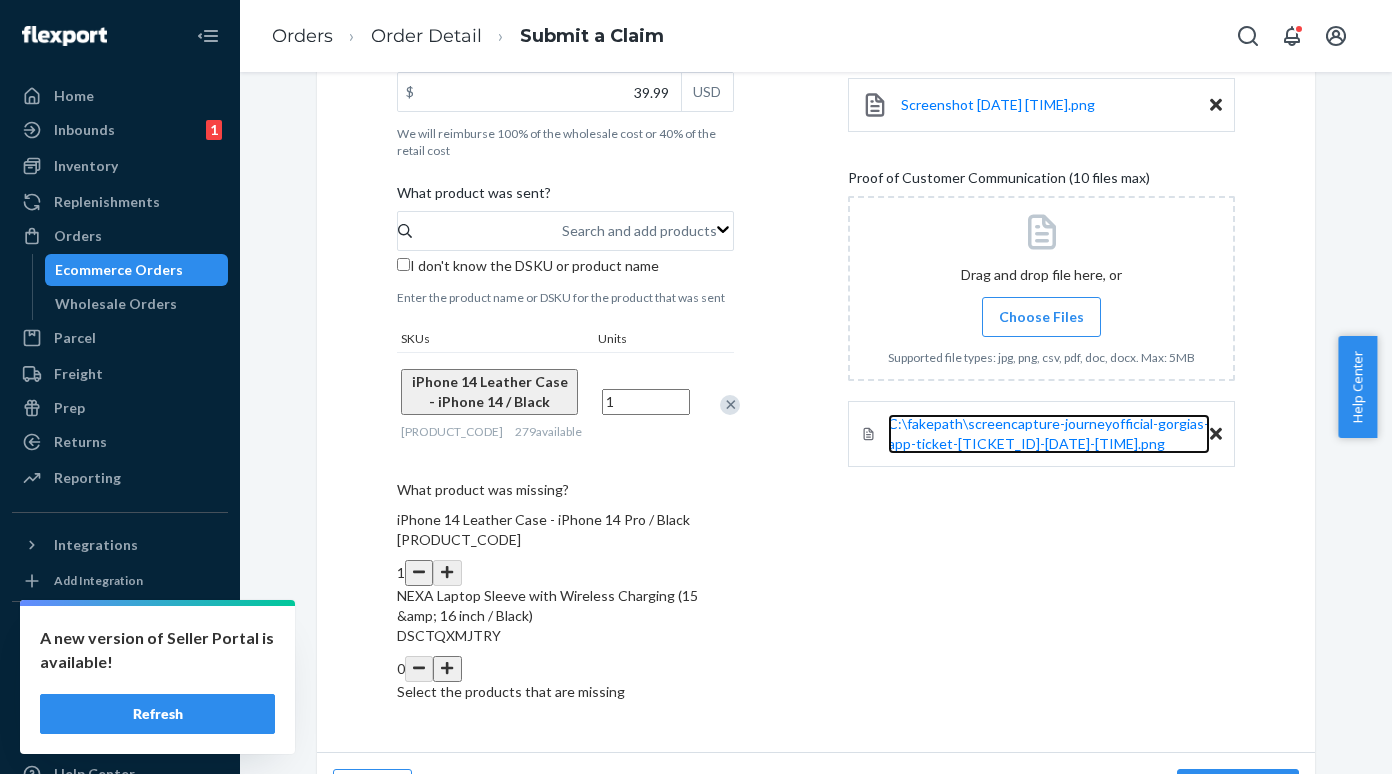 scroll, scrollTop: 535, scrollLeft: 0, axis: vertical 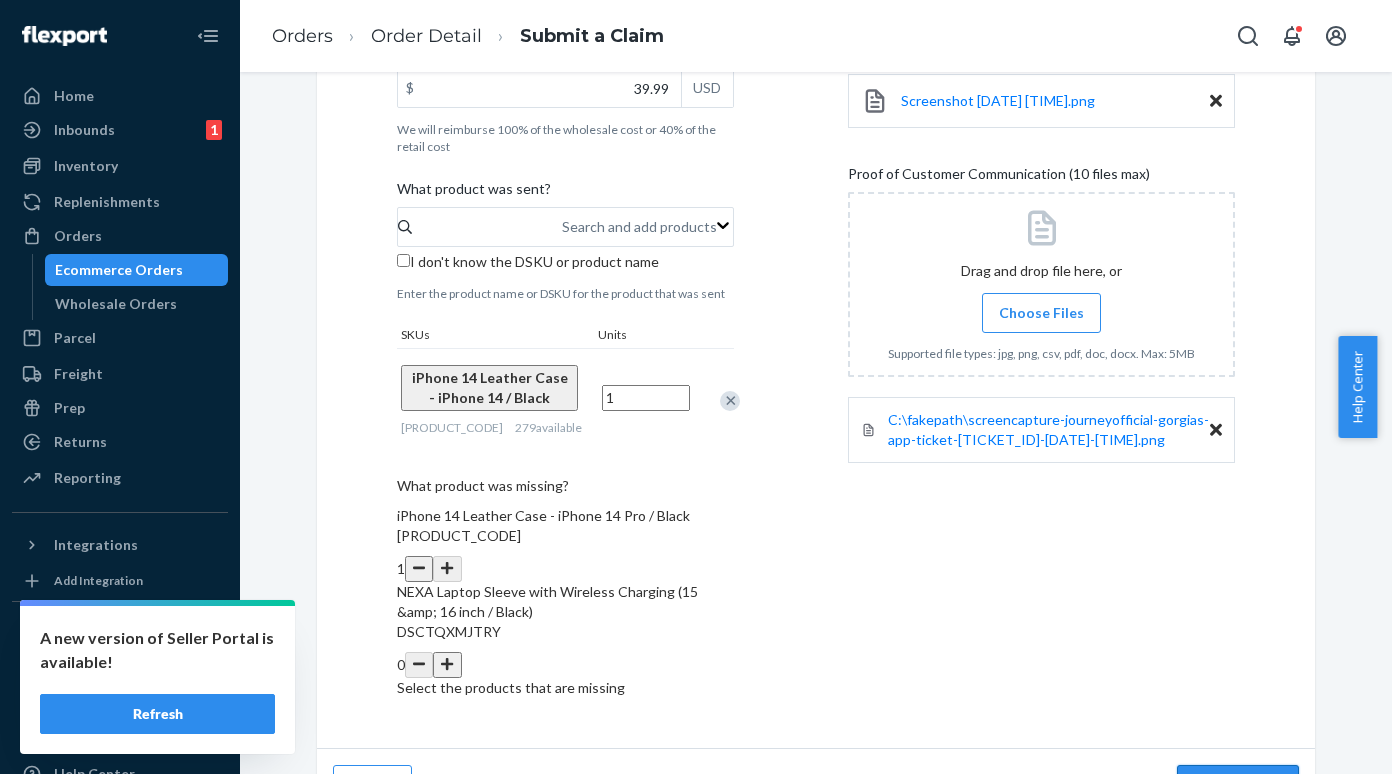 click on "Review Claim" at bounding box center [1238, 785] 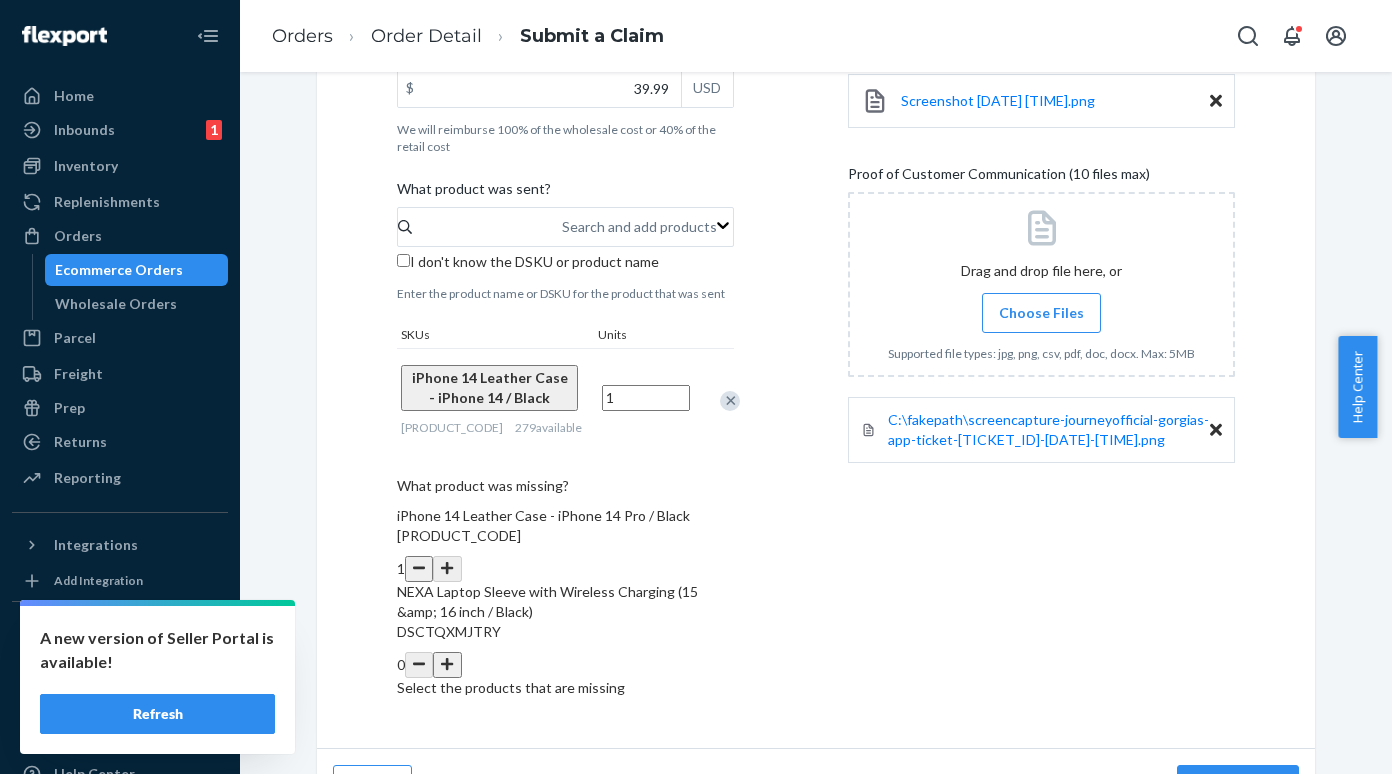 scroll, scrollTop: 155, scrollLeft: 0, axis: vertical 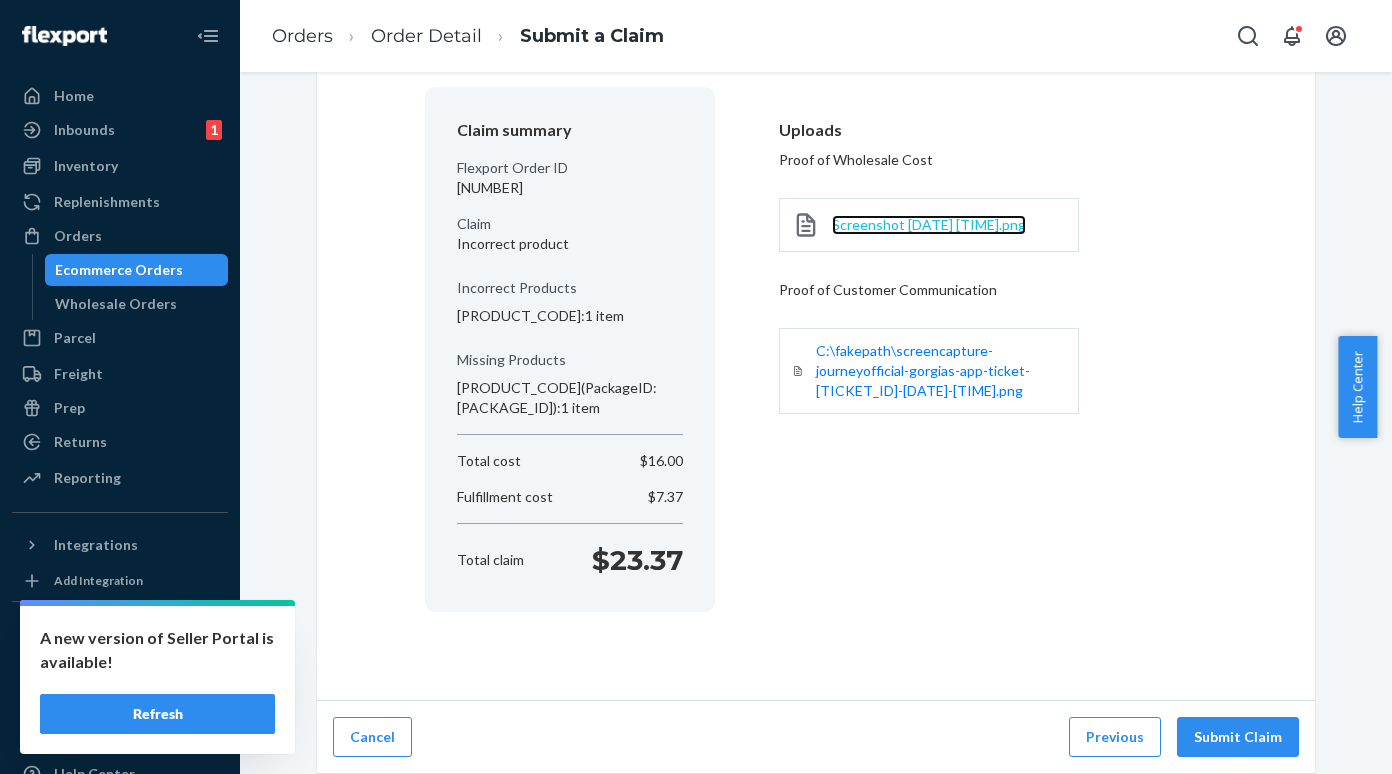 click on "Screenshot [DATE] [TIME].png" at bounding box center (929, 224) 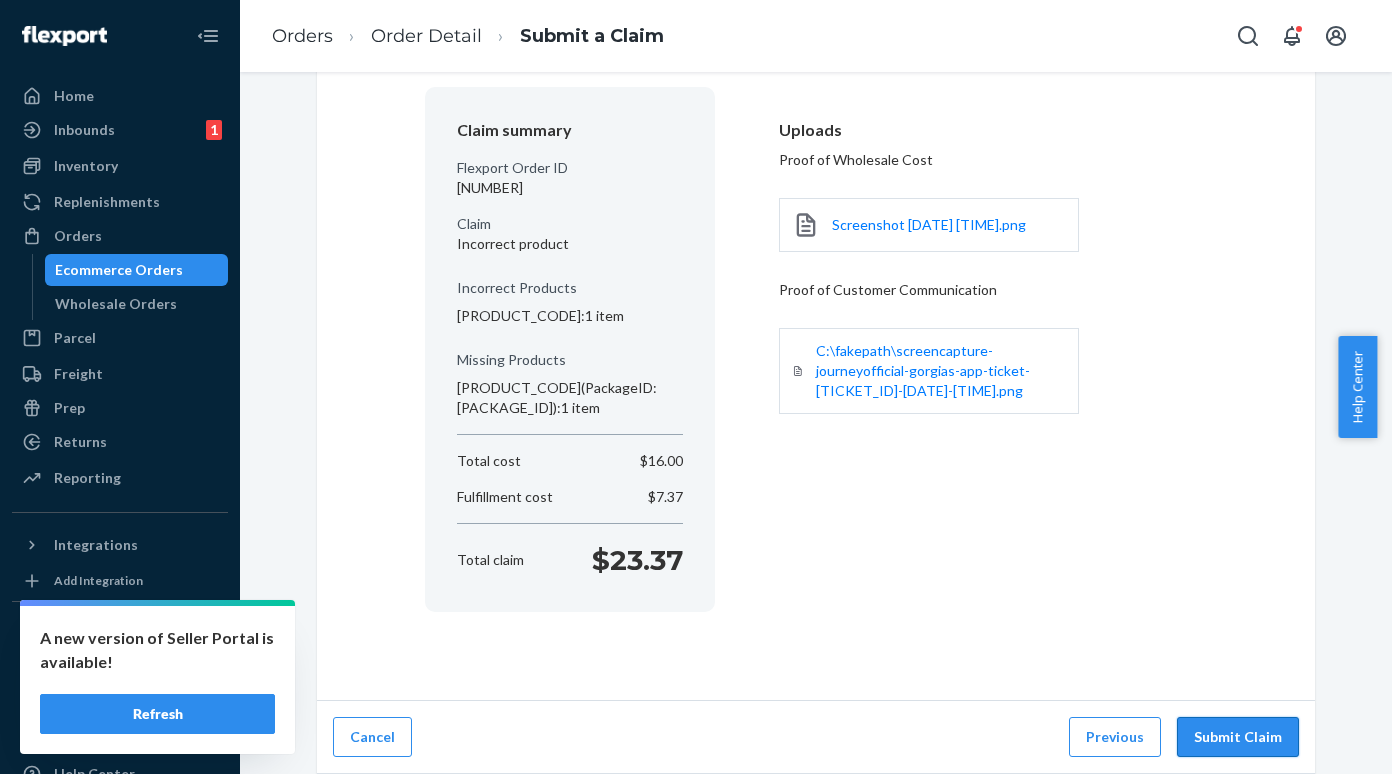 click on "Submit Claim" at bounding box center (1238, 737) 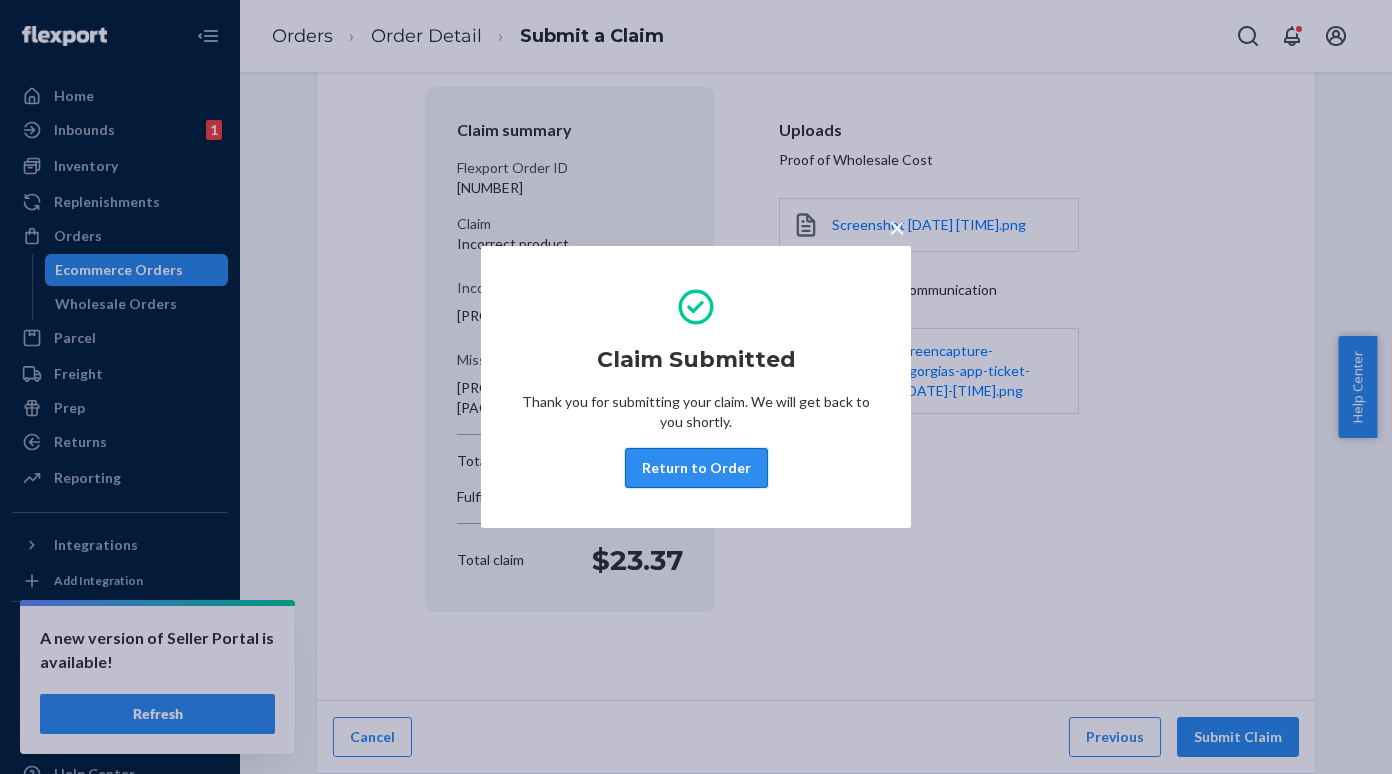 click on "Return to Order" at bounding box center (696, 468) 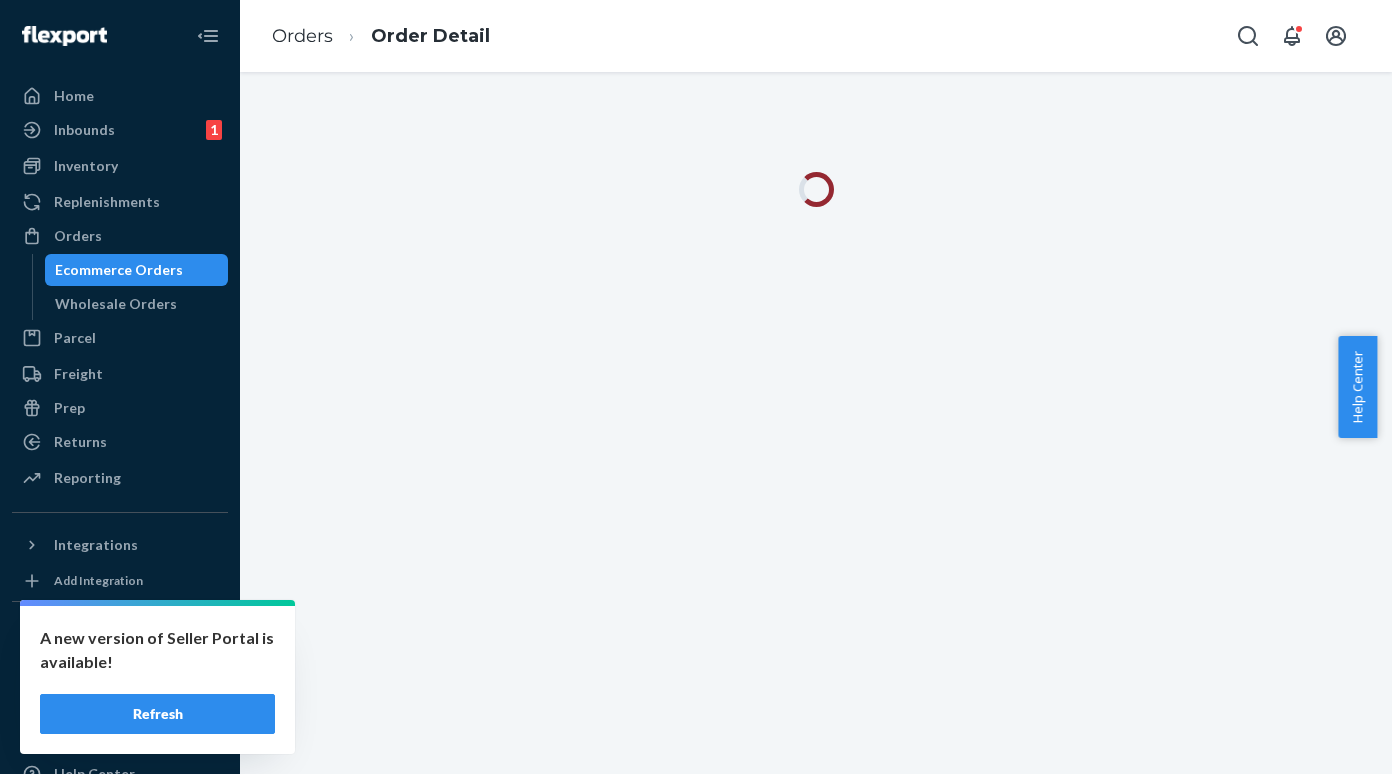 scroll, scrollTop: 0, scrollLeft: 0, axis: both 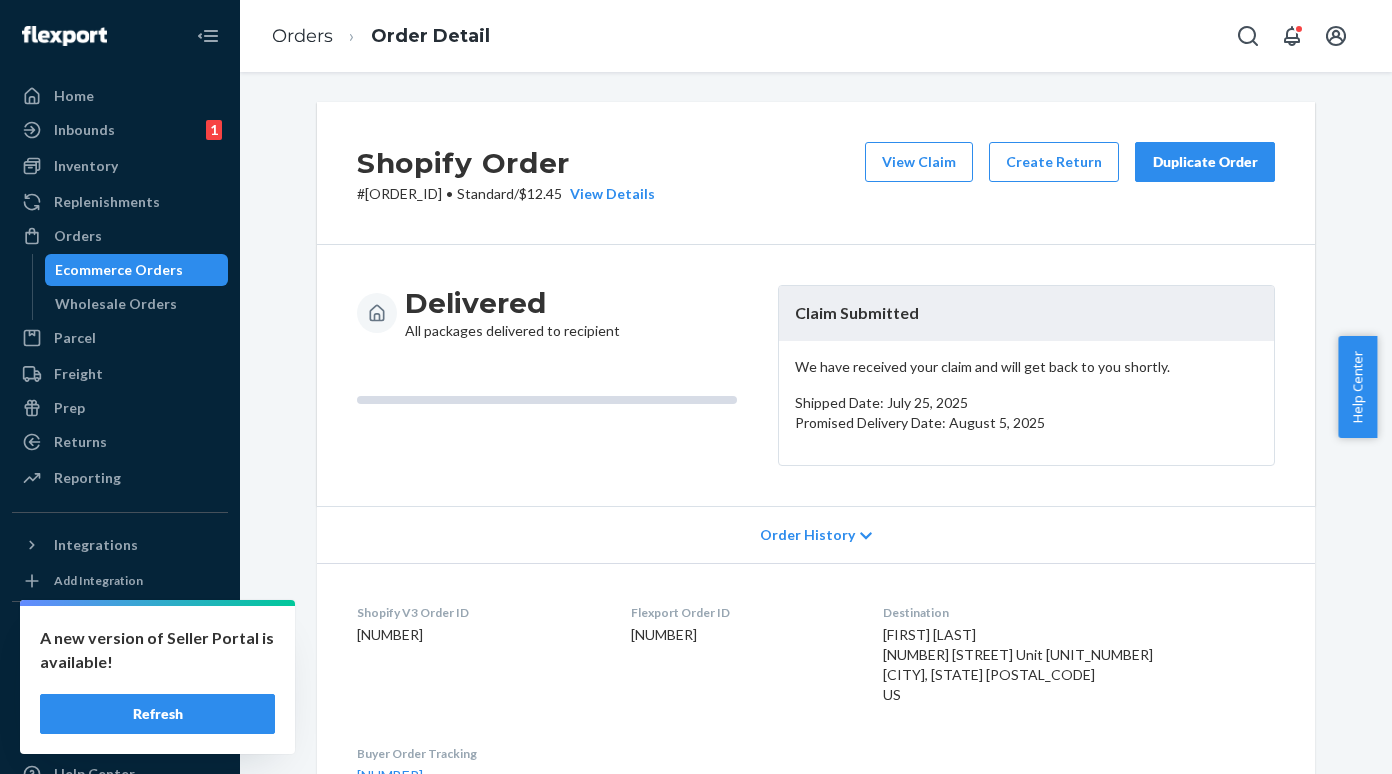 click on "# #[NUMBER] • Standard  /  $[PRICE] View Details" at bounding box center [506, 194] 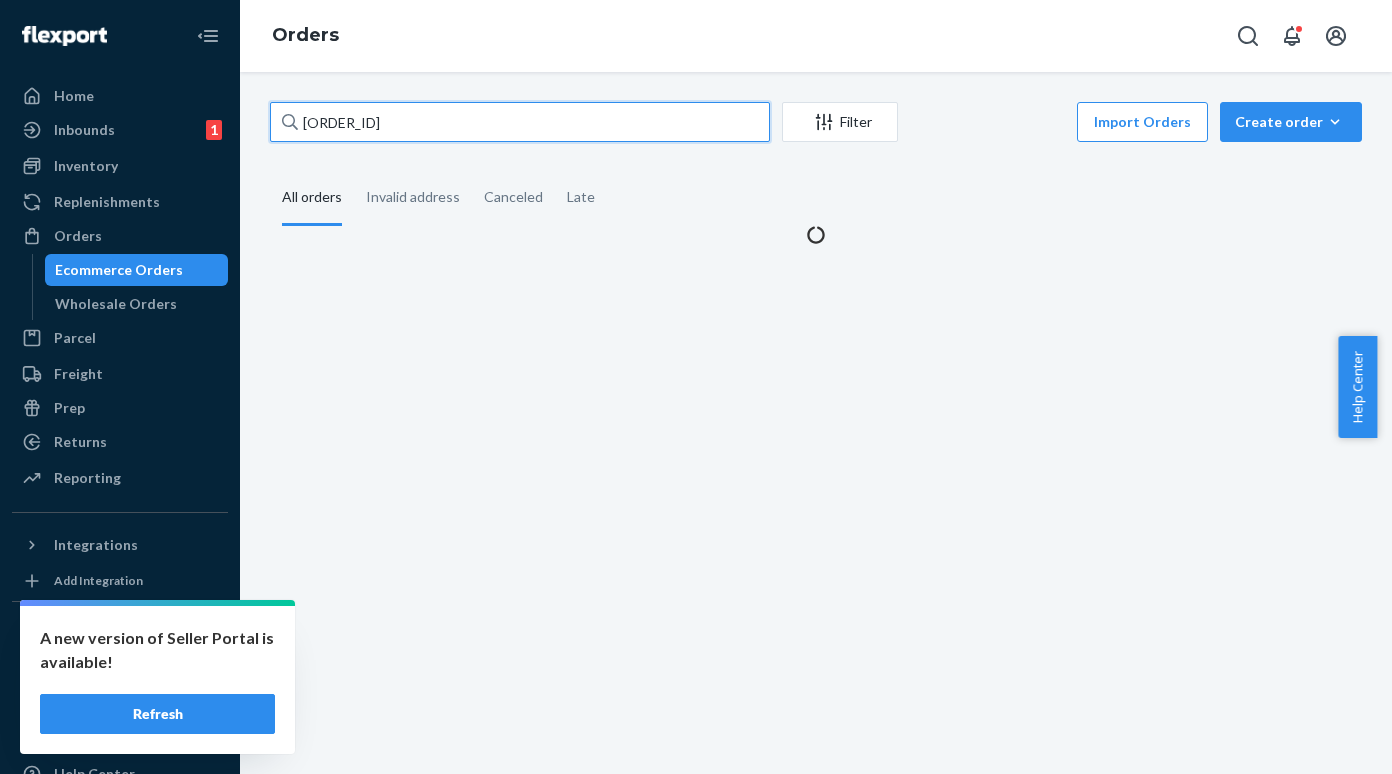click on "[ORDER_ID]" at bounding box center [520, 122] 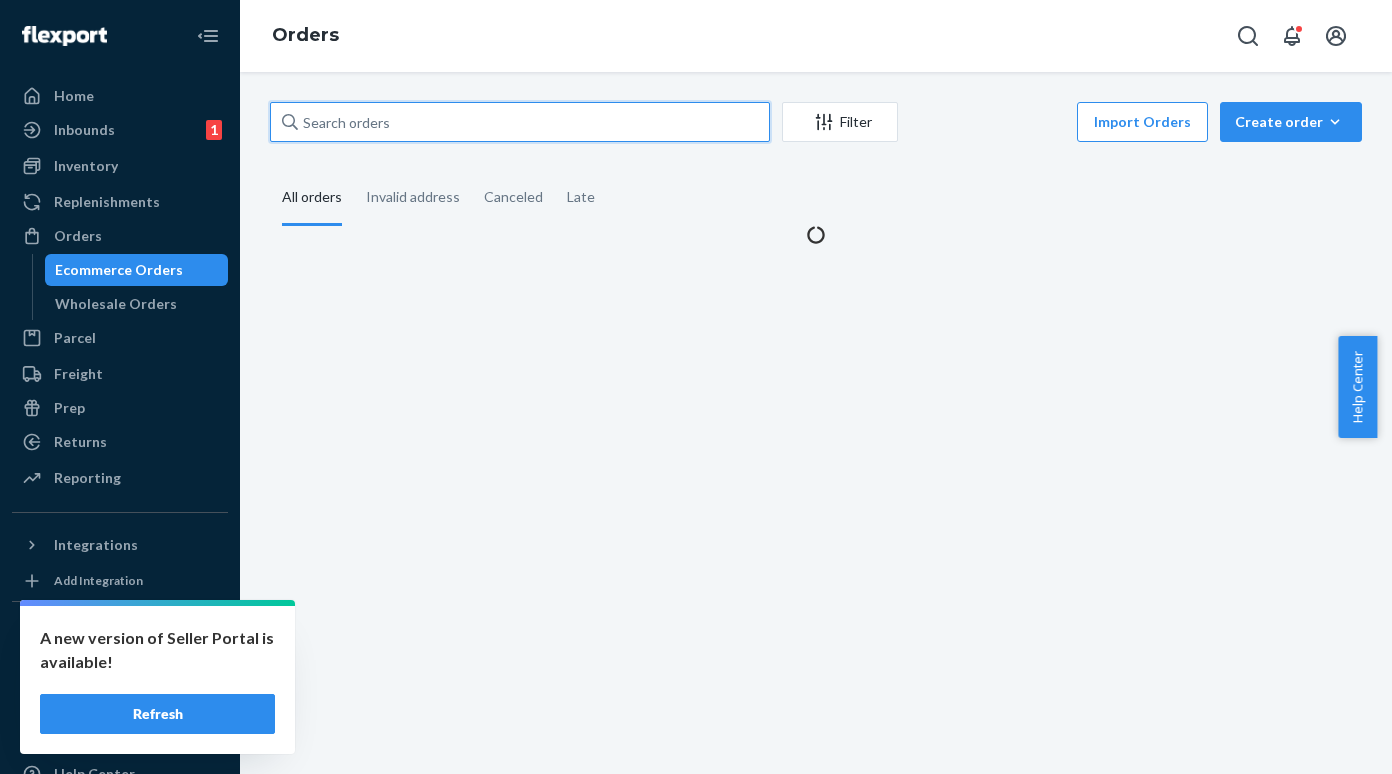 paste on "[ORDER_ID]" 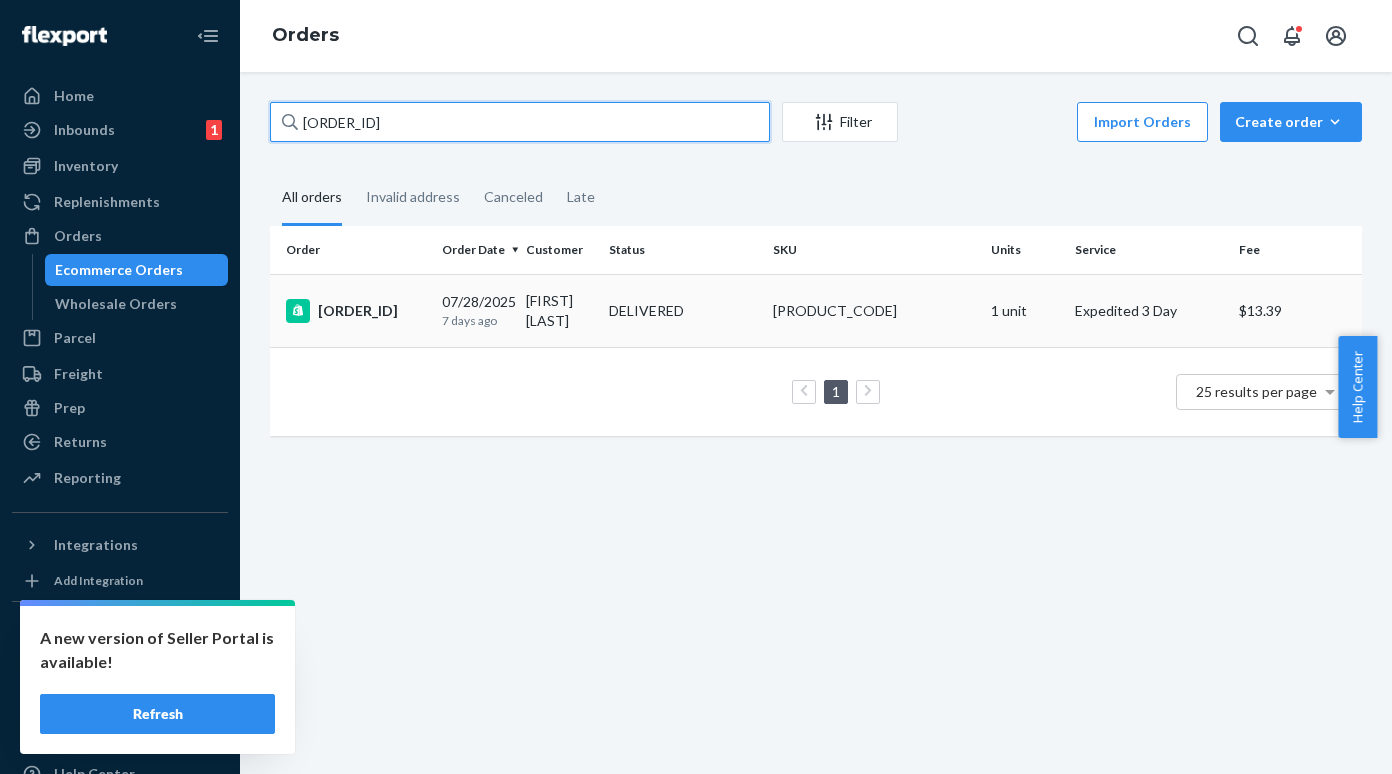 type on "[ORDER_ID]" 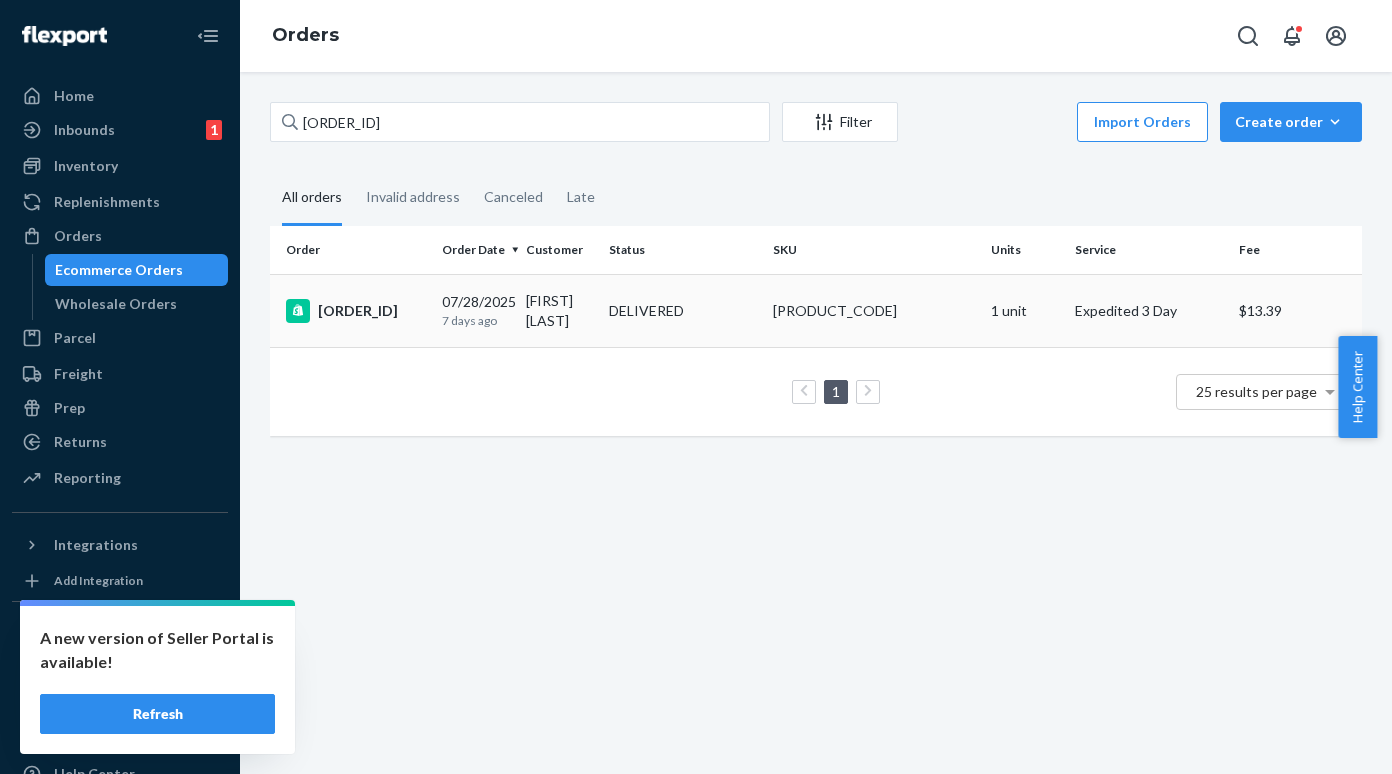 click on "[ORDER_ID]" at bounding box center [356, 311] 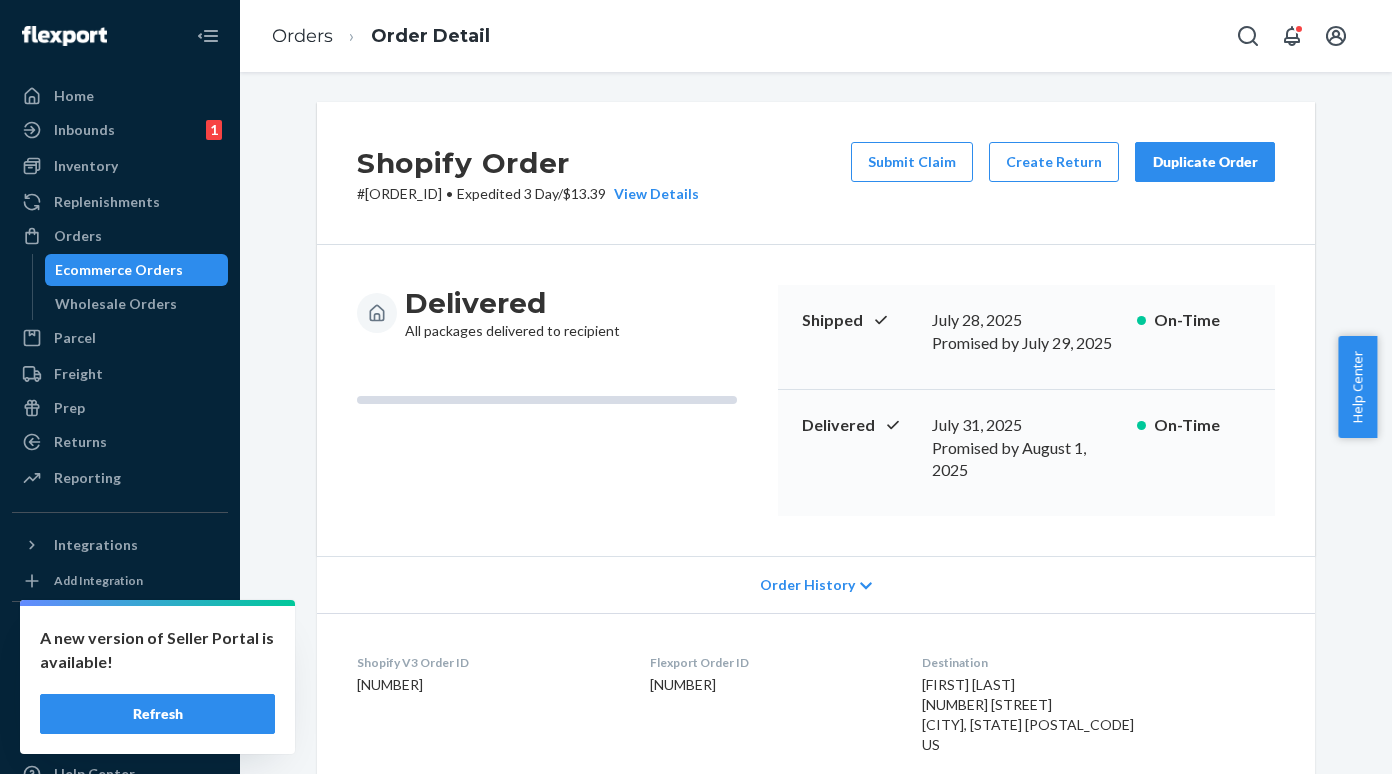 click on "Ecommerce Orders" at bounding box center [119, 270] 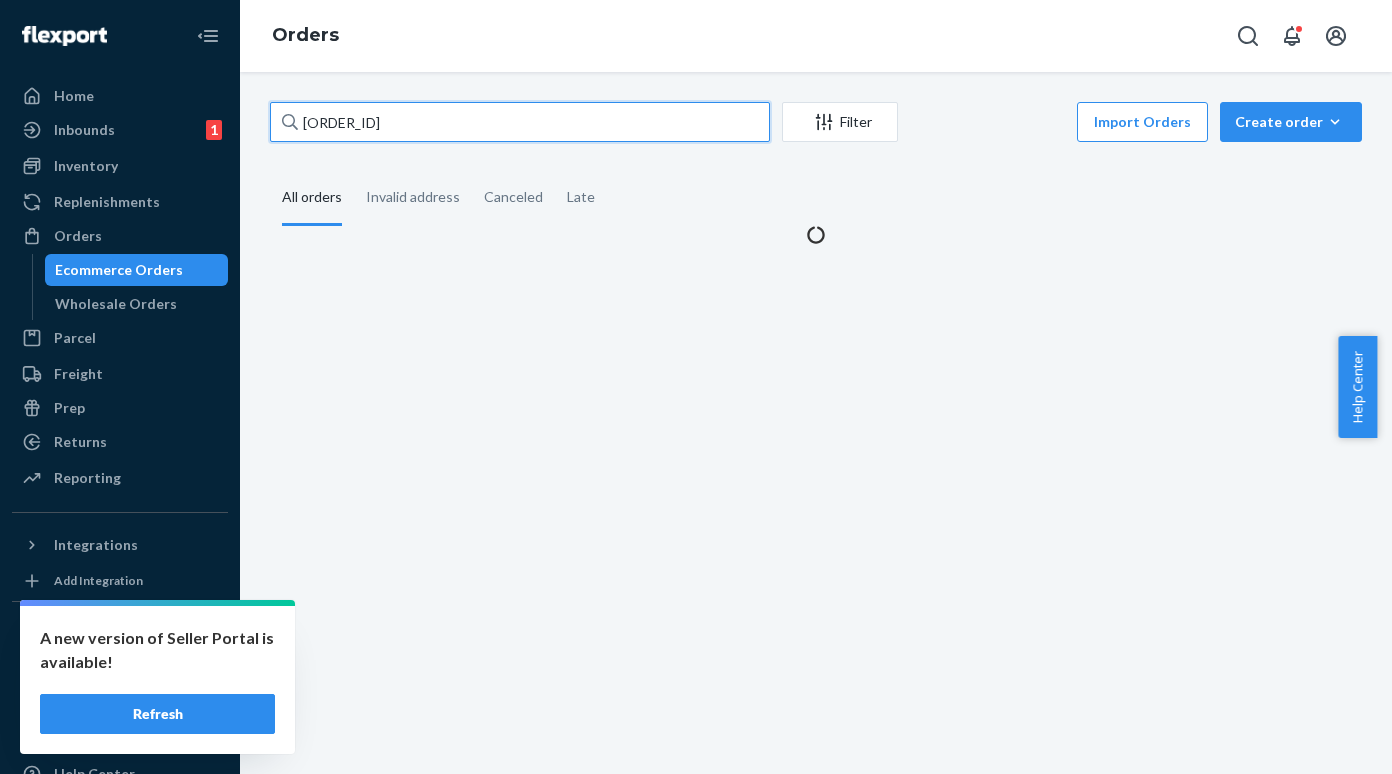 click on "[ORDER_ID]" at bounding box center [520, 122] 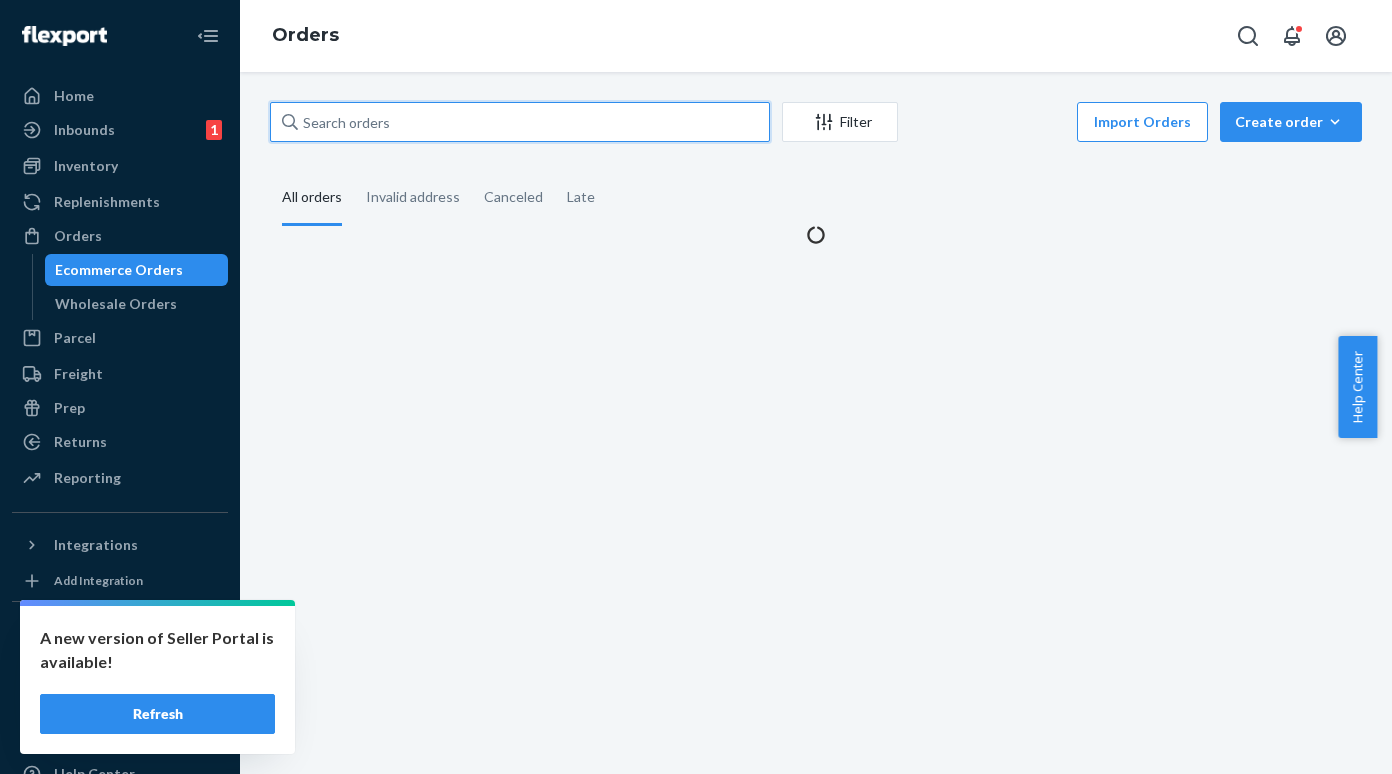 paste on "[ORDER_ID]" 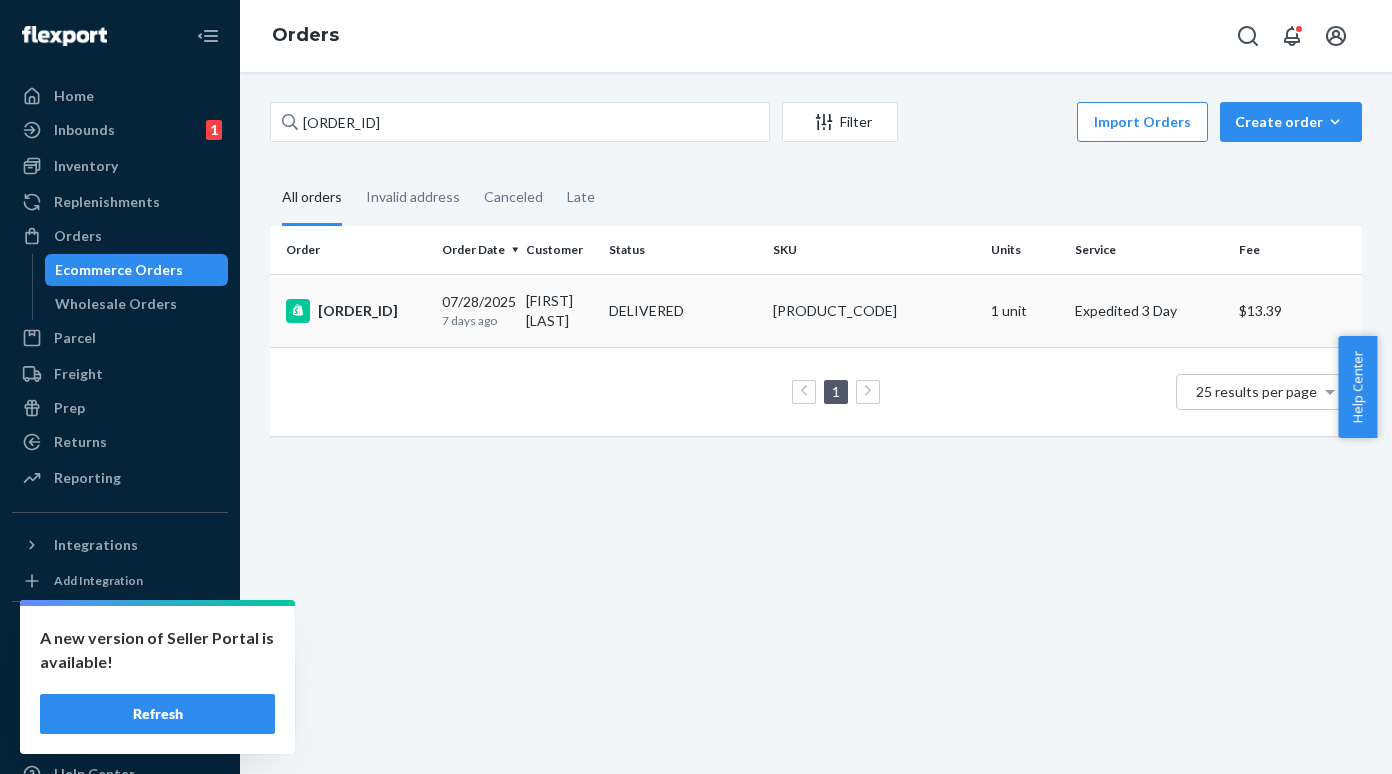 click on "[ORDER_ID]" at bounding box center [356, 311] 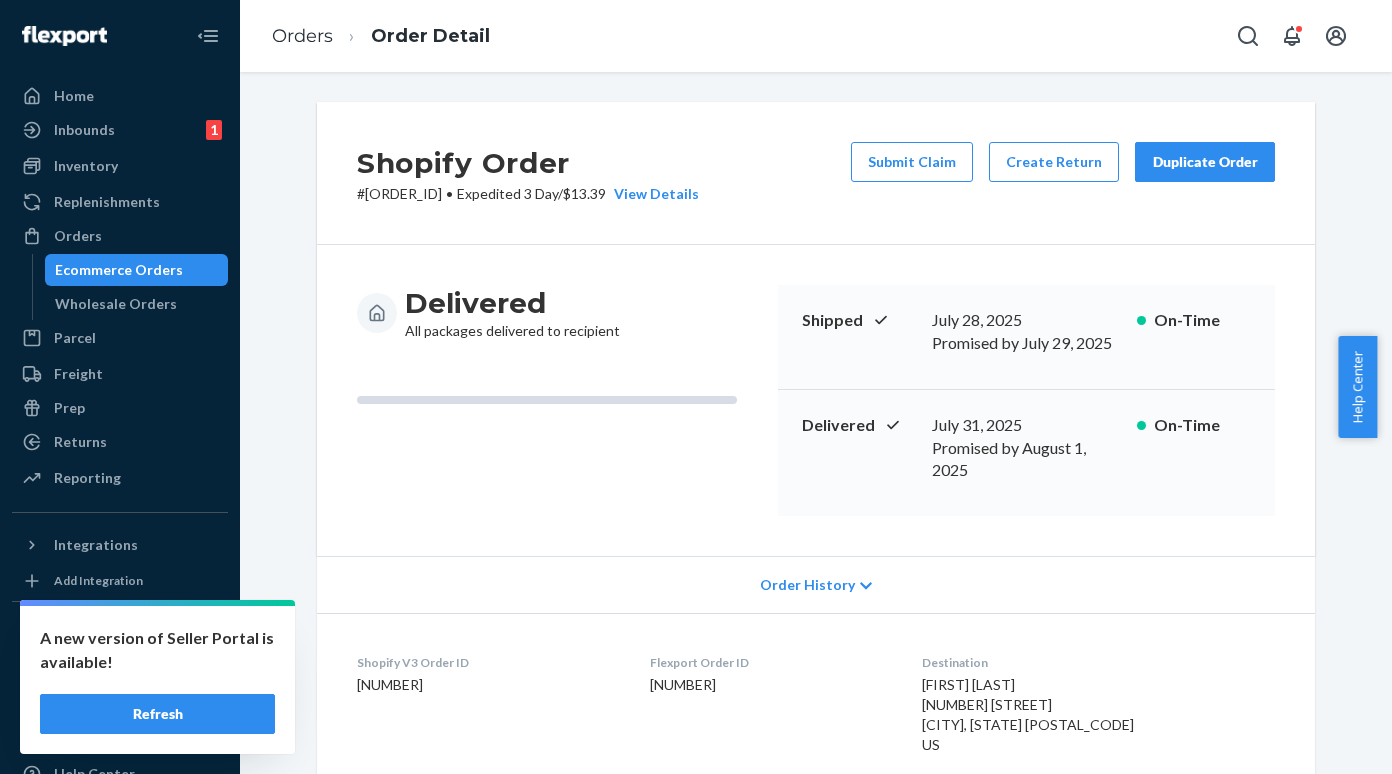 click on "# [ORDER_ID] • Expedited 3 Day  /  $13.39 View Details" at bounding box center (528, 194) 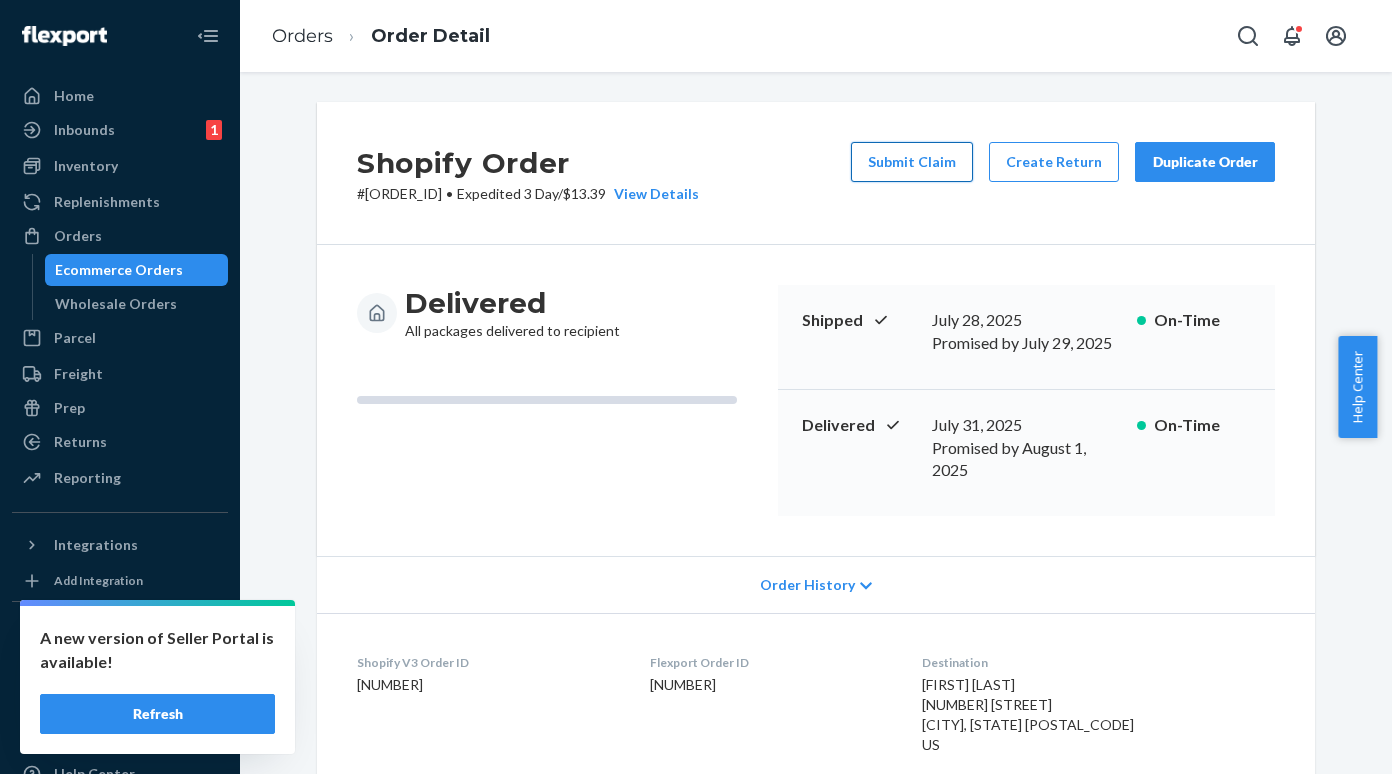 click on "Submit Claim" at bounding box center [912, 162] 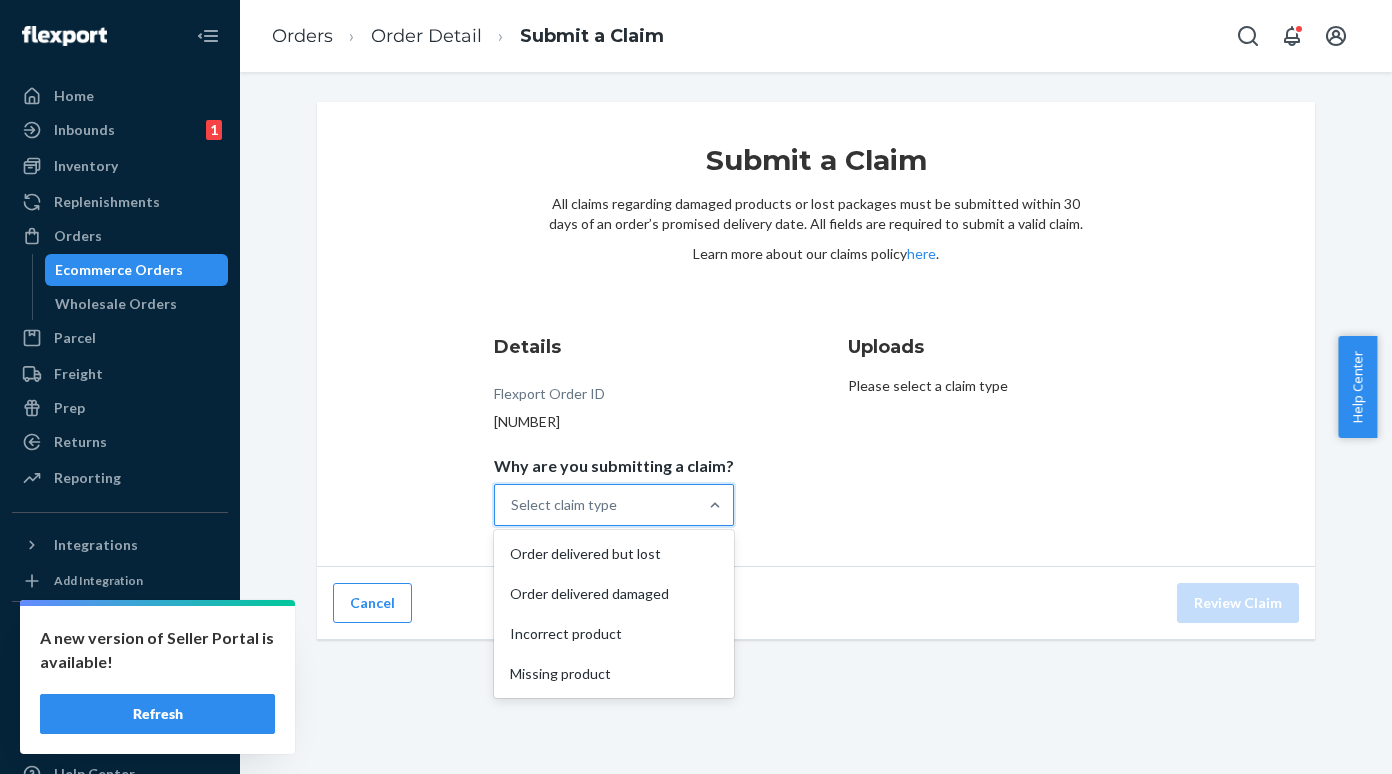 click on "Select claim type" at bounding box center [596, 505] 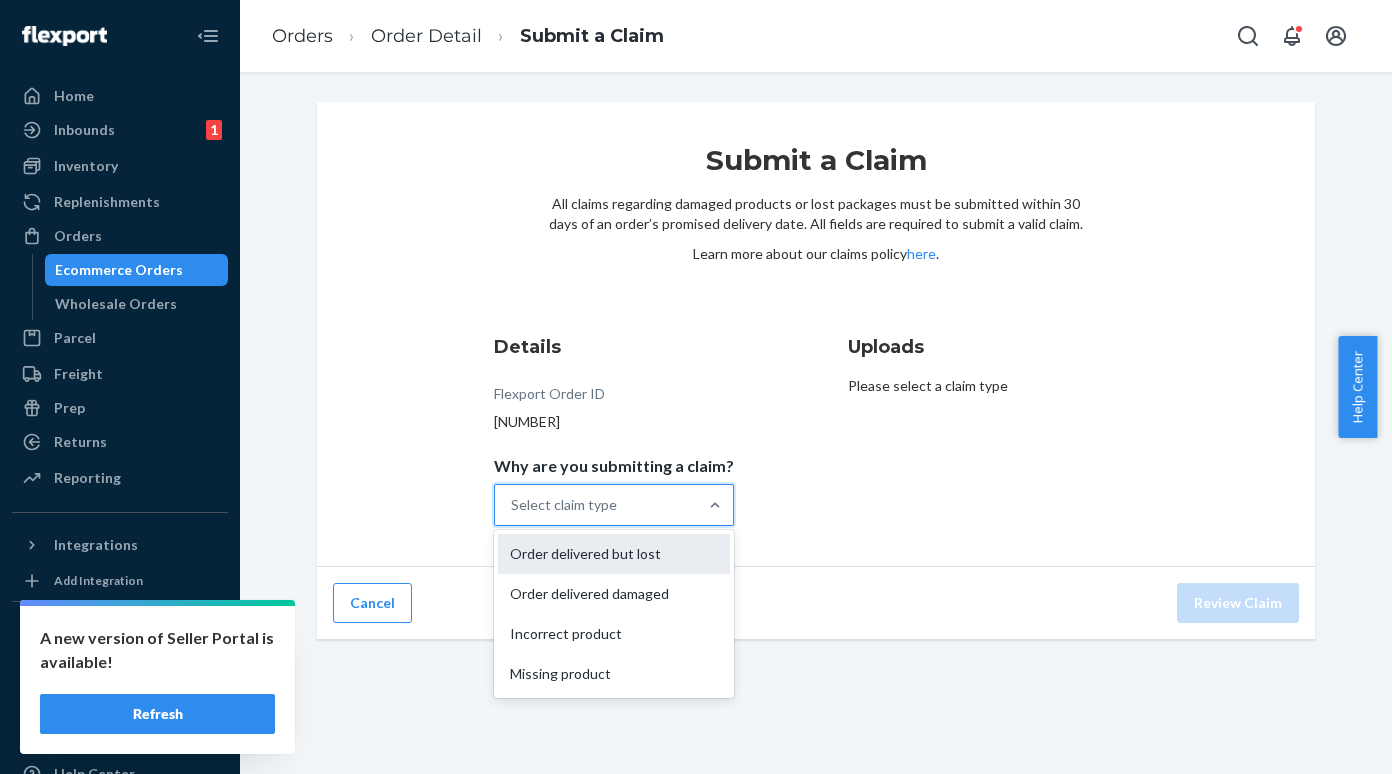click on "Order delivered but lost" at bounding box center [614, 554] 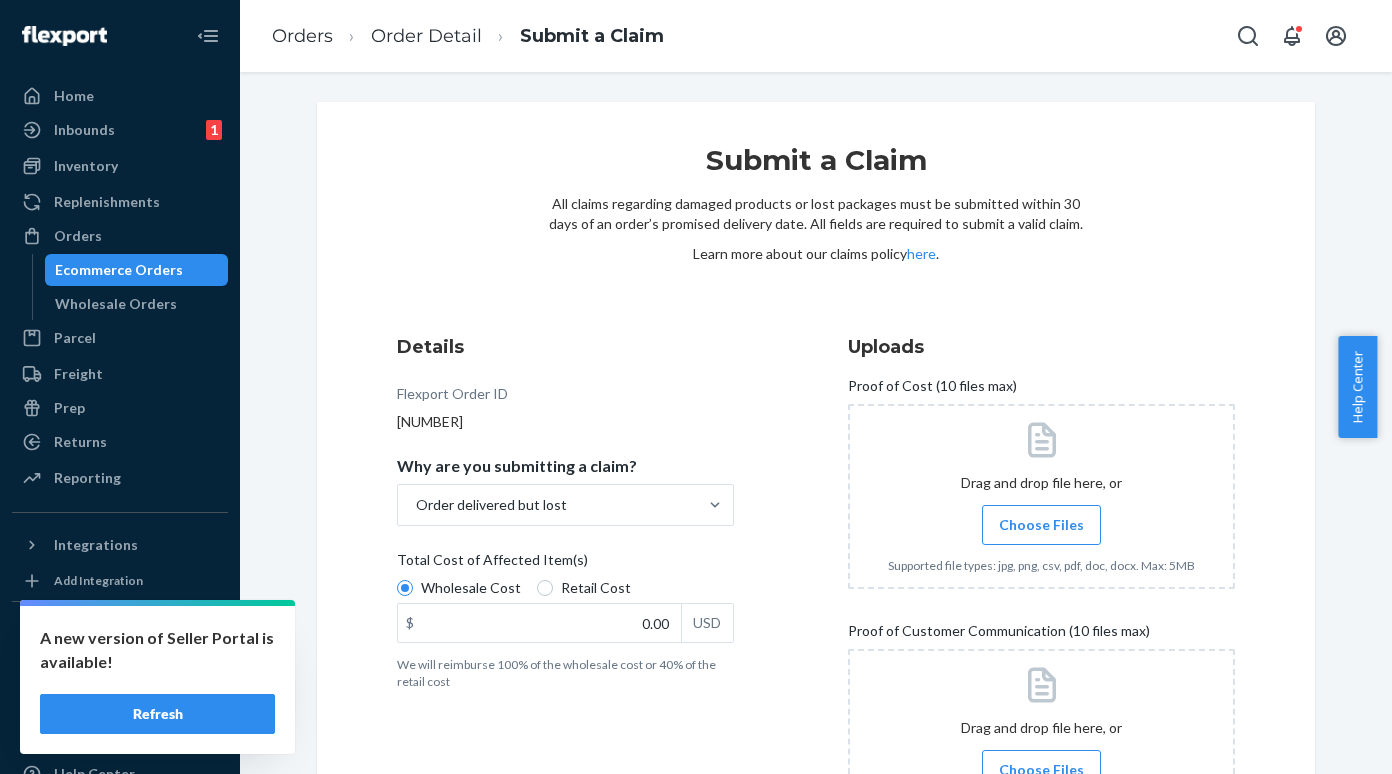click on "Retail Cost" at bounding box center [584, 588] 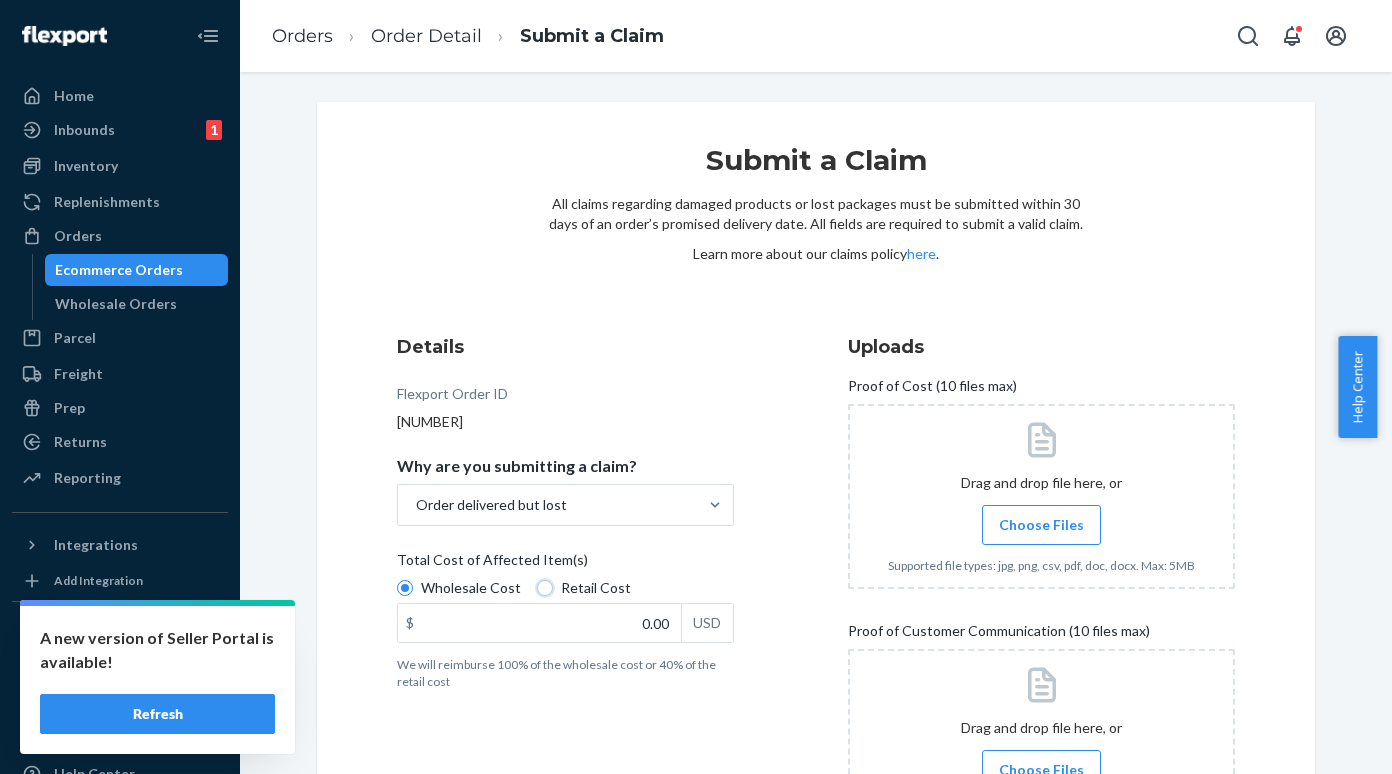 click on "Retail Cost" at bounding box center [545, 588] 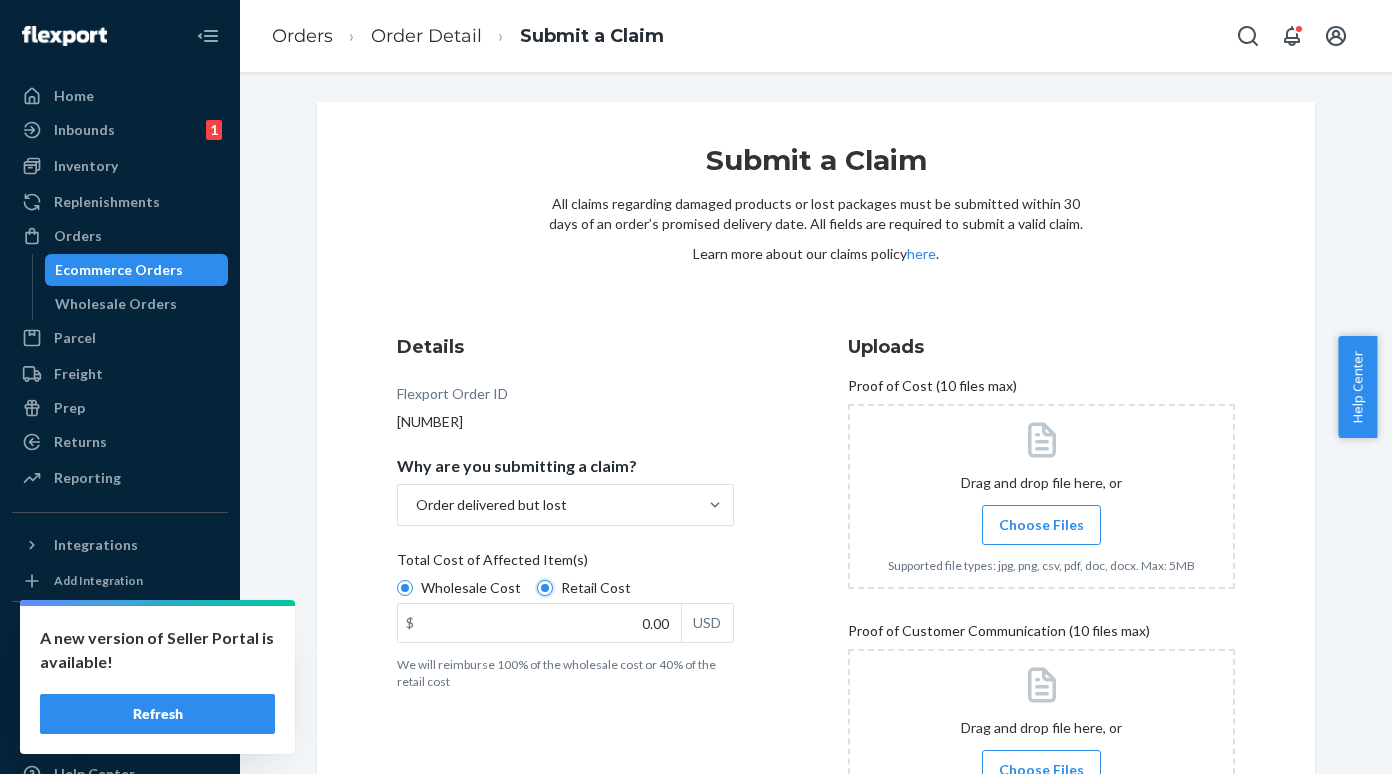radio on "true" 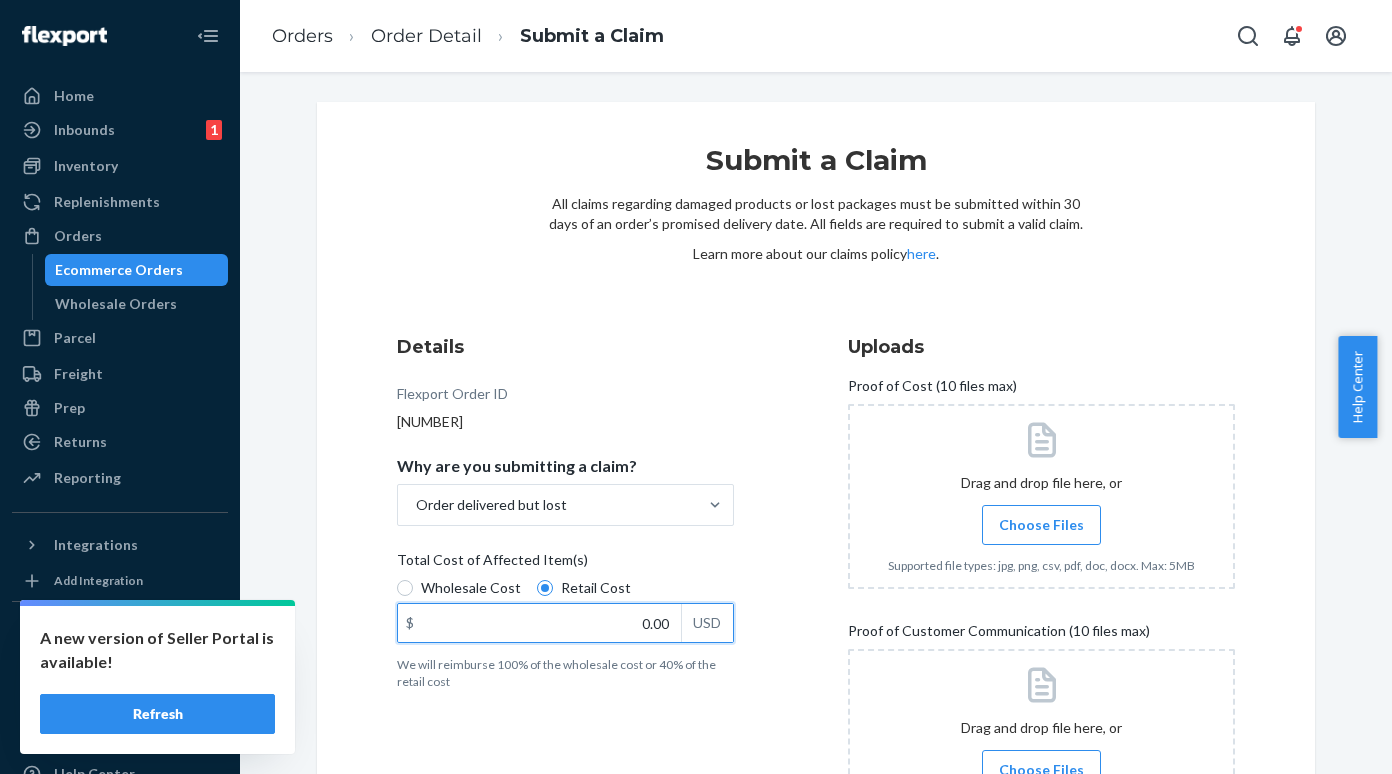 click on "0.00" at bounding box center (539, 623) 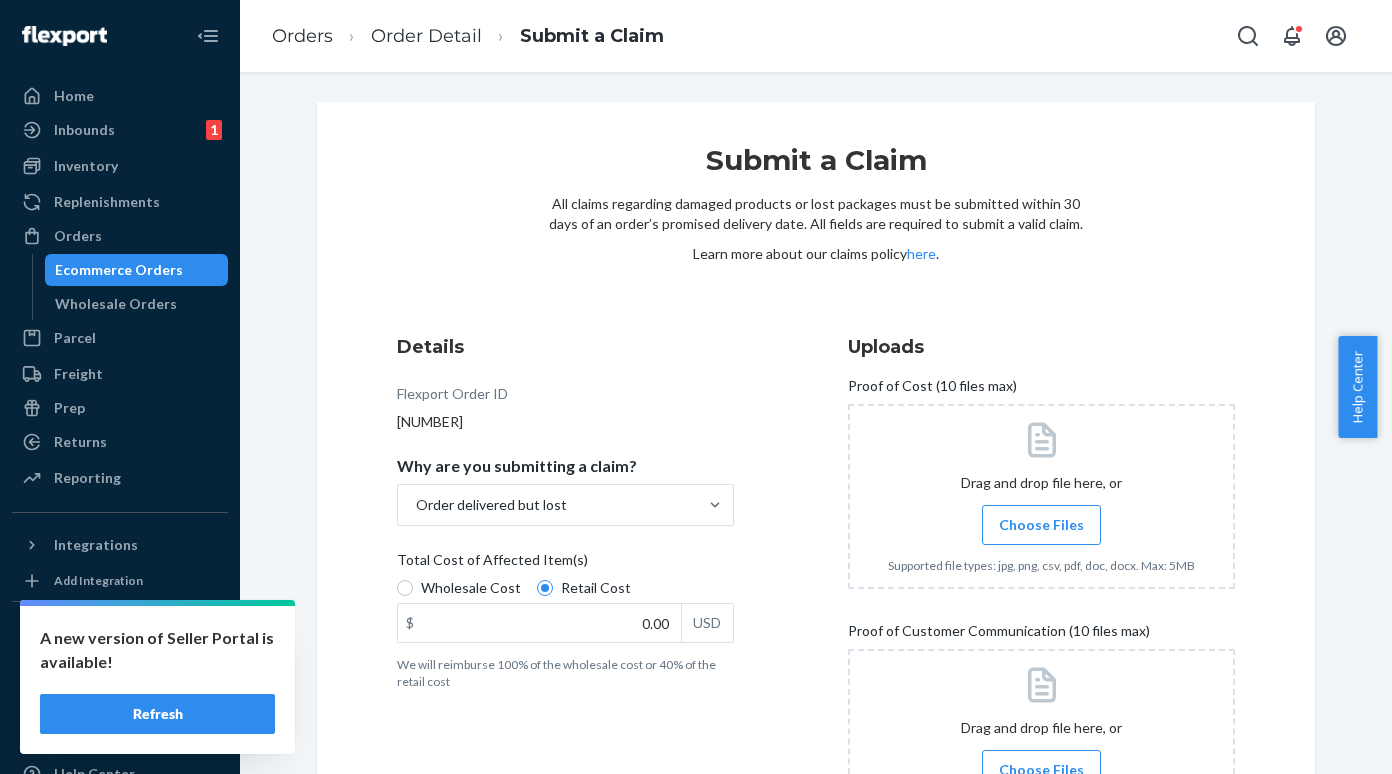 click on "Ecommerce Orders" at bounding box center (137, 270) 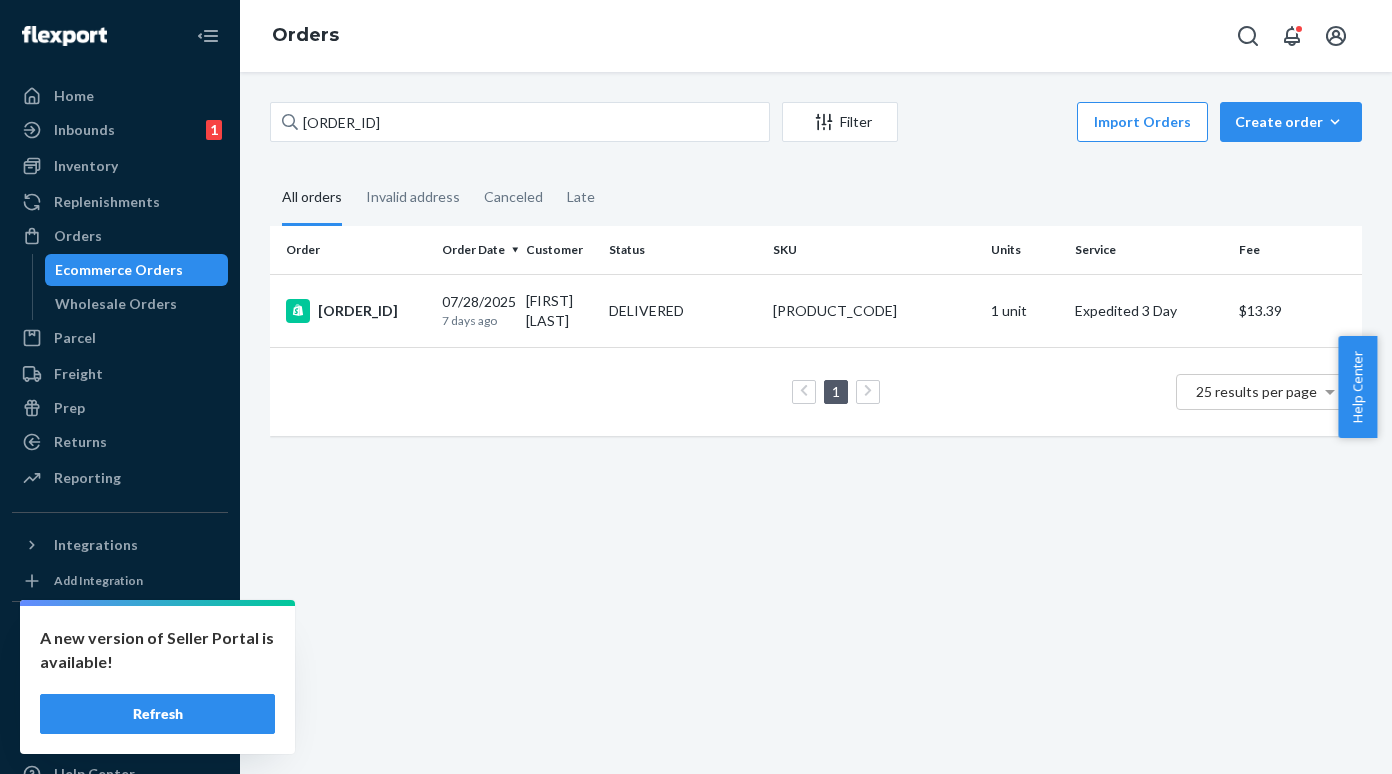 click on "[ORDER_ID] Filter Import Orders Create order Ecommerce order Removal order" at bounding box center (816, 124) 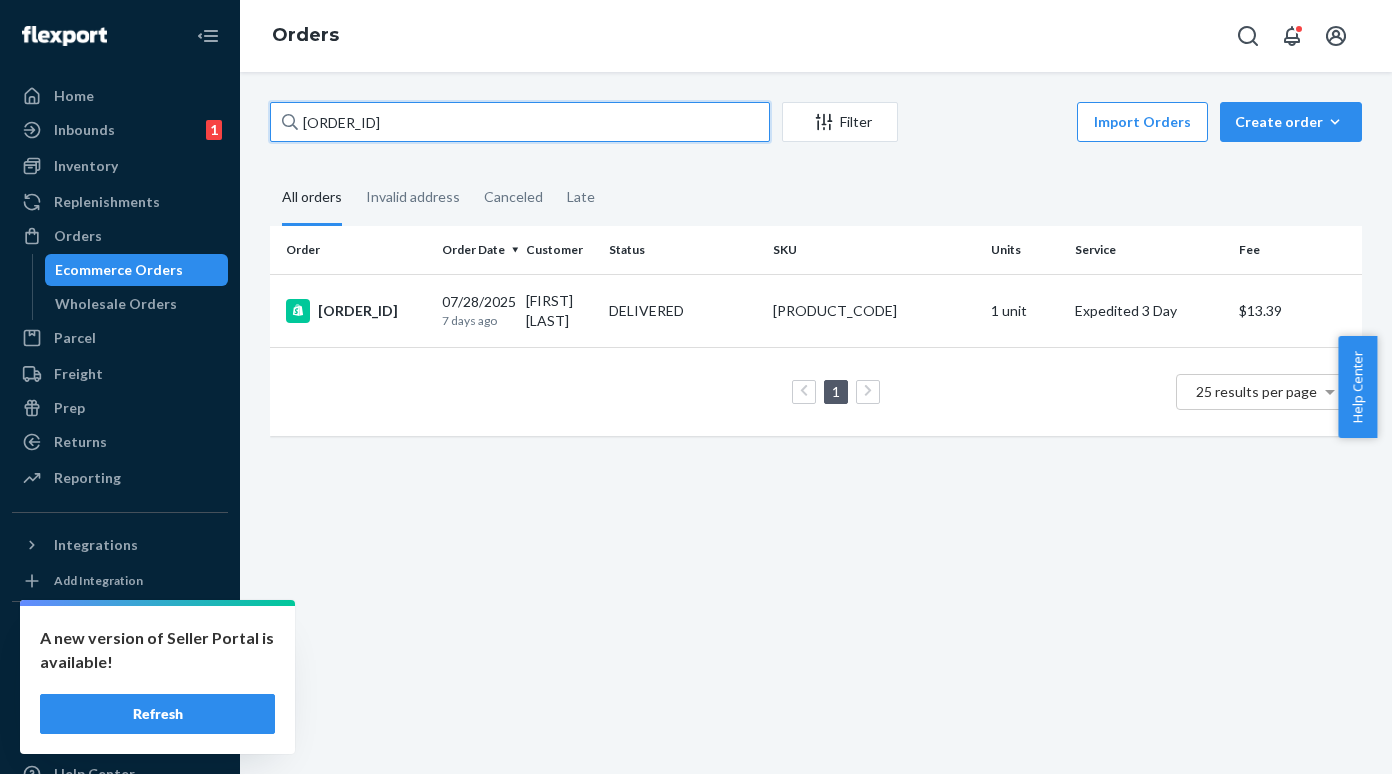 click on "[ORDER_ID]" at bounding box center (520, 122) 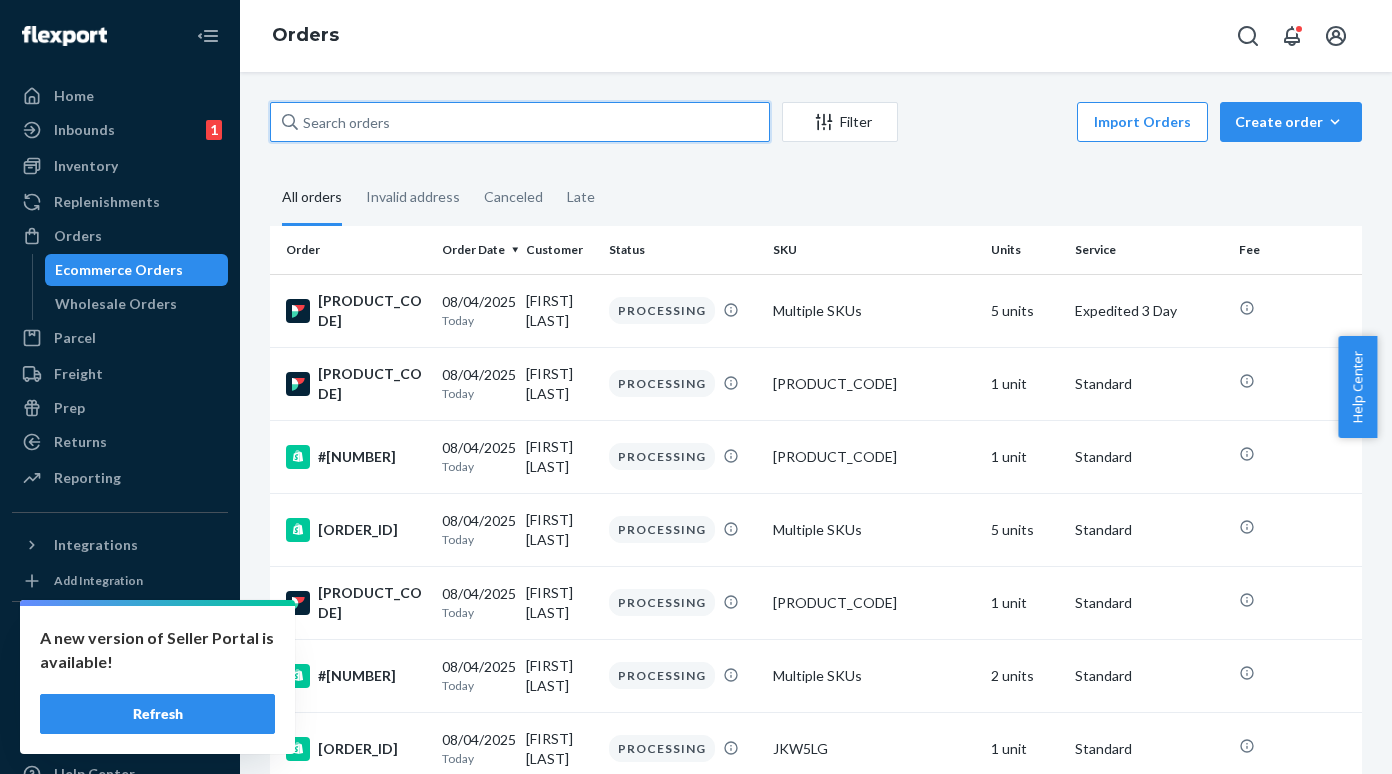 click at bounding box center [520, 122] 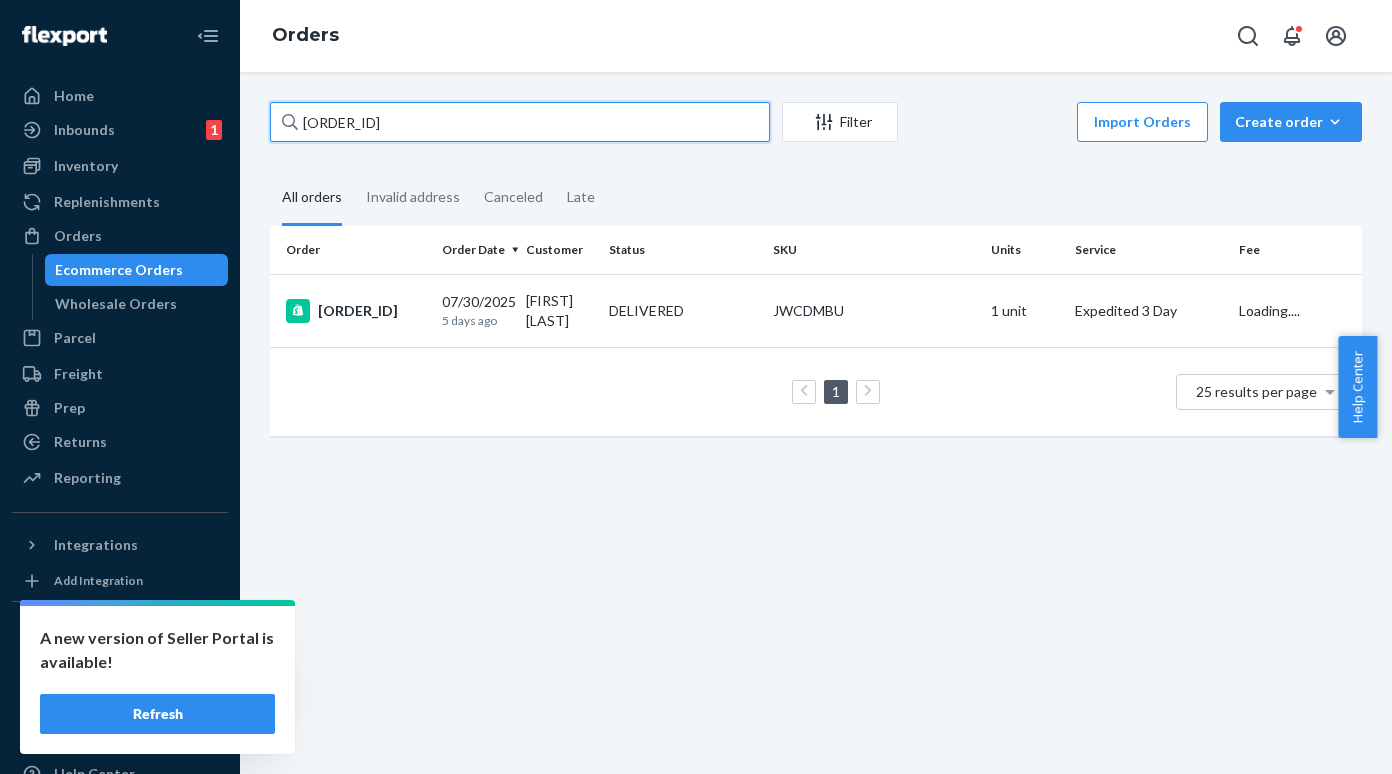 type on "[ORDER_ID]" 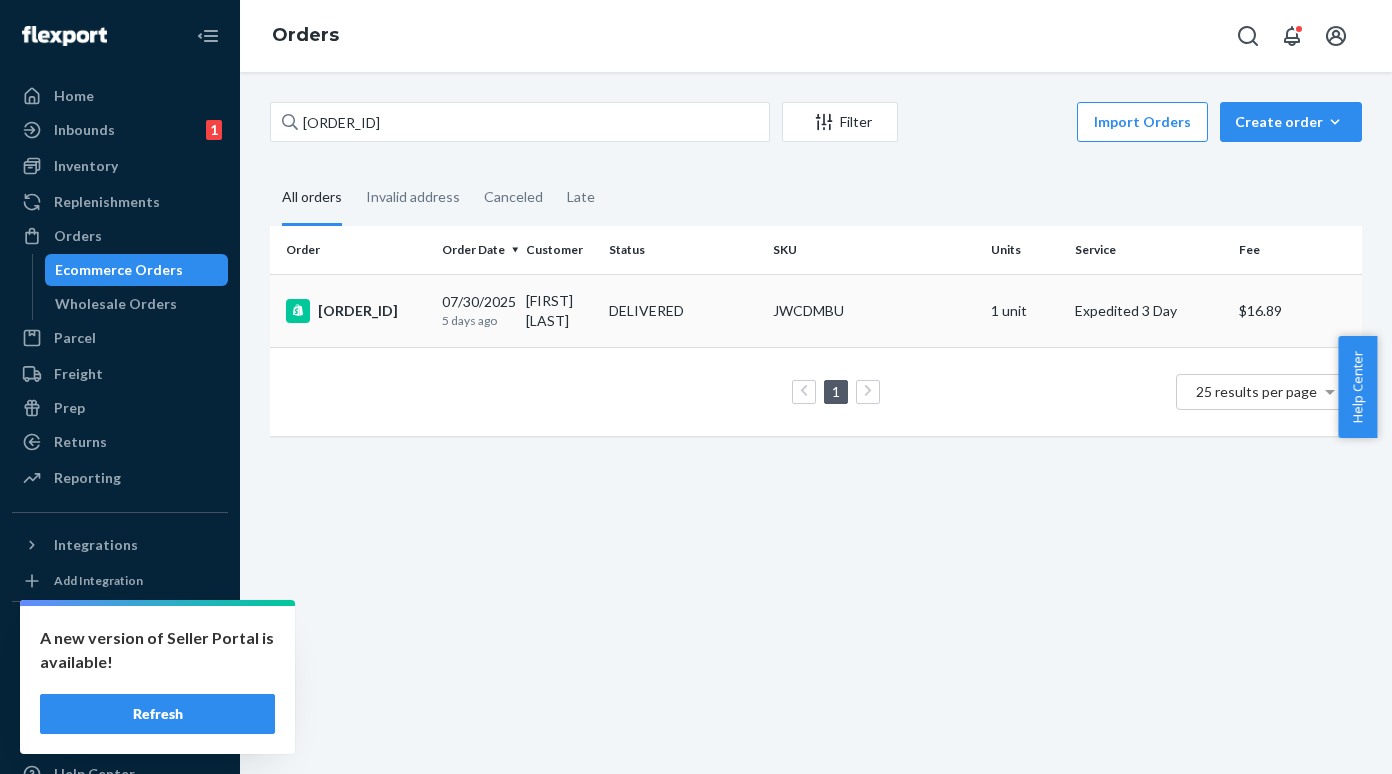 click on "[ORDER_ID]" at bounding box center (356, 311) 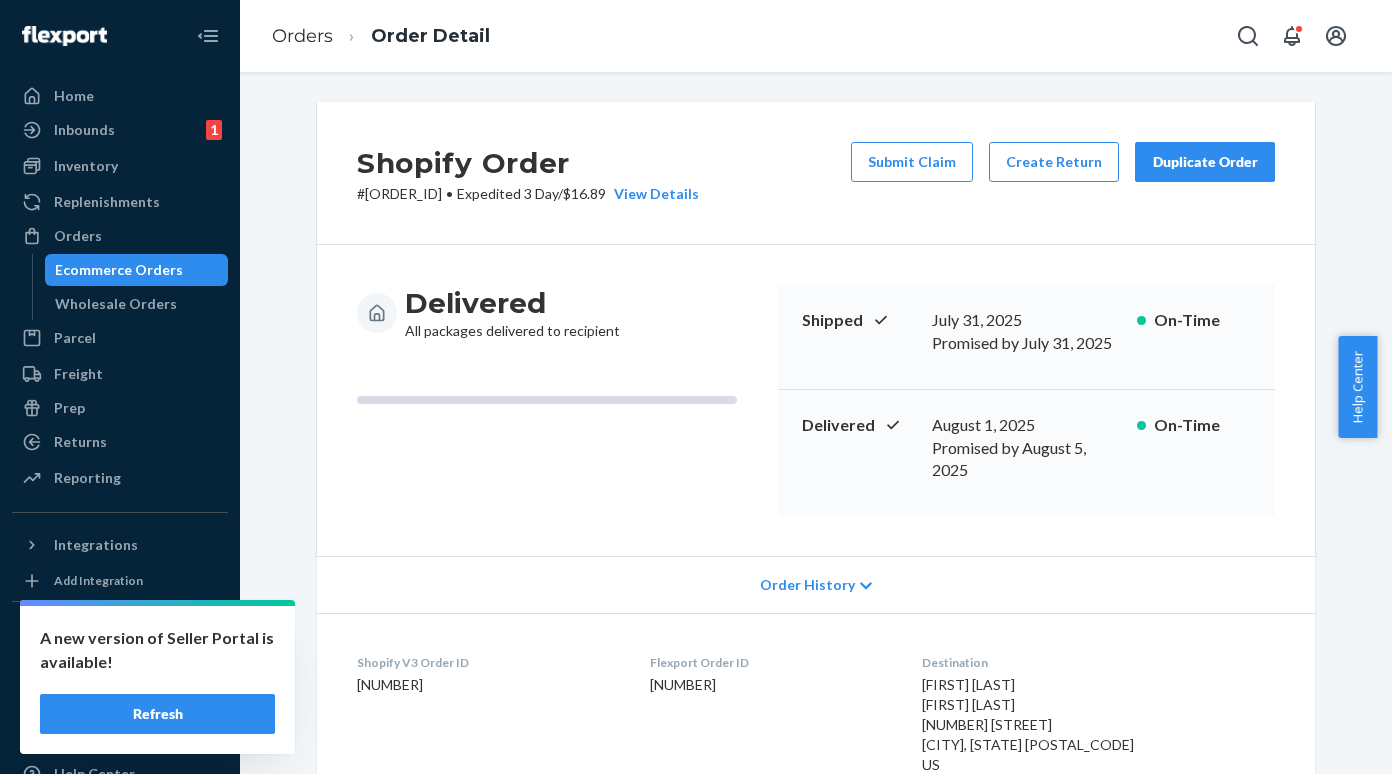 click on "Ecommerce Orders" at bounding box center [119, 270] 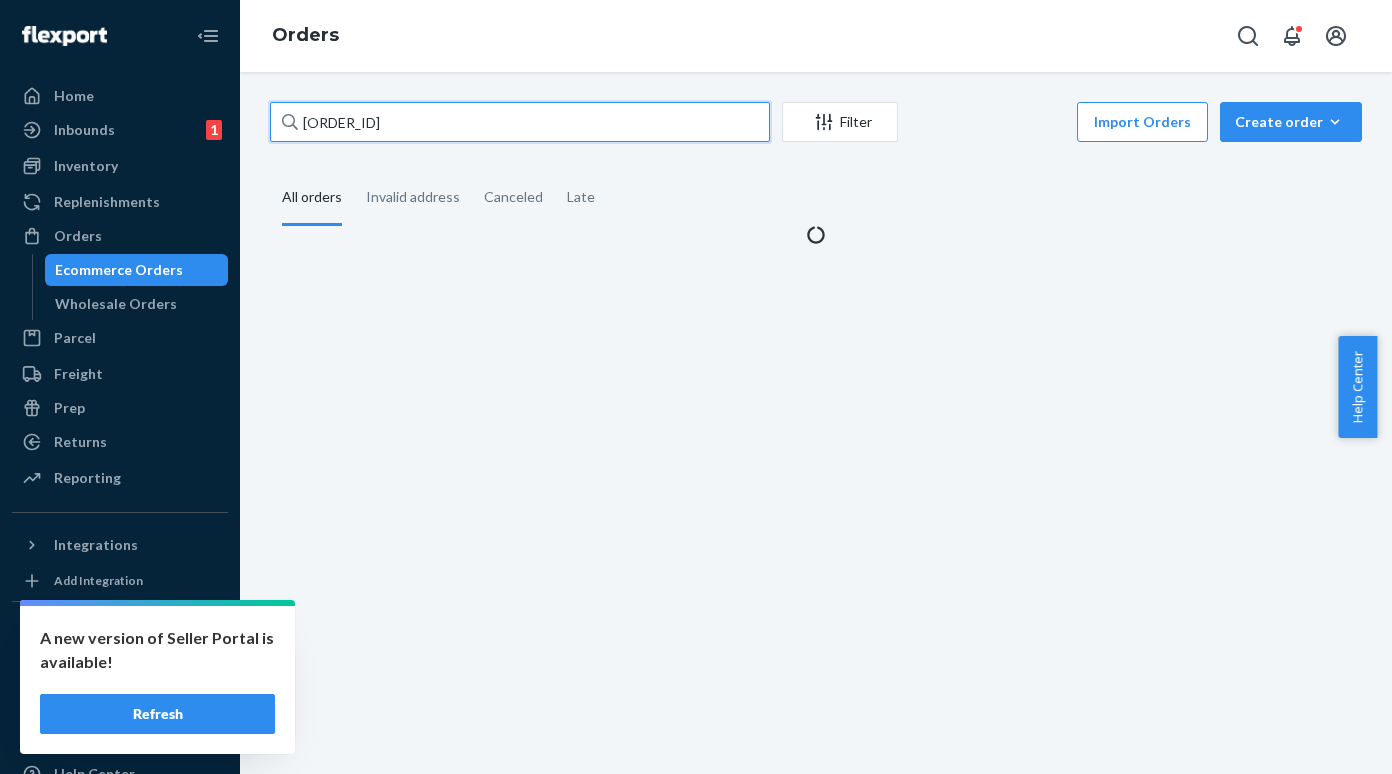 click on "[ORDER_ID]" at bounding box center (520, 122) 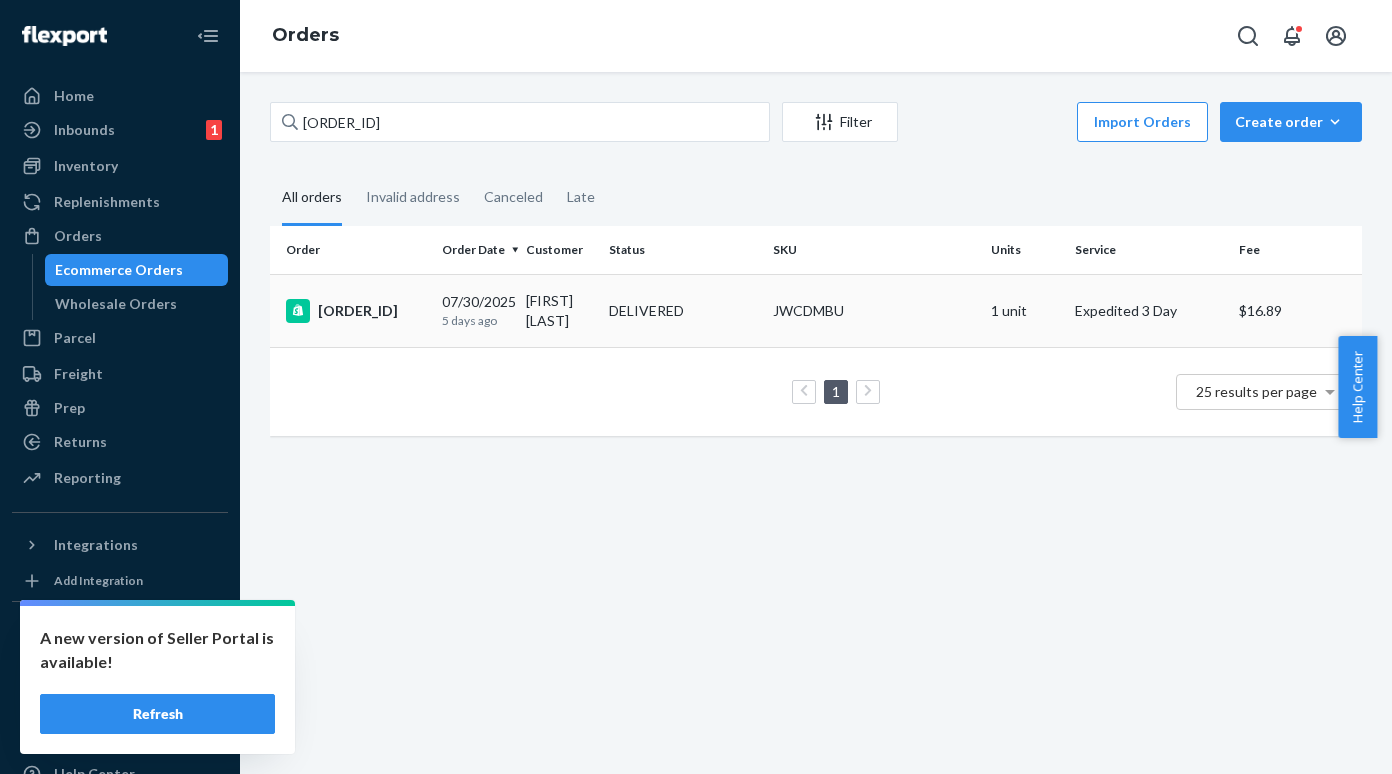 click on "[ORDER_ID]" at bounding box center [356, 311] 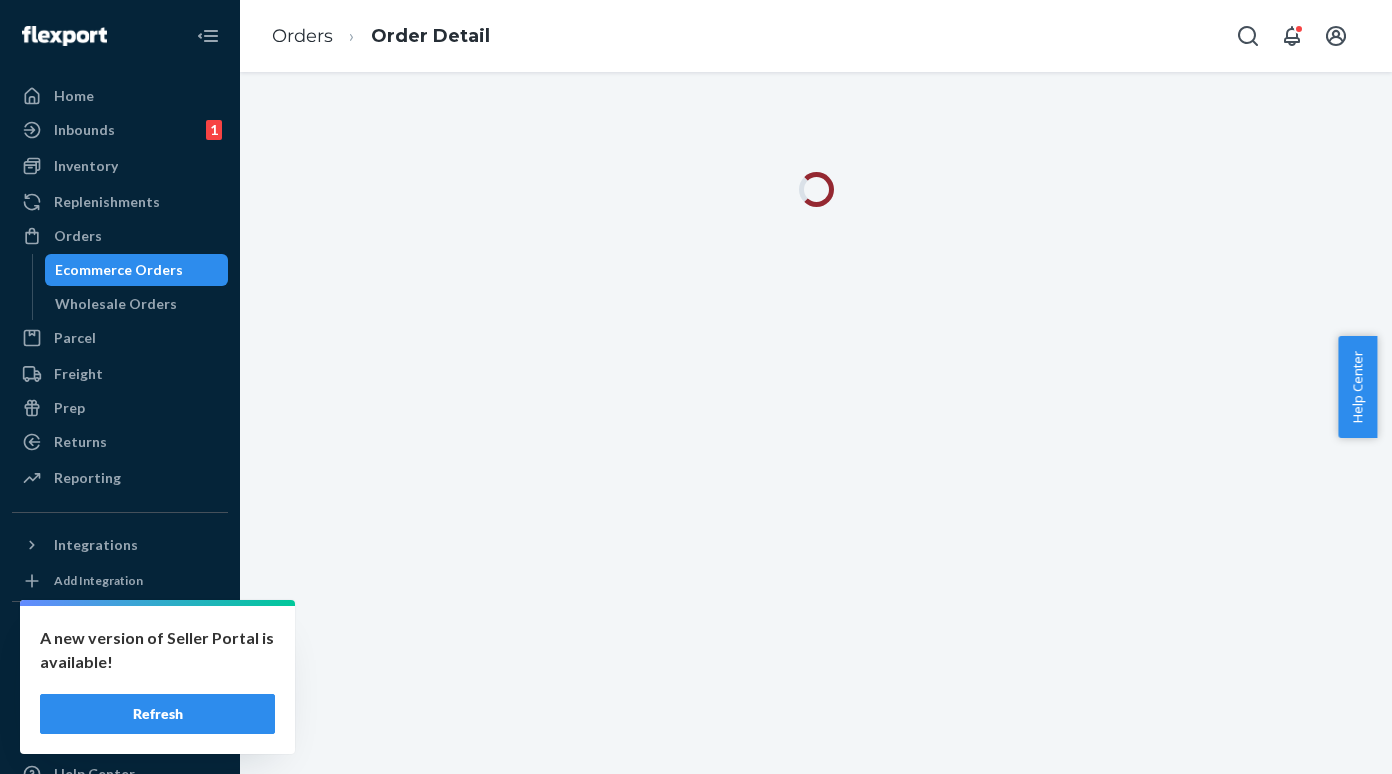 click at bounding box center (816, 423) 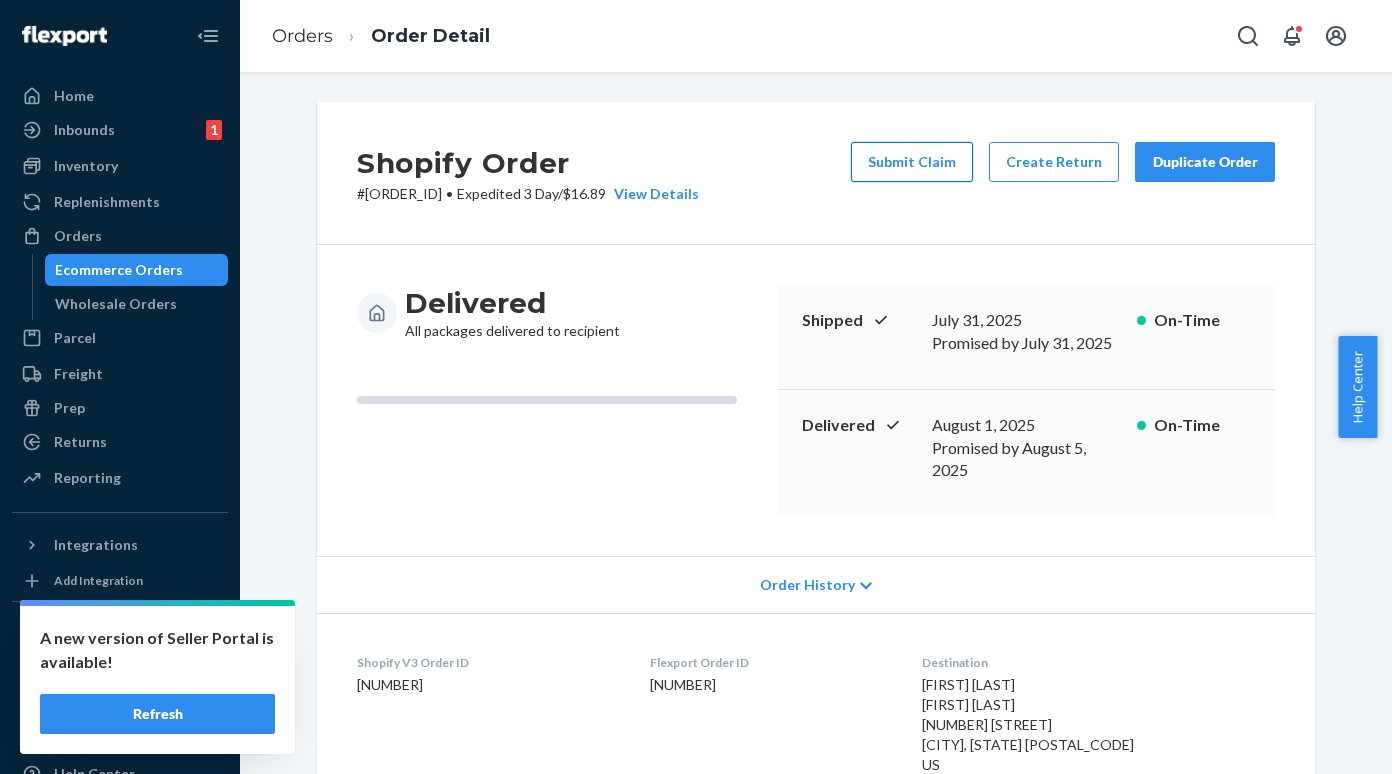 click on "Submit Claim" at bounding box center (912, 162) 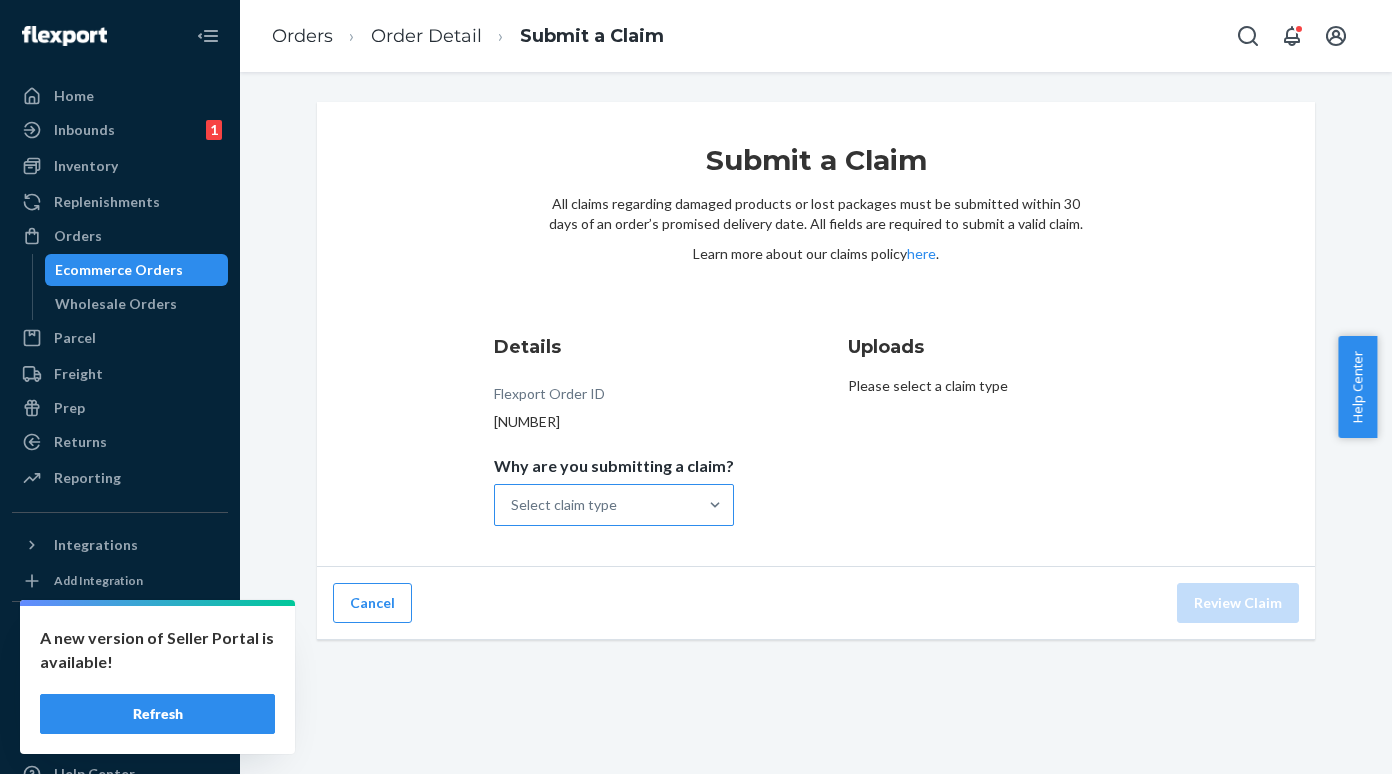 click on "Select claim type" at bounding box center [596, 505] 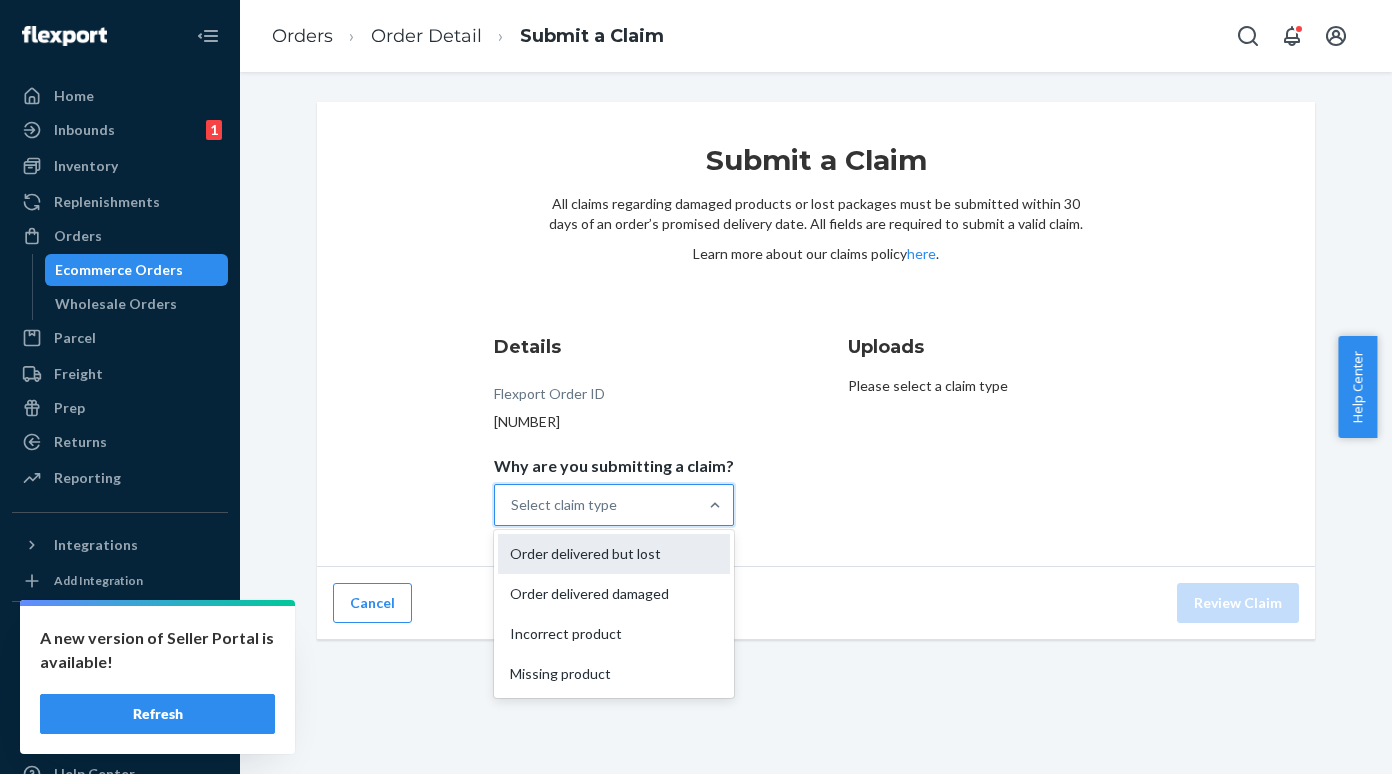 click on "Order delivered but lost" at bounding box center (614, 554) 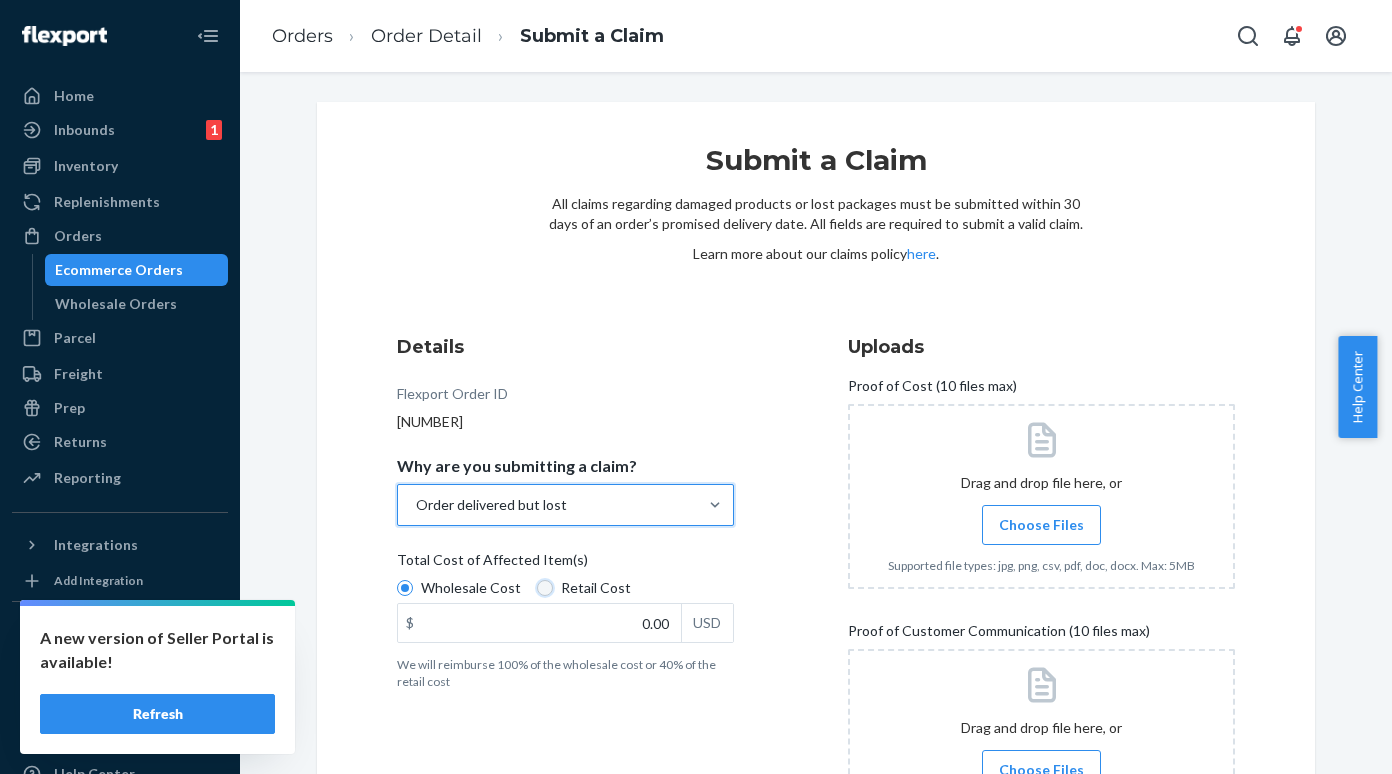 click on "Retail Cost" at bounding box center (545, 588) 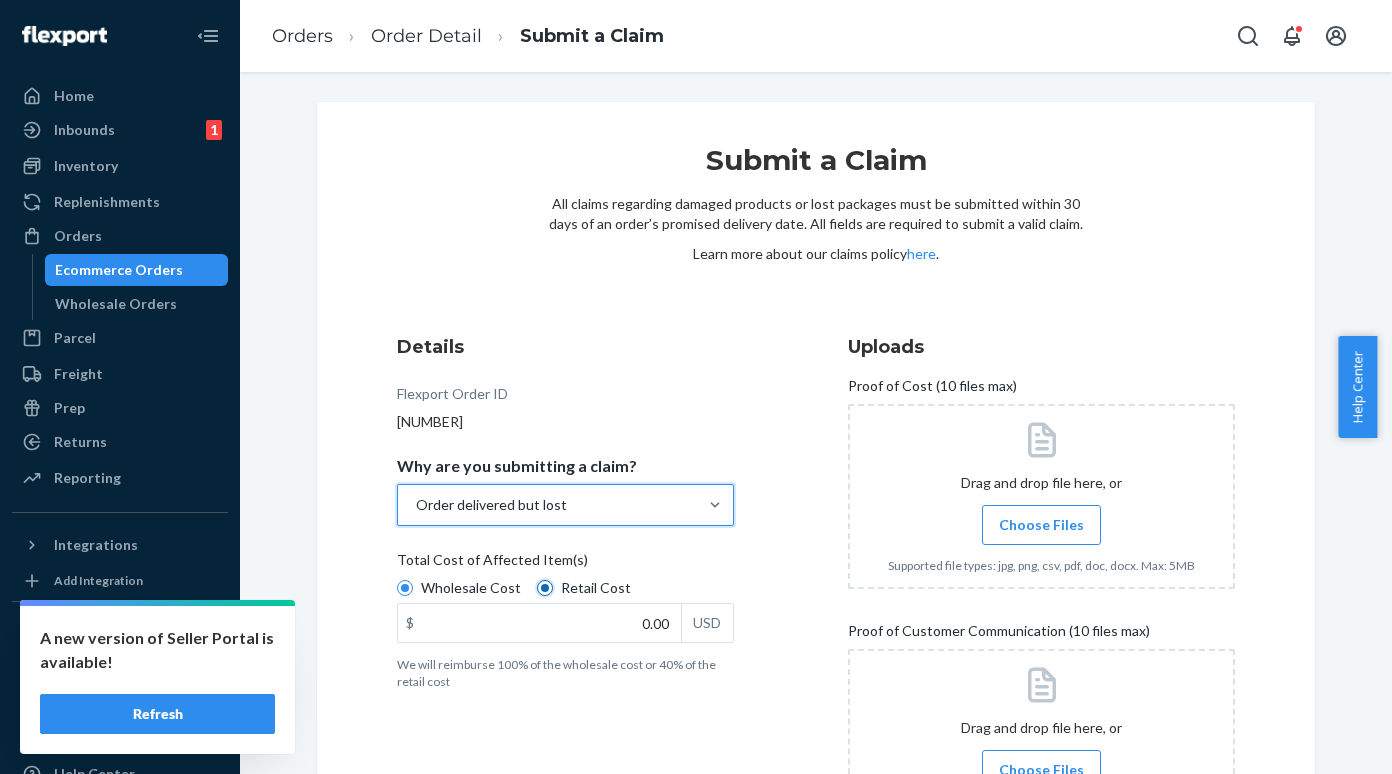 radio on "true" 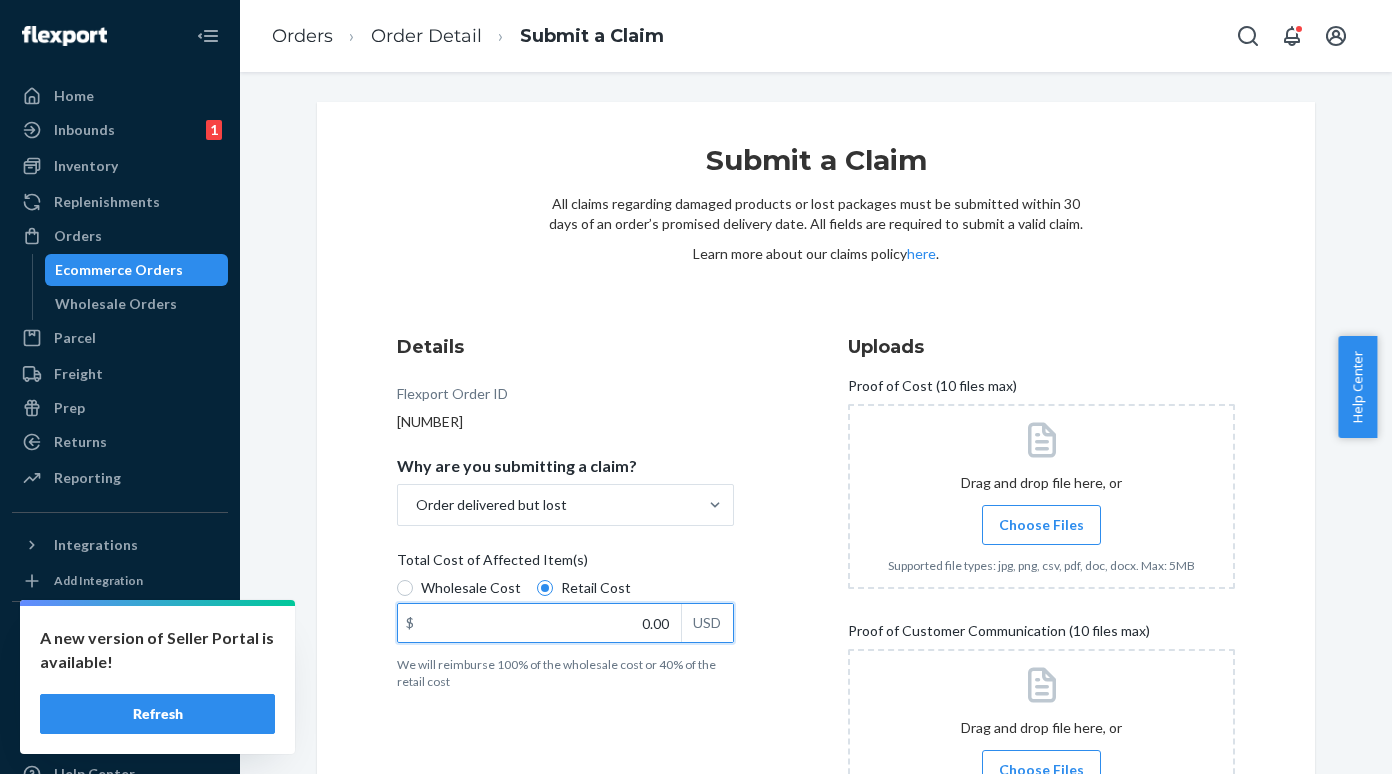 click on "0.00" at bounding box center [539, 623] 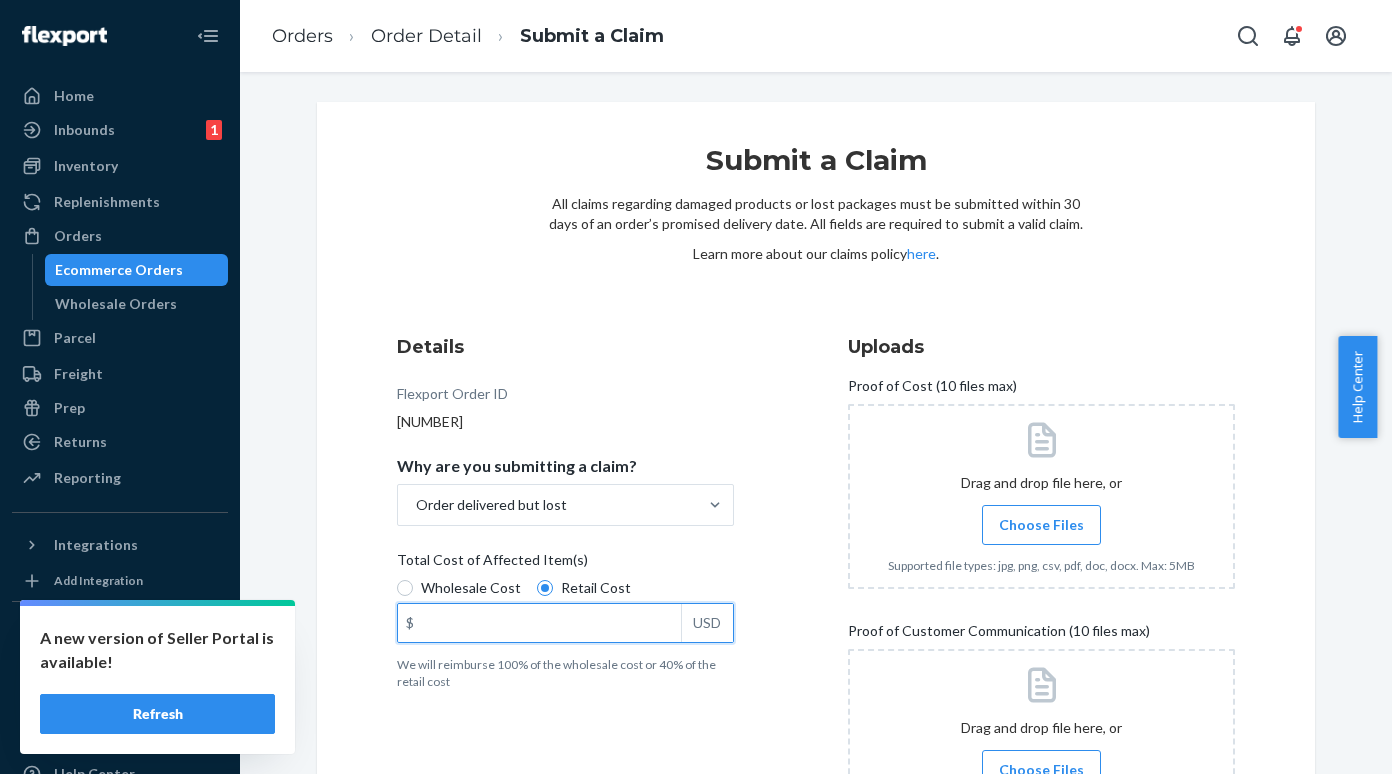 paste on "129.99" 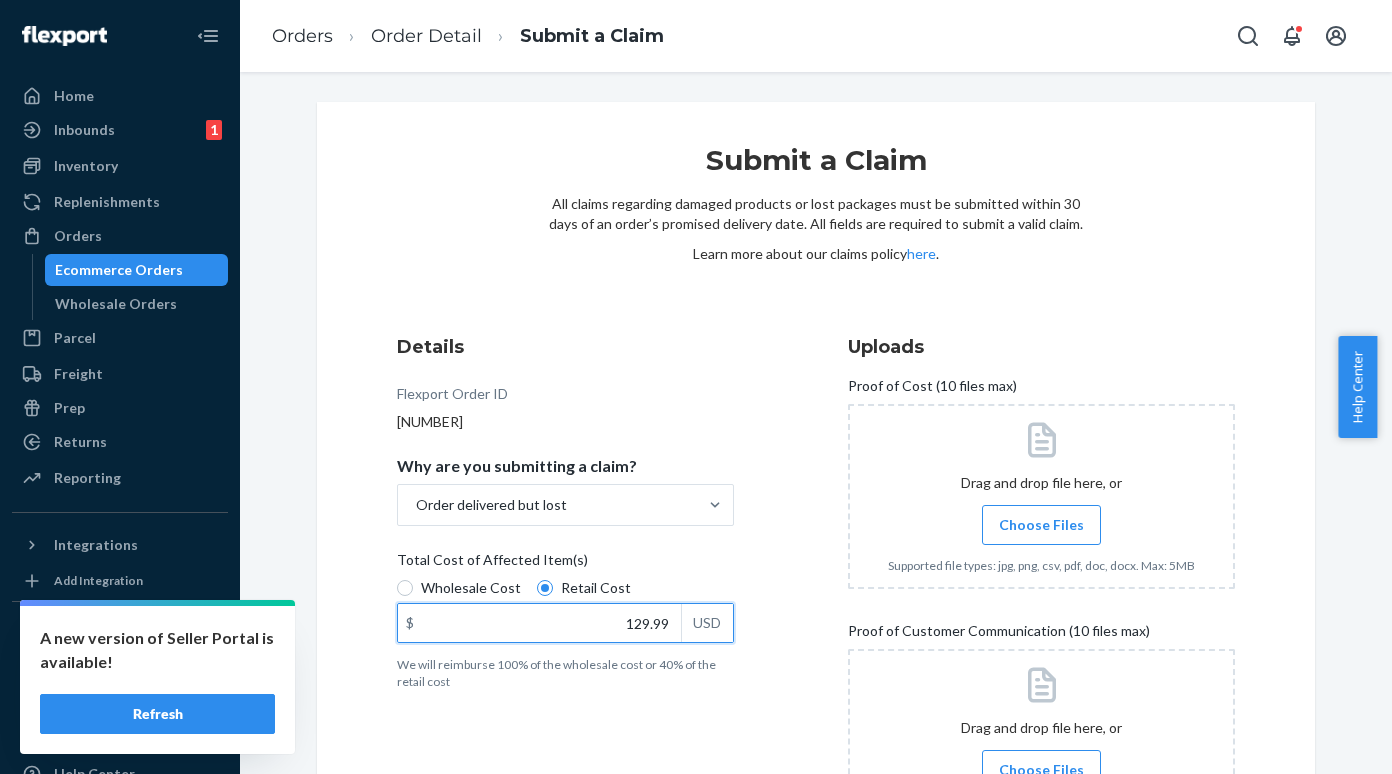 type on "129.99" 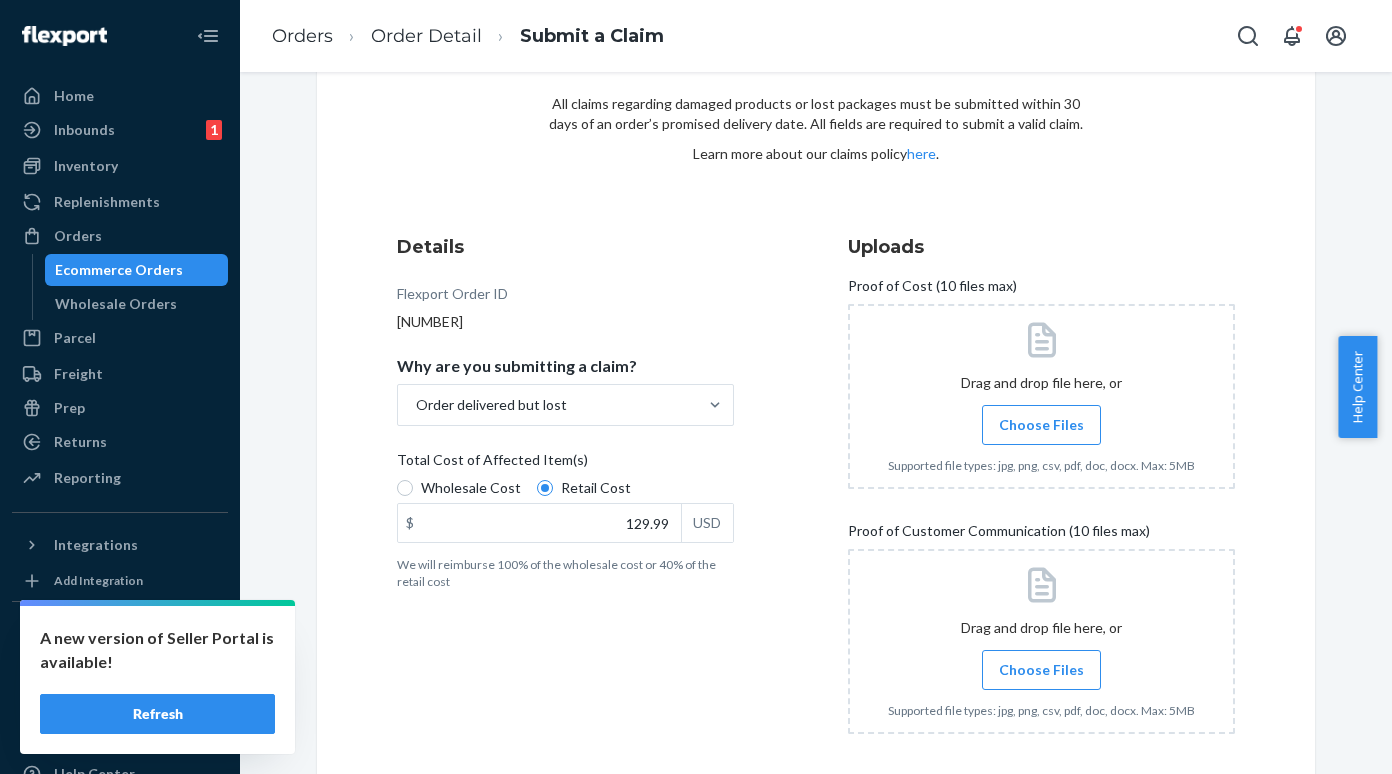 click on "Choose Files" at bounding box center [1041, 670] 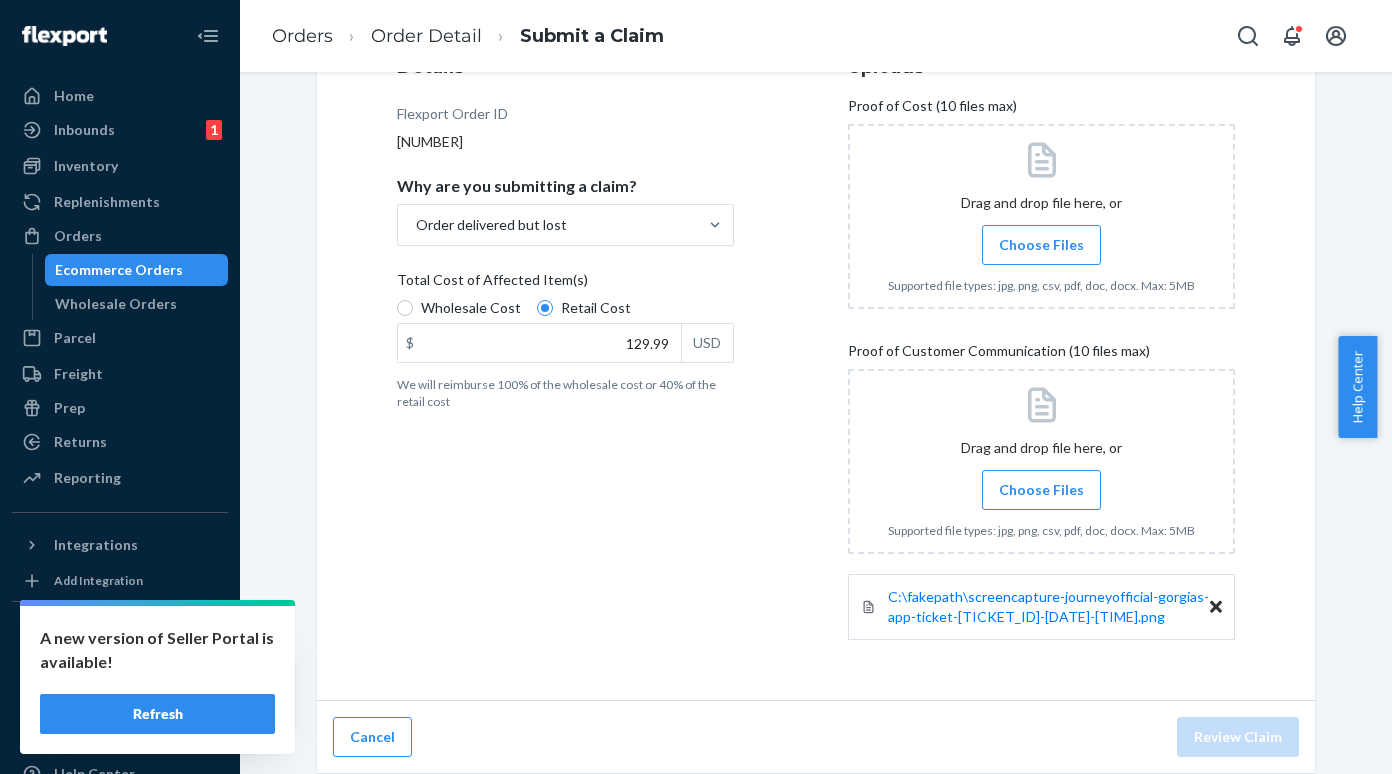 scroll, scrollTop: 80, scrollLeft: 0, axis: vertical 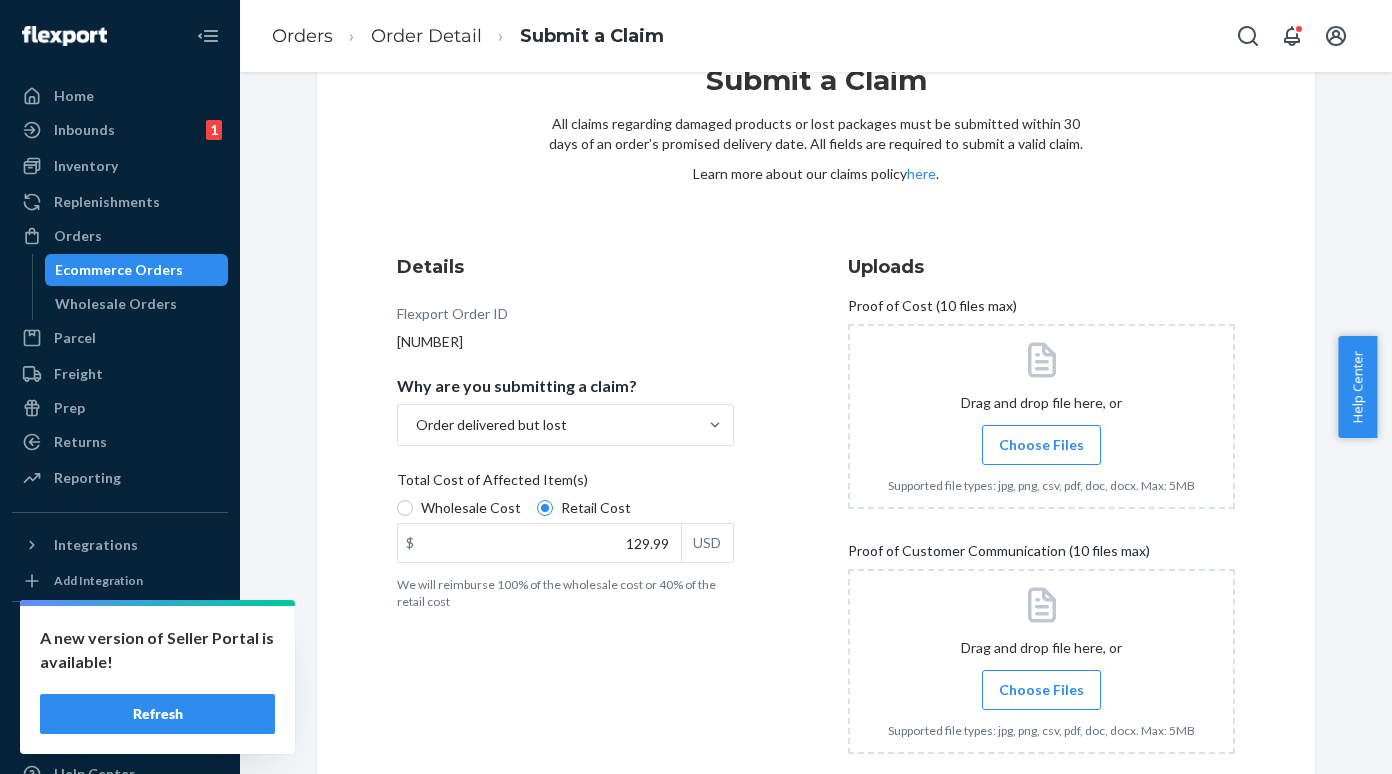 click on "Choose Files" at bounding box center (1041, 445) 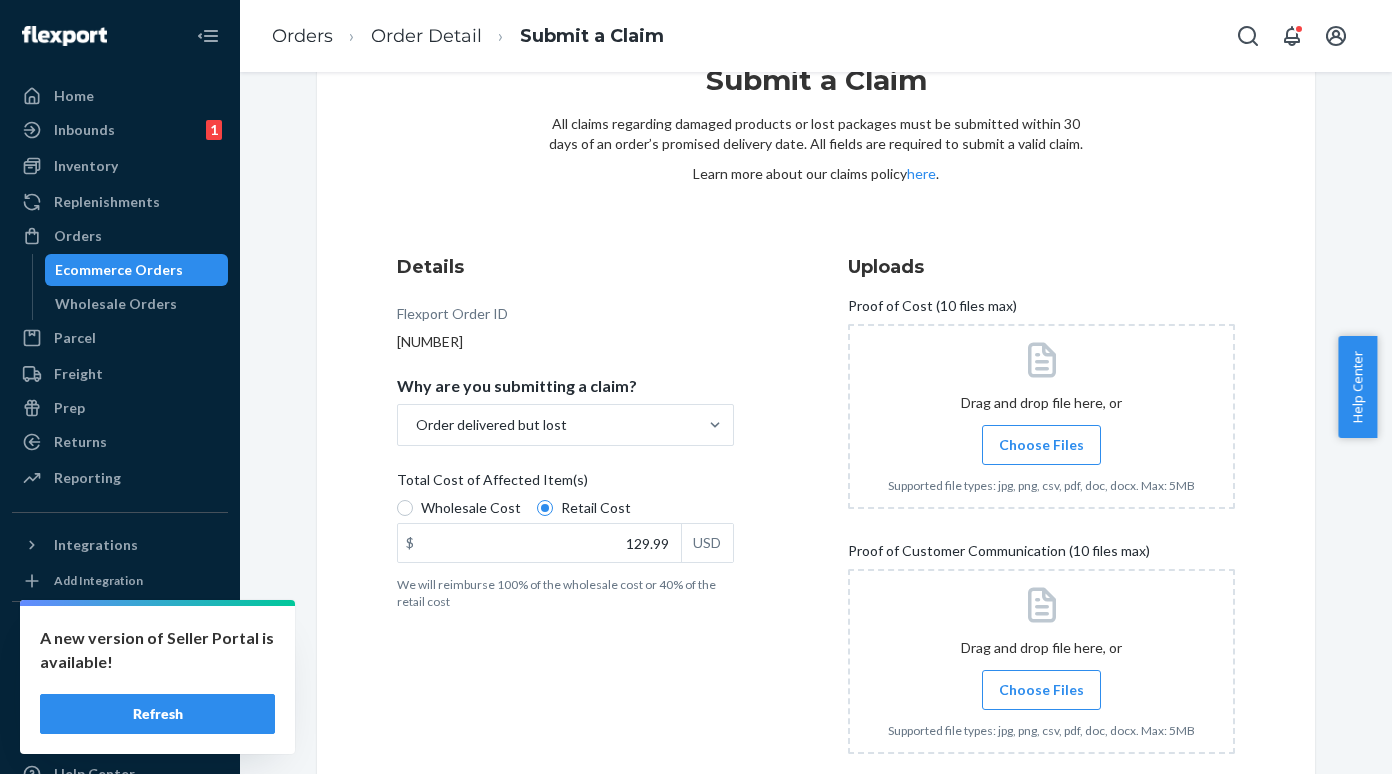 click on "Choose Files" at bounding box center [1041, 445] 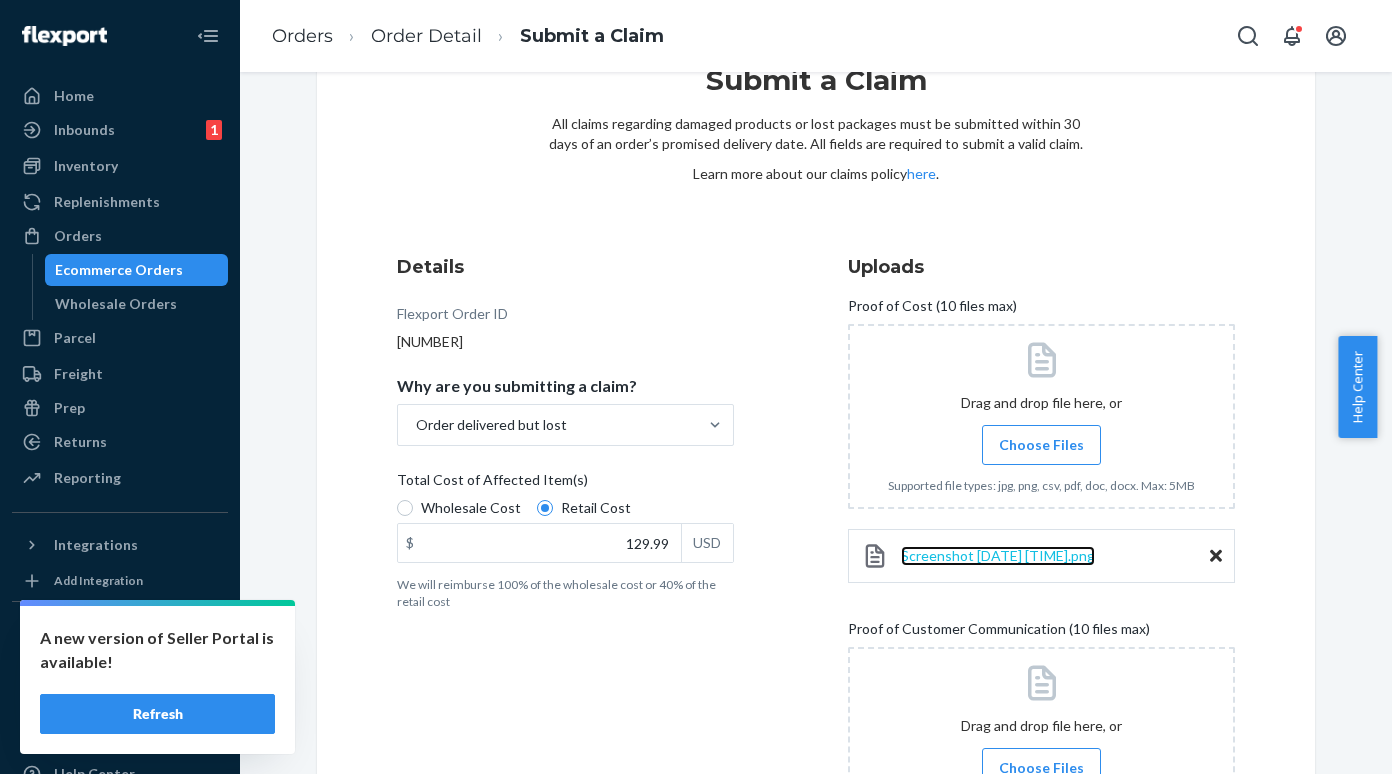 click on "Screenshot [DATE] [TIME].png" at bounding box center [998, 555] 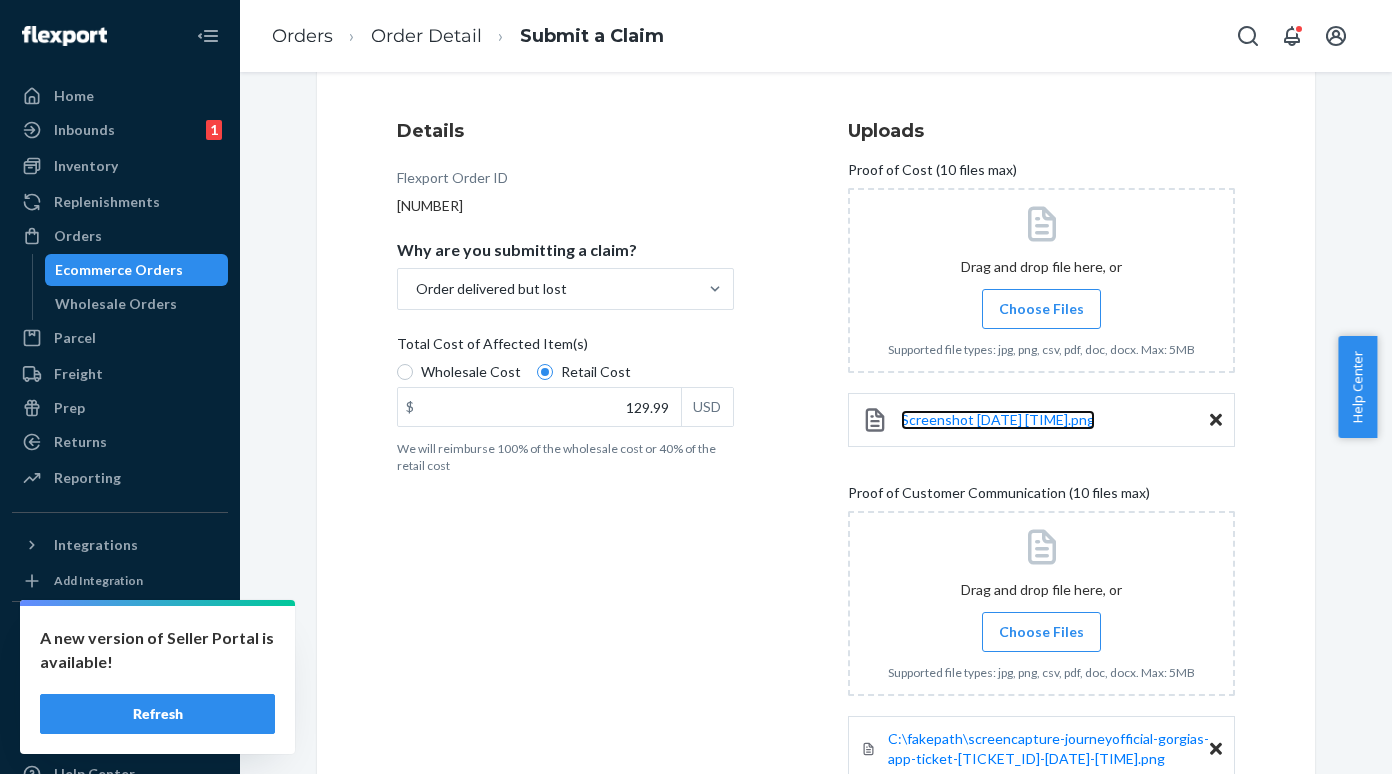 scroll, scrollTop: 358, scrollLeft: 0, axis: vertical 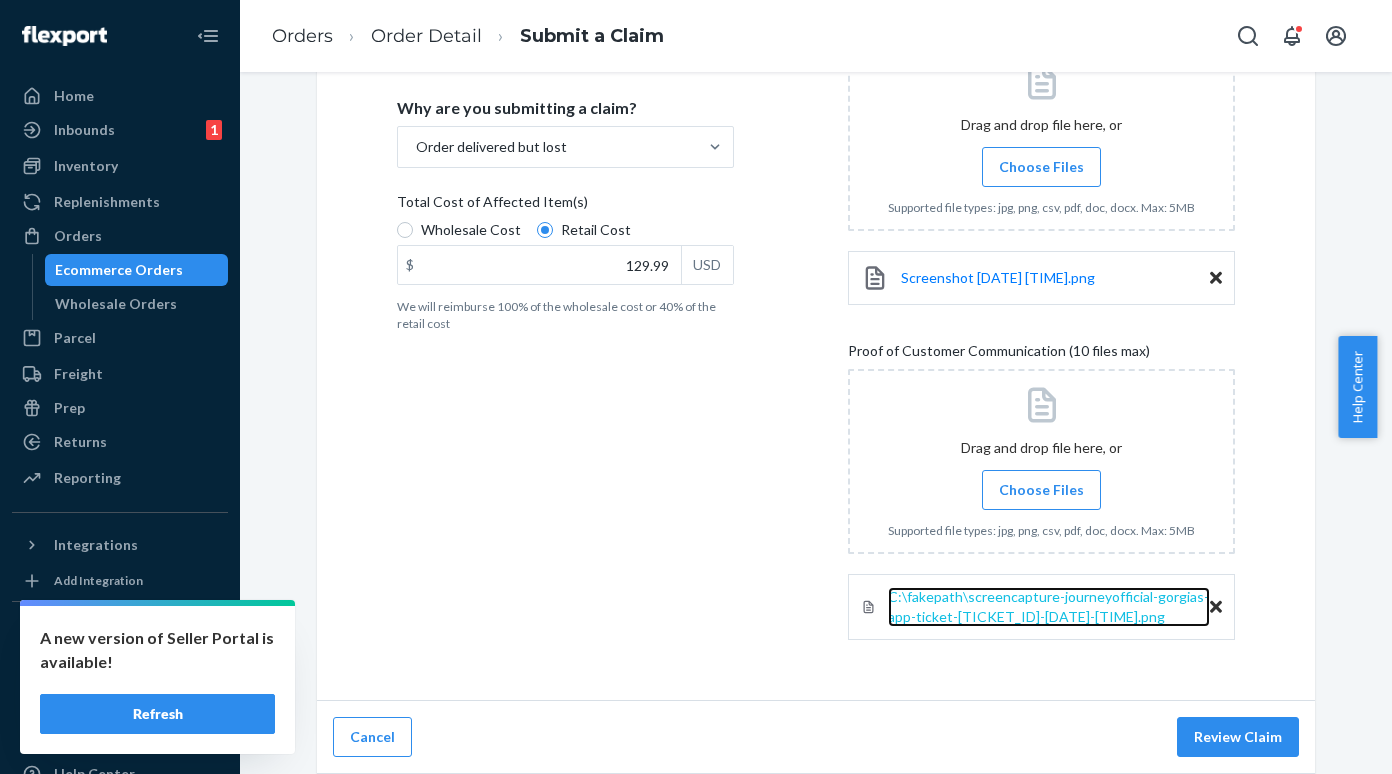 click on "C:\fakepath\screencapture-journeyofficial-gorgias-app-ticket-[TICKET_ID]-[DATE]-[TIME].png" at bounding box center (1048, 606) 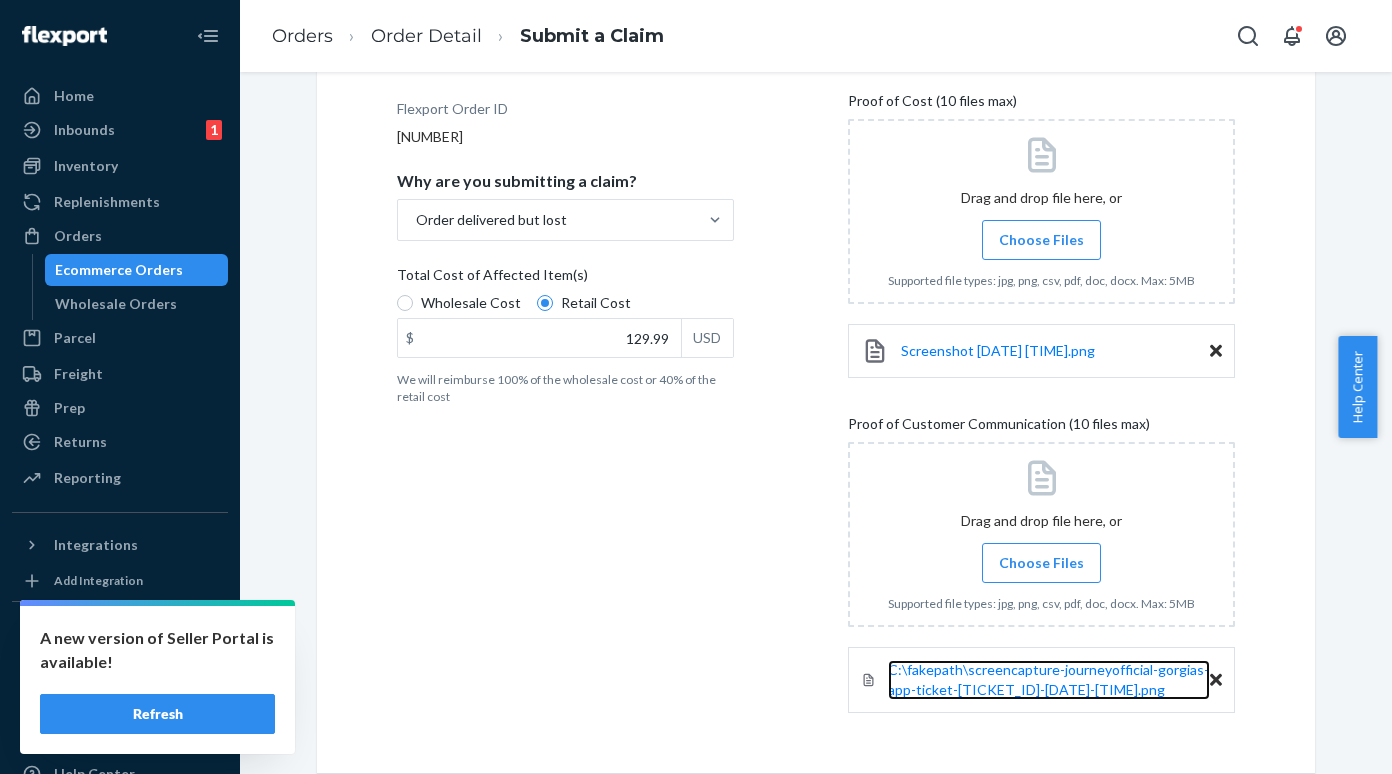 scroll, scrollTop: 358, scrollLeft: 0, axis: vertical 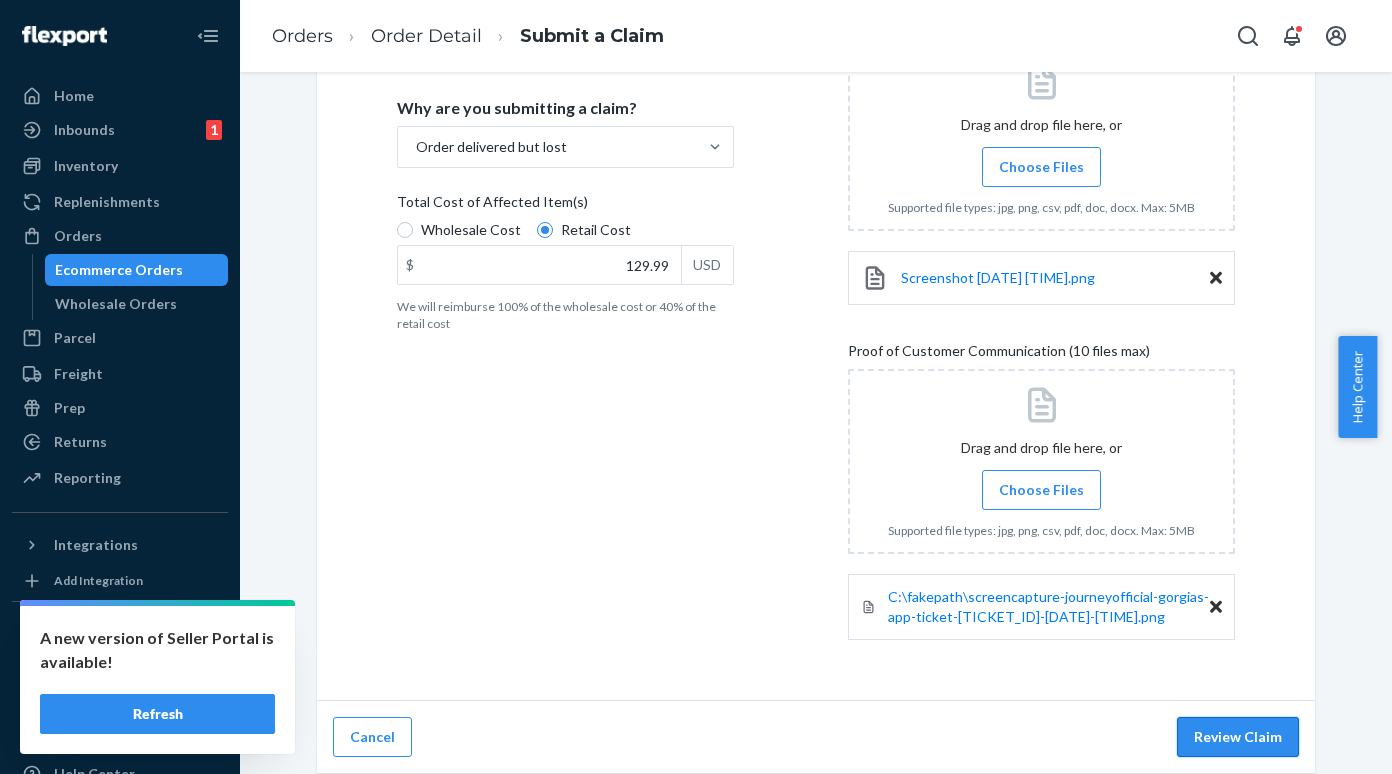 click on "Review Claim" at bounding box center (1238, 737) 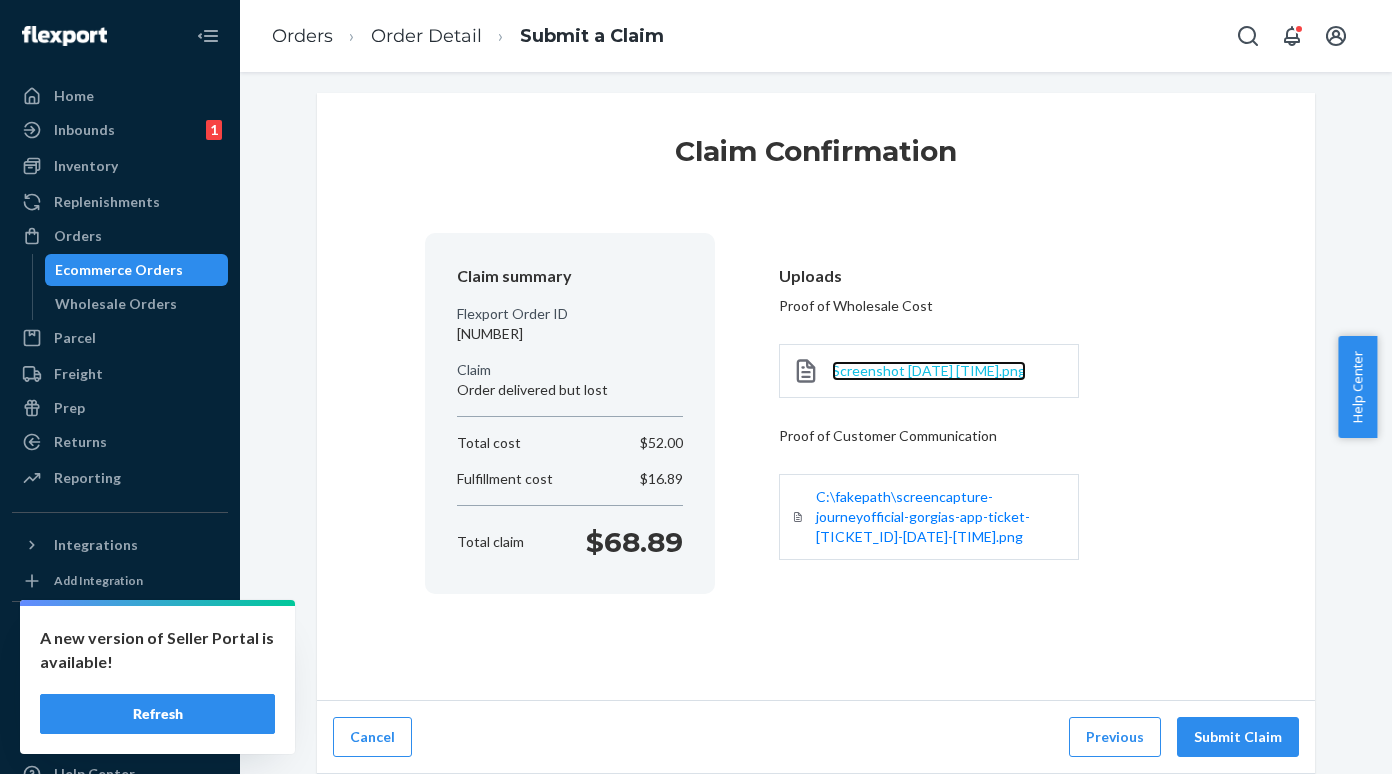 click on "Screenshot [DATE] [TIME].png" at bounding box center [929, 370] 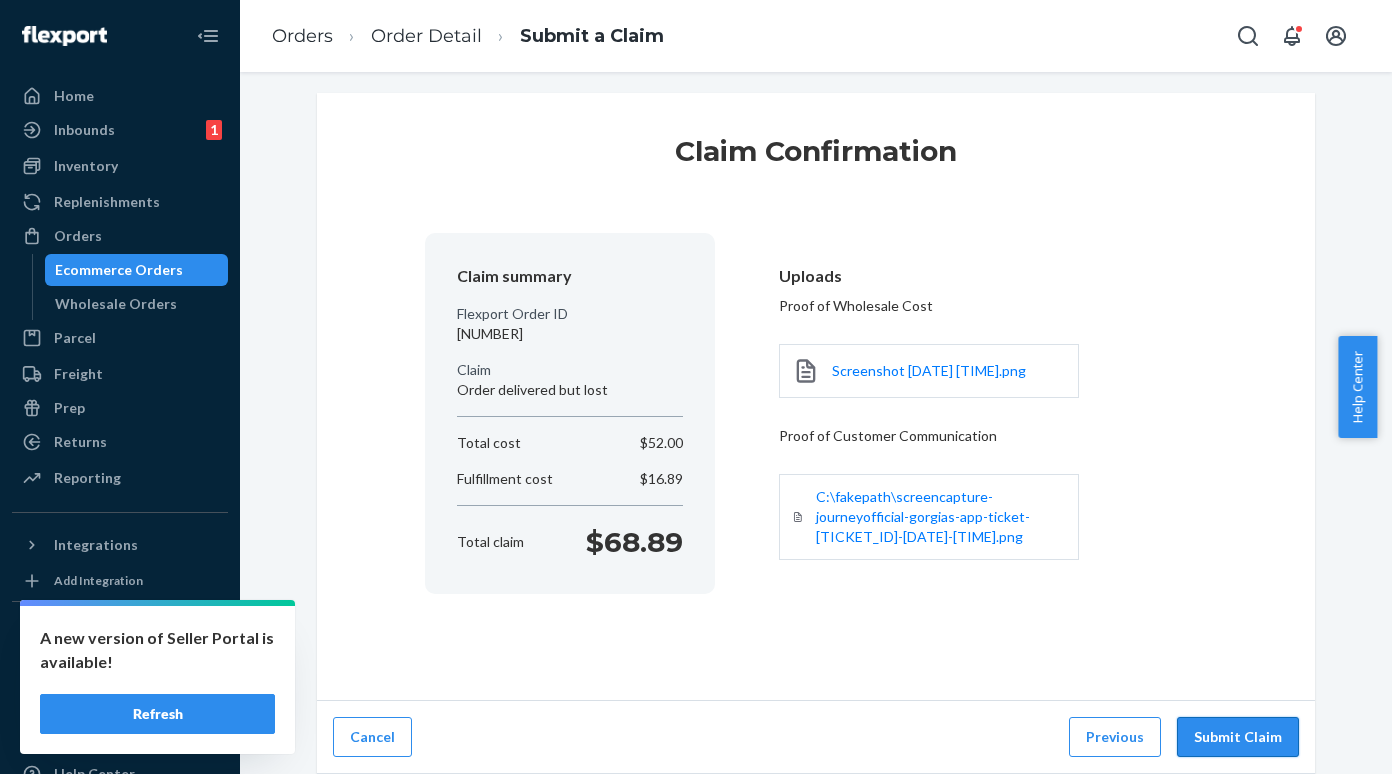 click on "Submit Claim" at bounding box center (1238, 737) 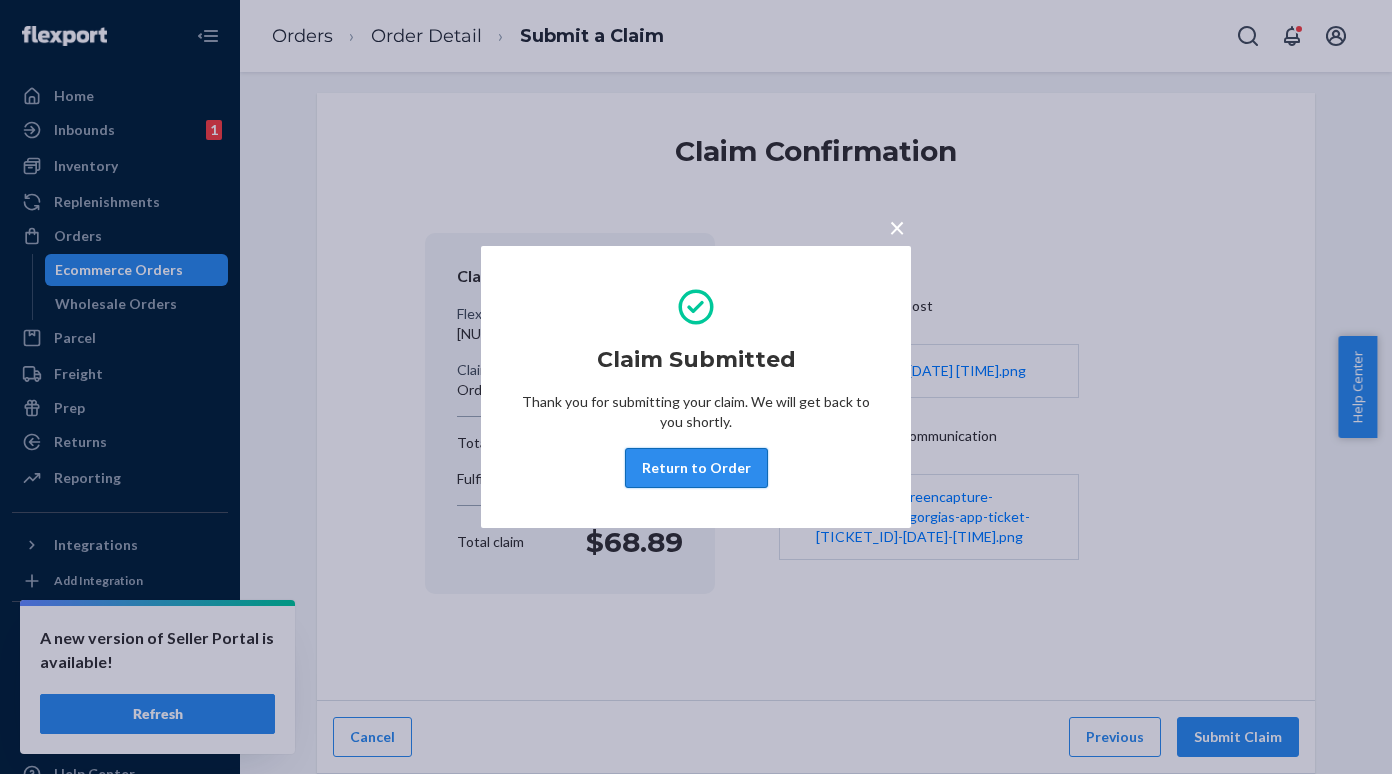click on "Return to Order" at bounding box center [696, 468] 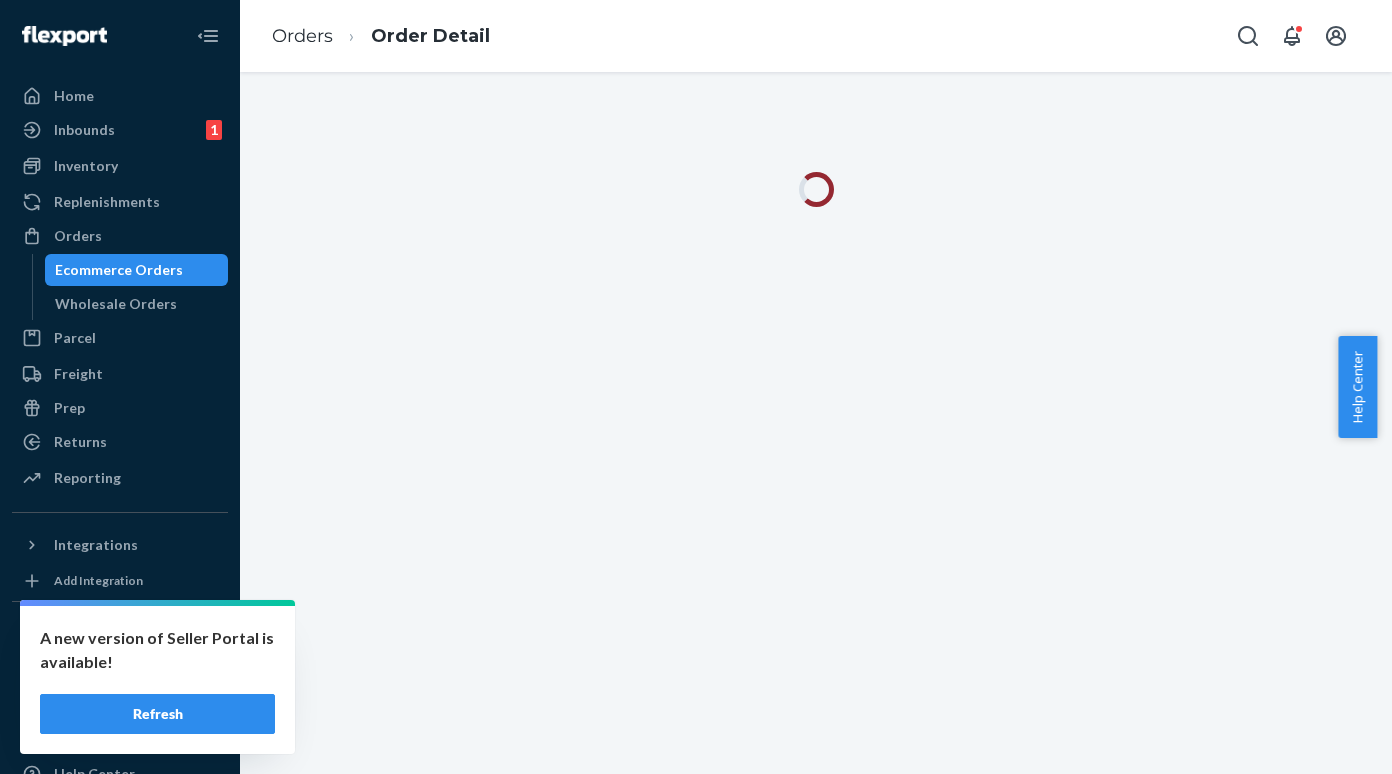 scroll, scrollTop: 0, scrollLeft: 0, axis: both 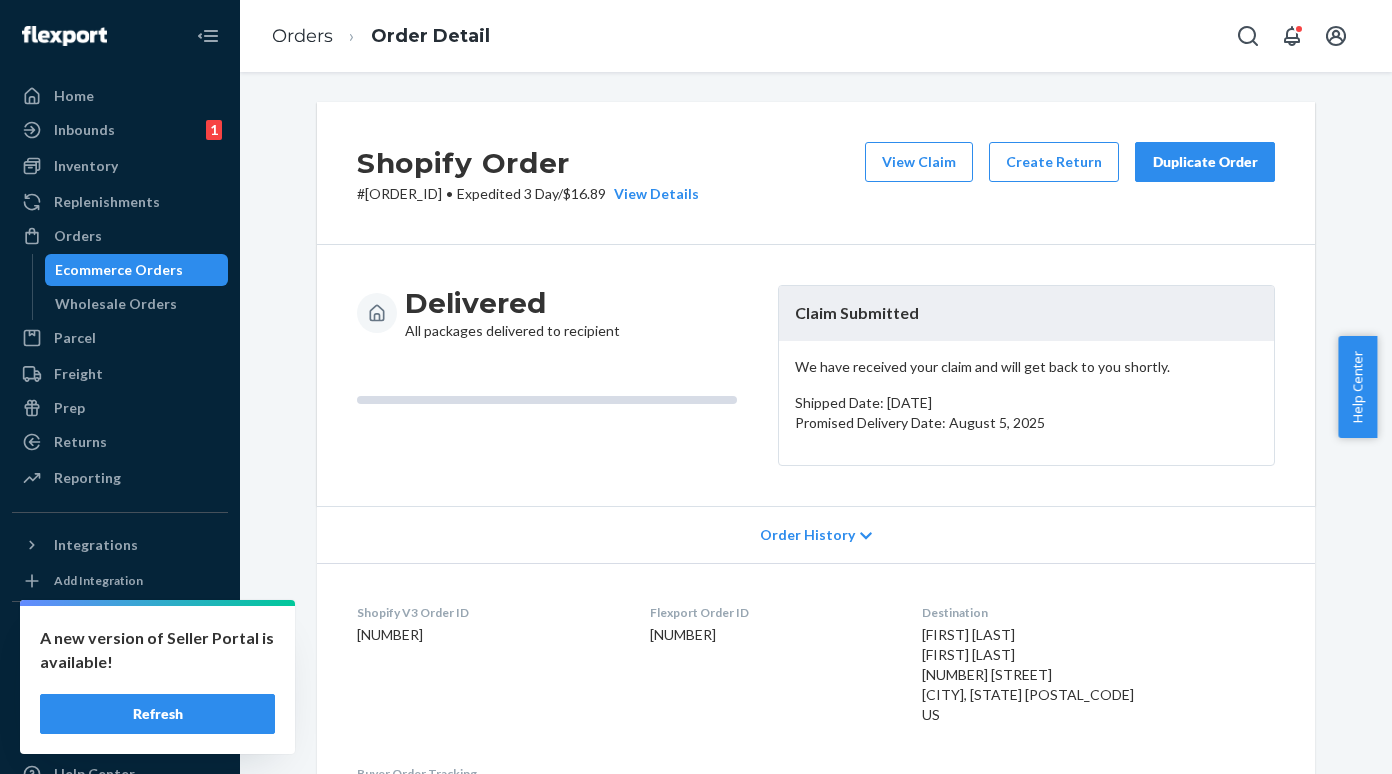 click on "Ecommerce Orders" at bounding box center [119, 270] 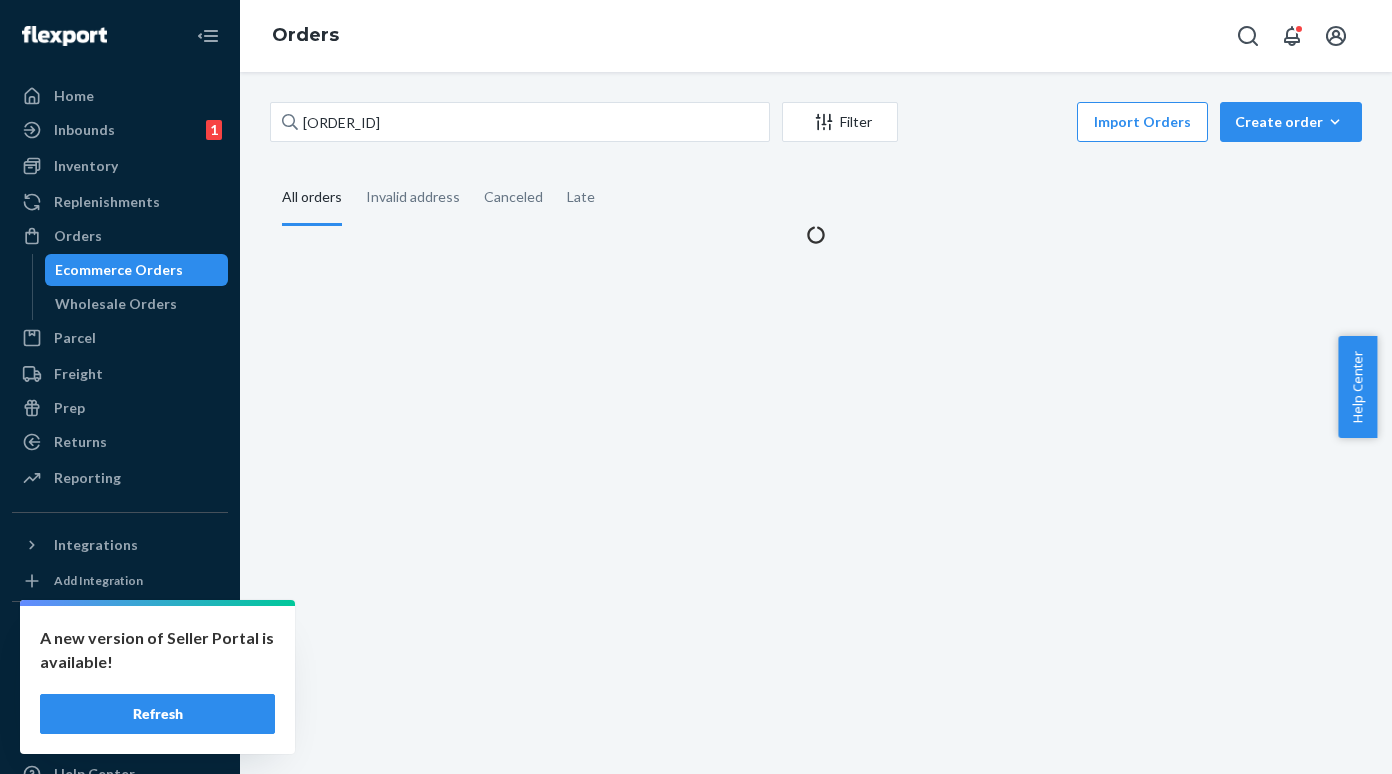 click on "[ORDER_ID] Filter Import Orders Create order Ecommerce order Removal order All orders Invalid address Canceled Late" at bounding box center [816, 423] 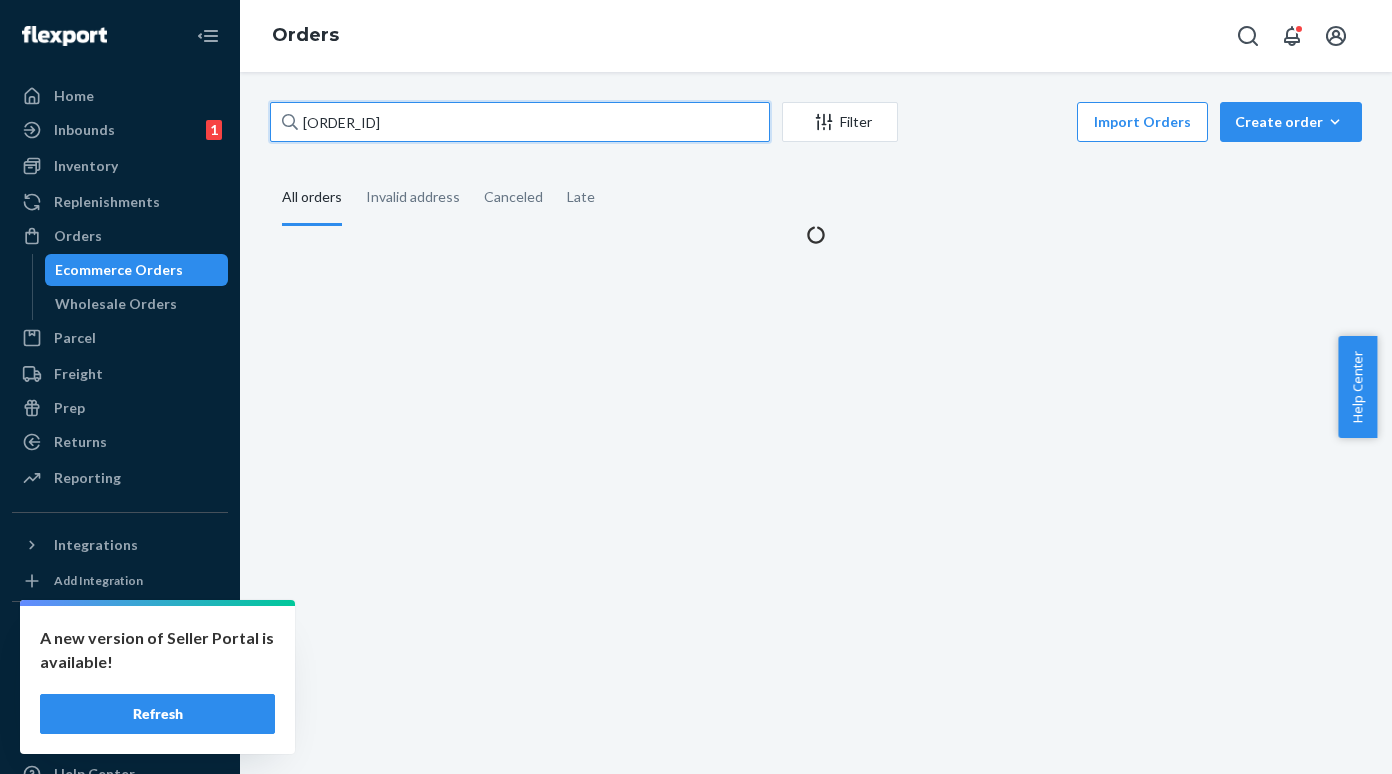 click on "[ORDER_ID]" at bounding box center [520, 122] 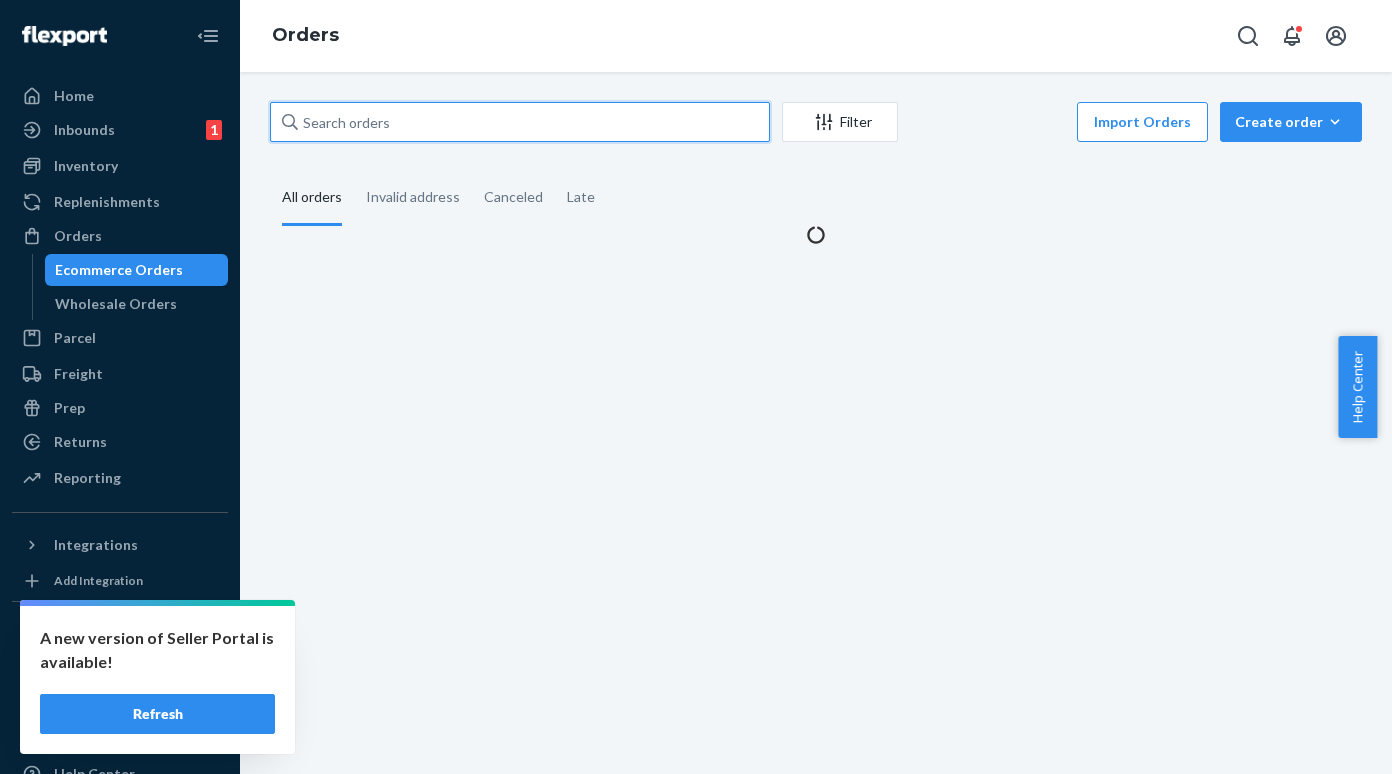 paste on "[ORDER_ID]" 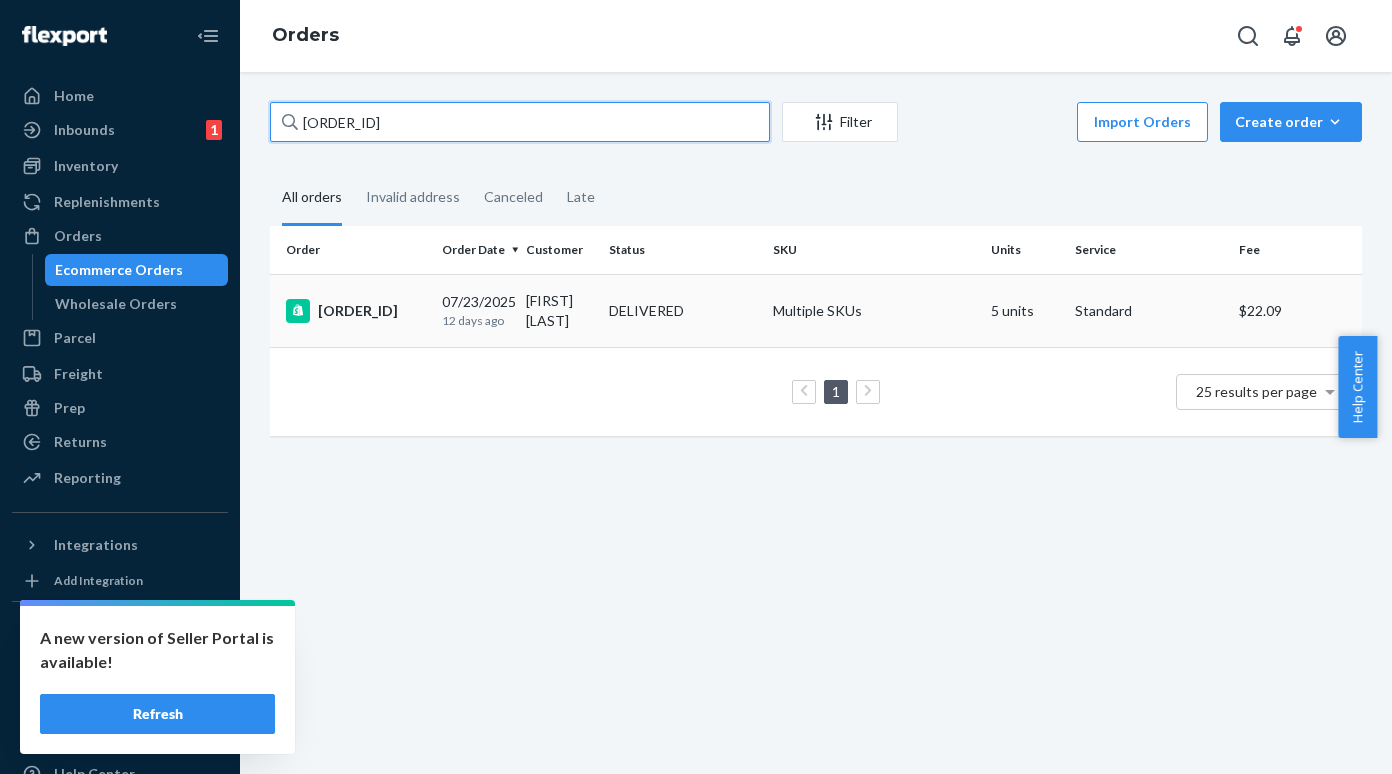 type on "[ORDER_ID]" 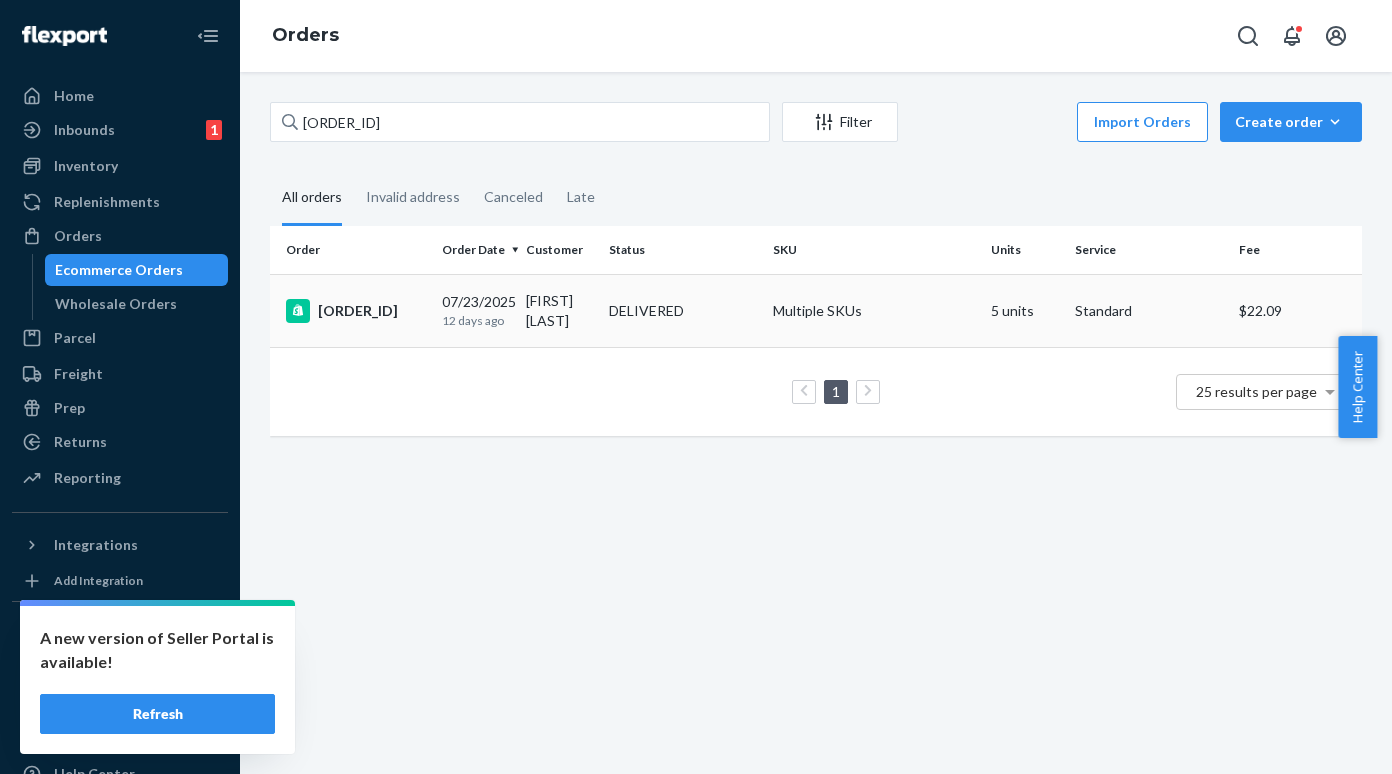 click on "[ORDER_ID]" at bounding box center [356, 311] 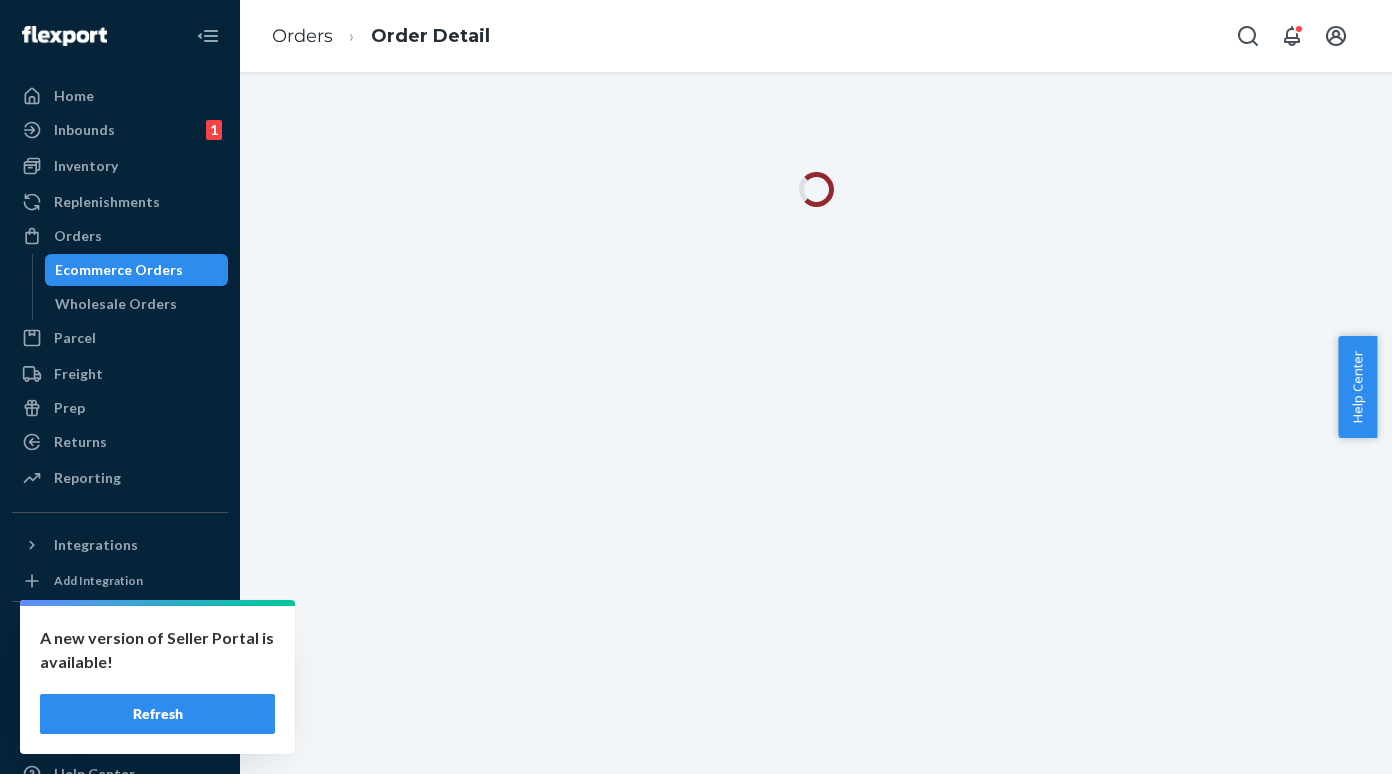 click on "Refresh" at bounding box center [157, 714] 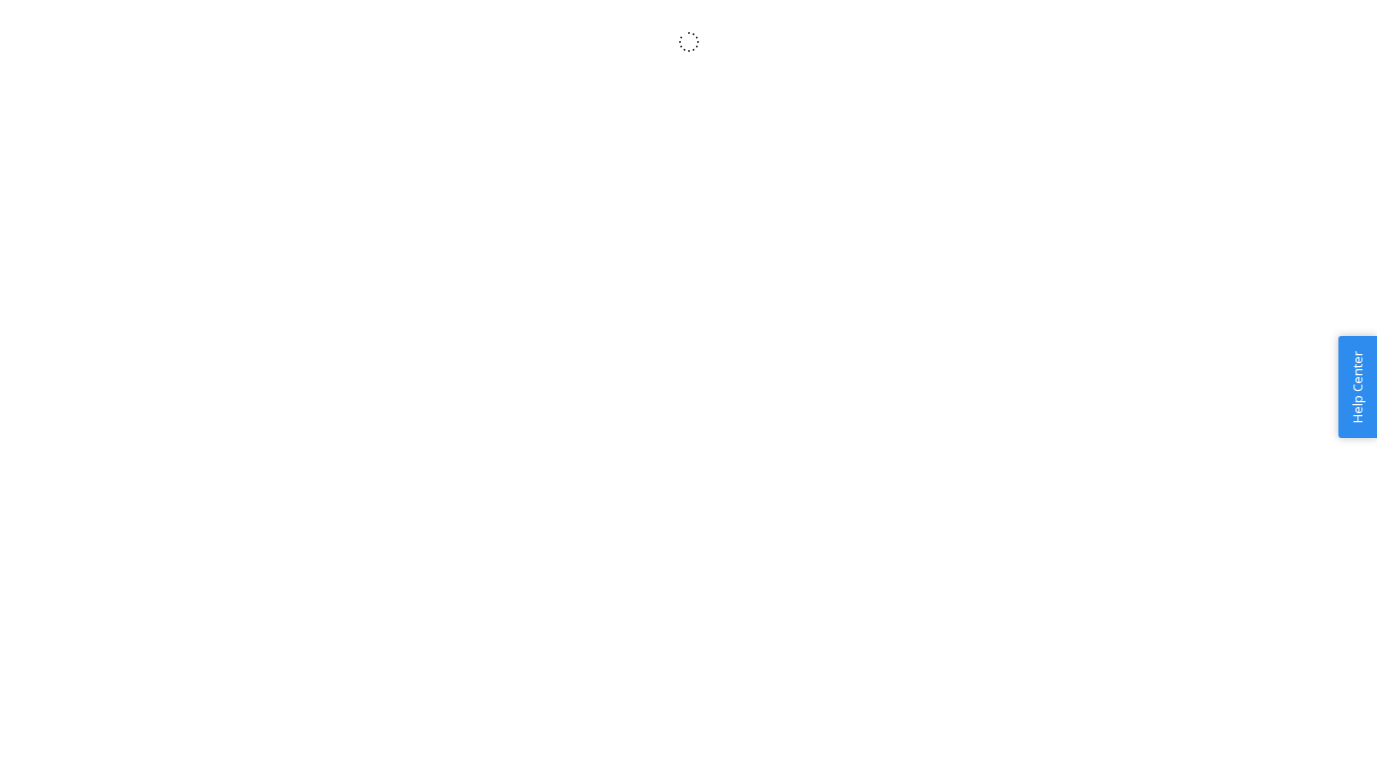 scroll, scrollTop: 0, scrollLeft: 0, axis: both 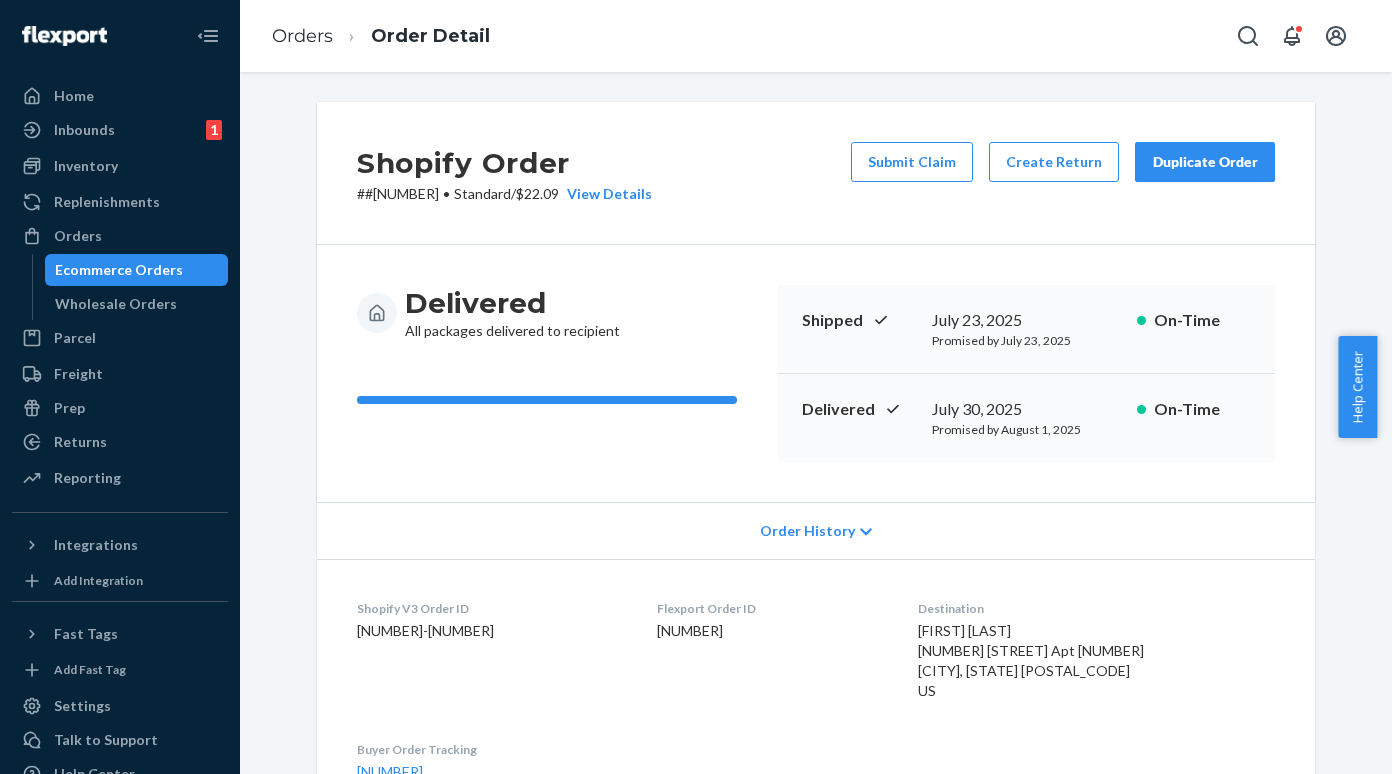 click on "Ecommerce Orders" at bounding box center (119, 270) 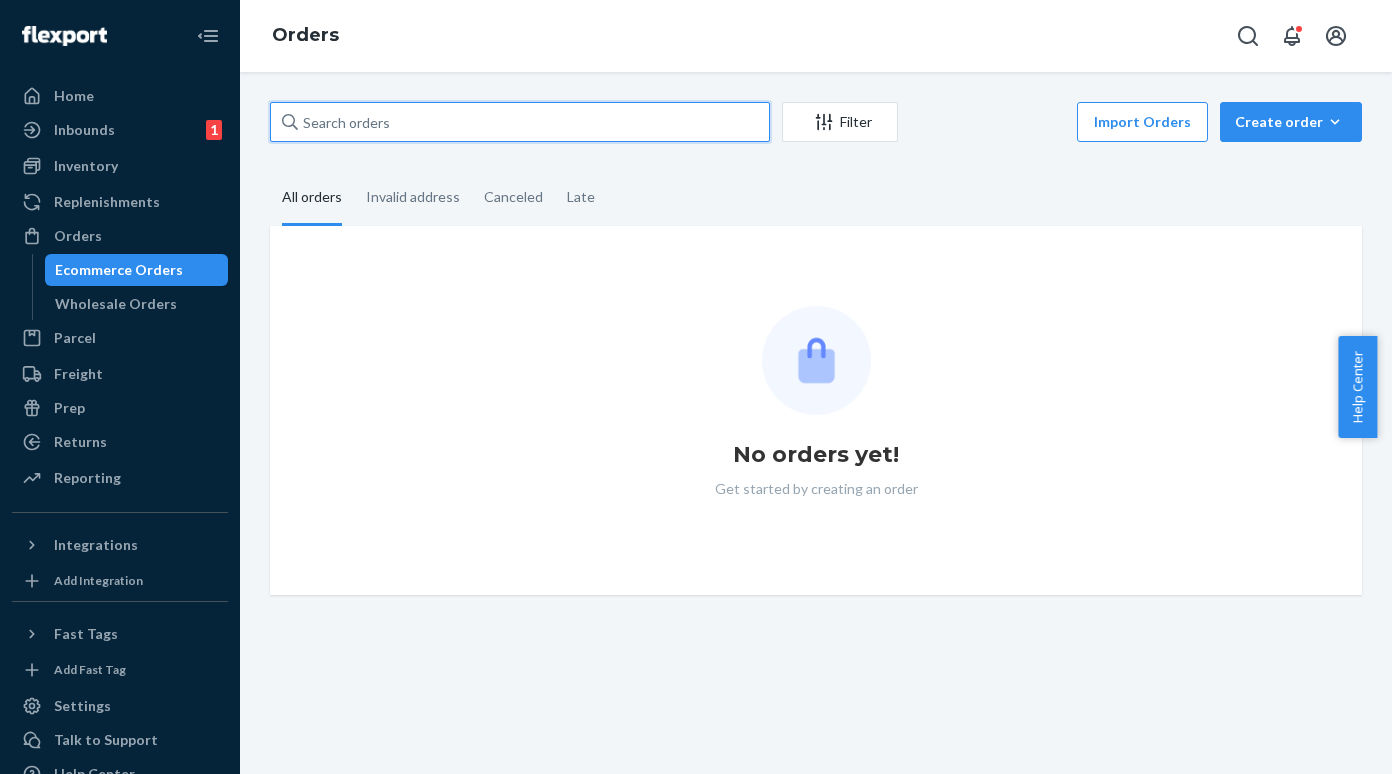 click at bounding box center [520, 122] 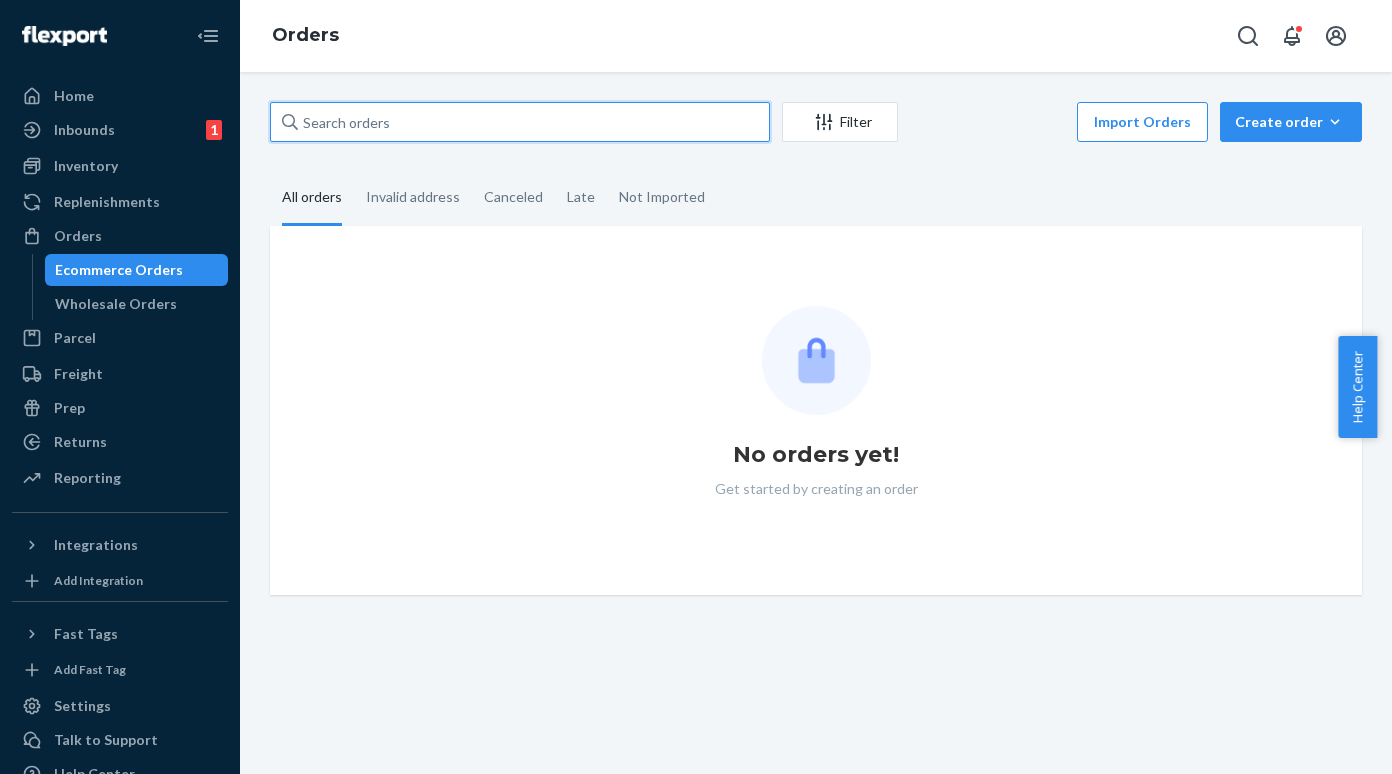paste on "[ORDER_ID]" 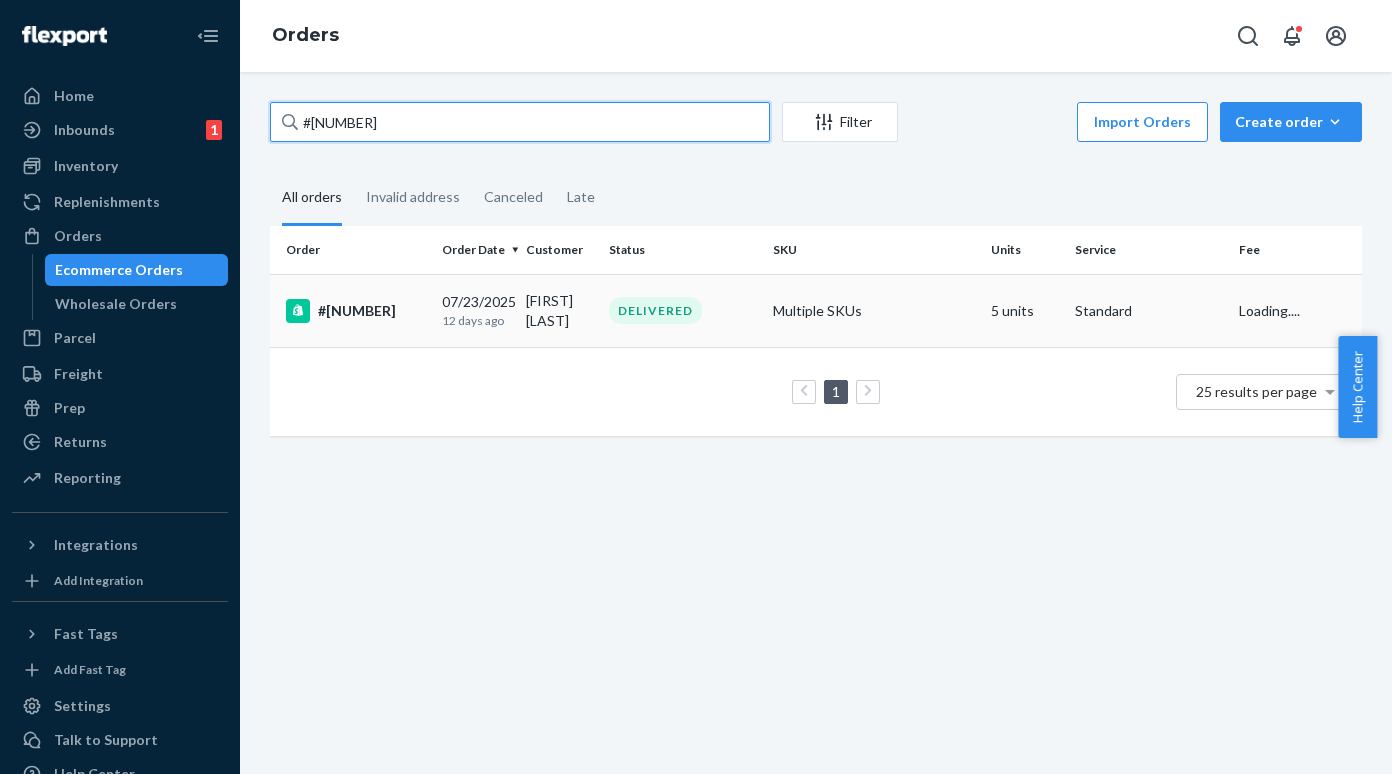 type on "[ORDER_ID]" 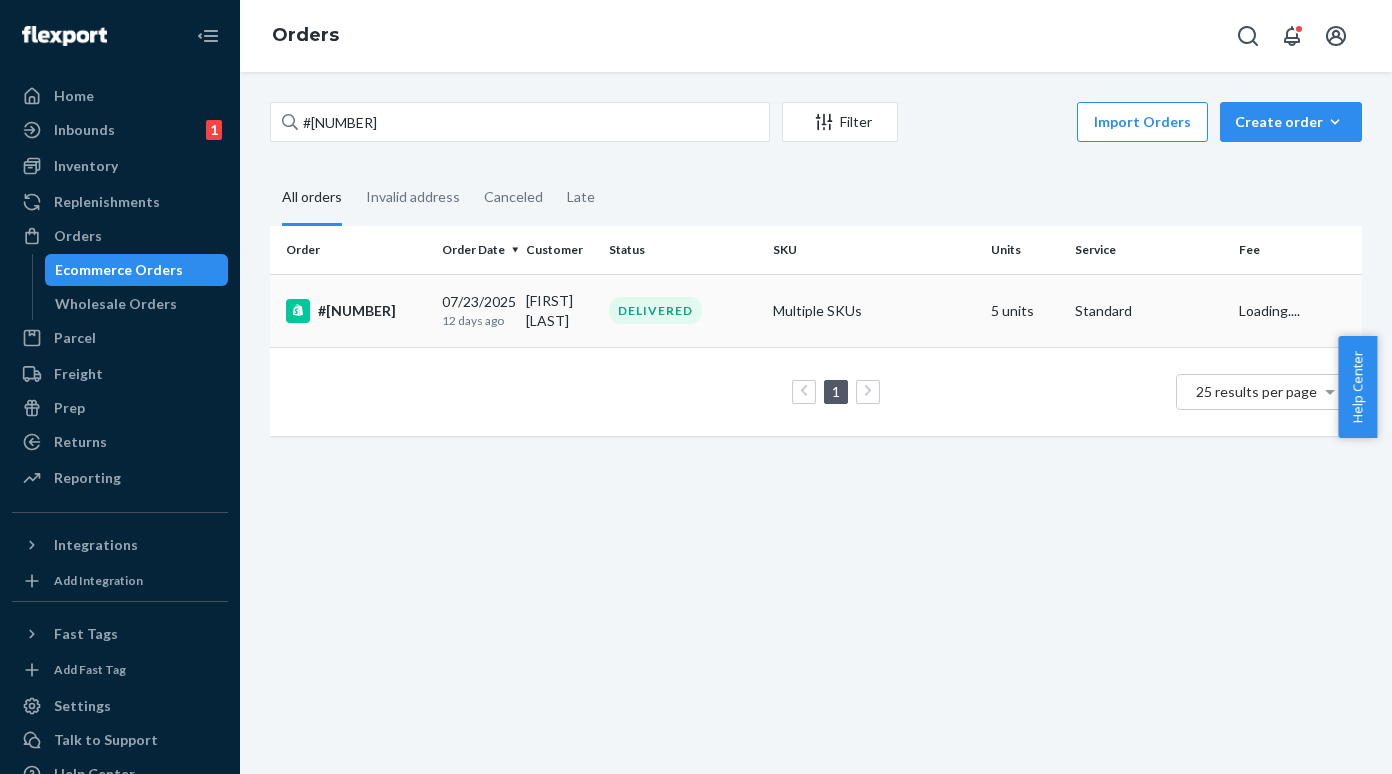 click on "[ORDER_ID]" at bounding box center (356, 311) 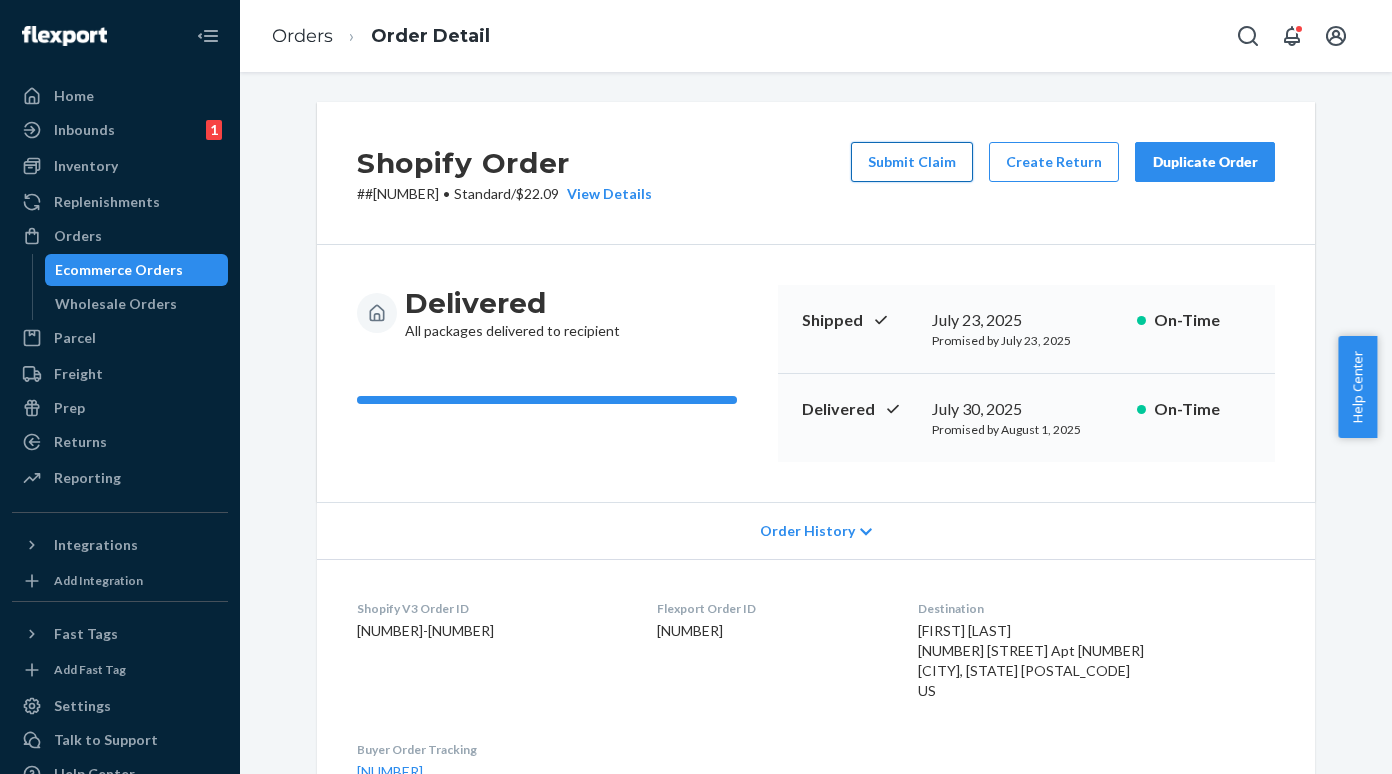 click on "Submit Claim" at bounding box center (912, 162) 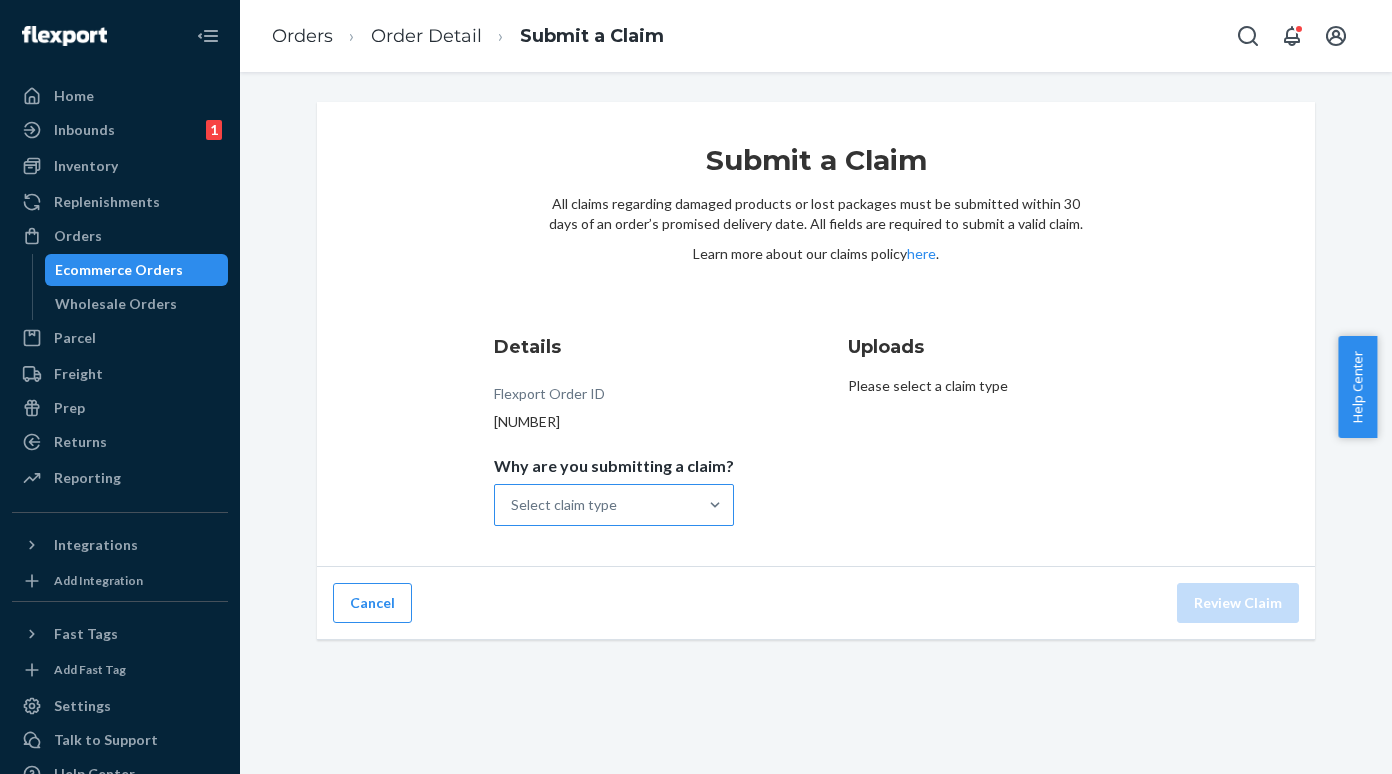 click at bounding box center [715, 505] 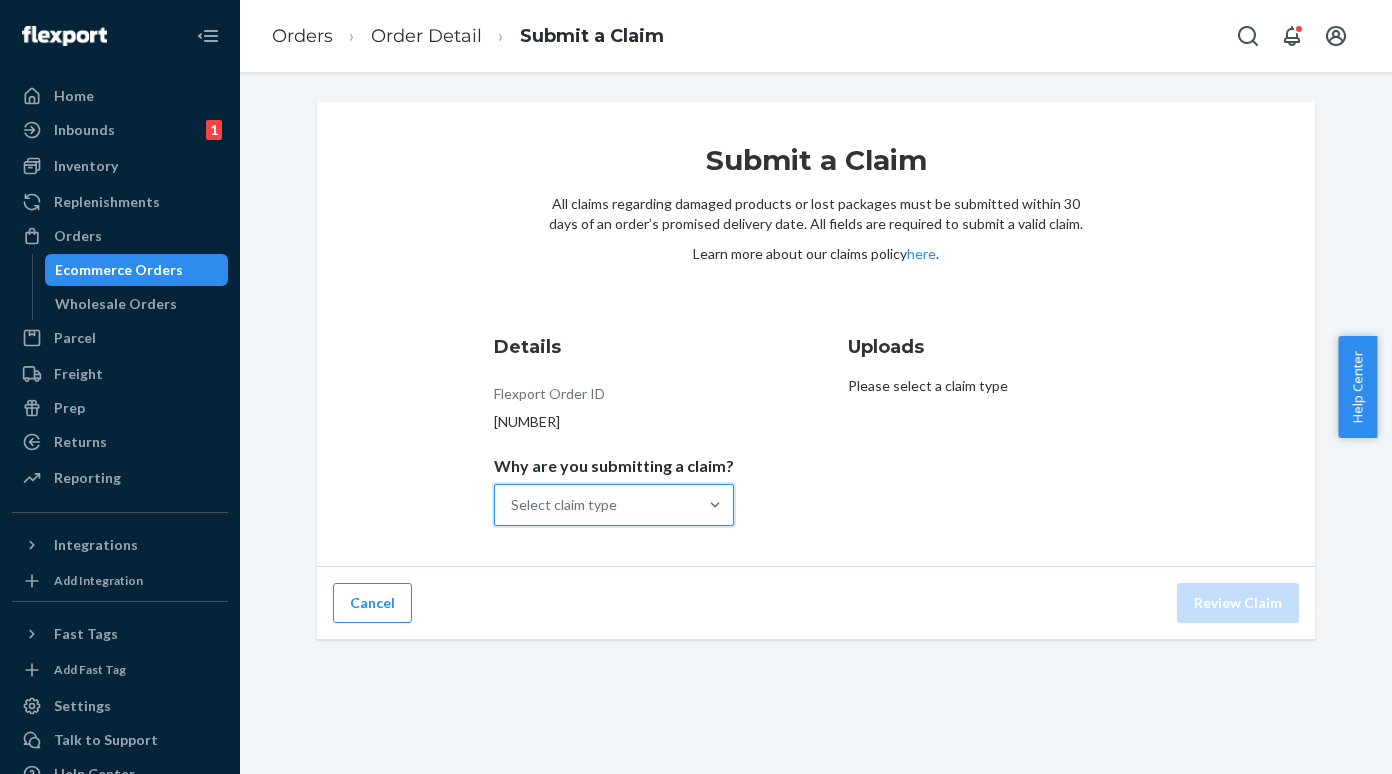 click on "Select claim type" at bounding box center [596, 505] 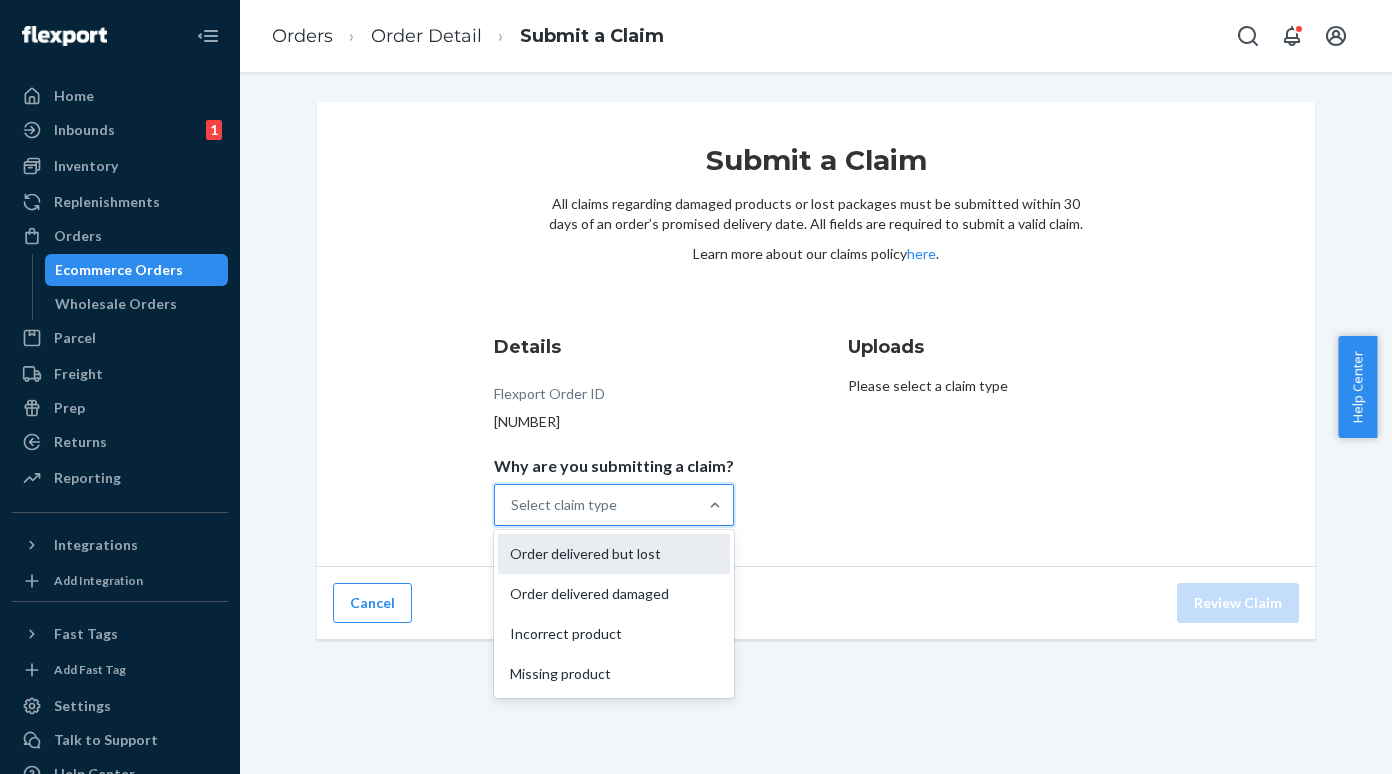 click on "Order delivered but lost" at bounding box center [614, 554] 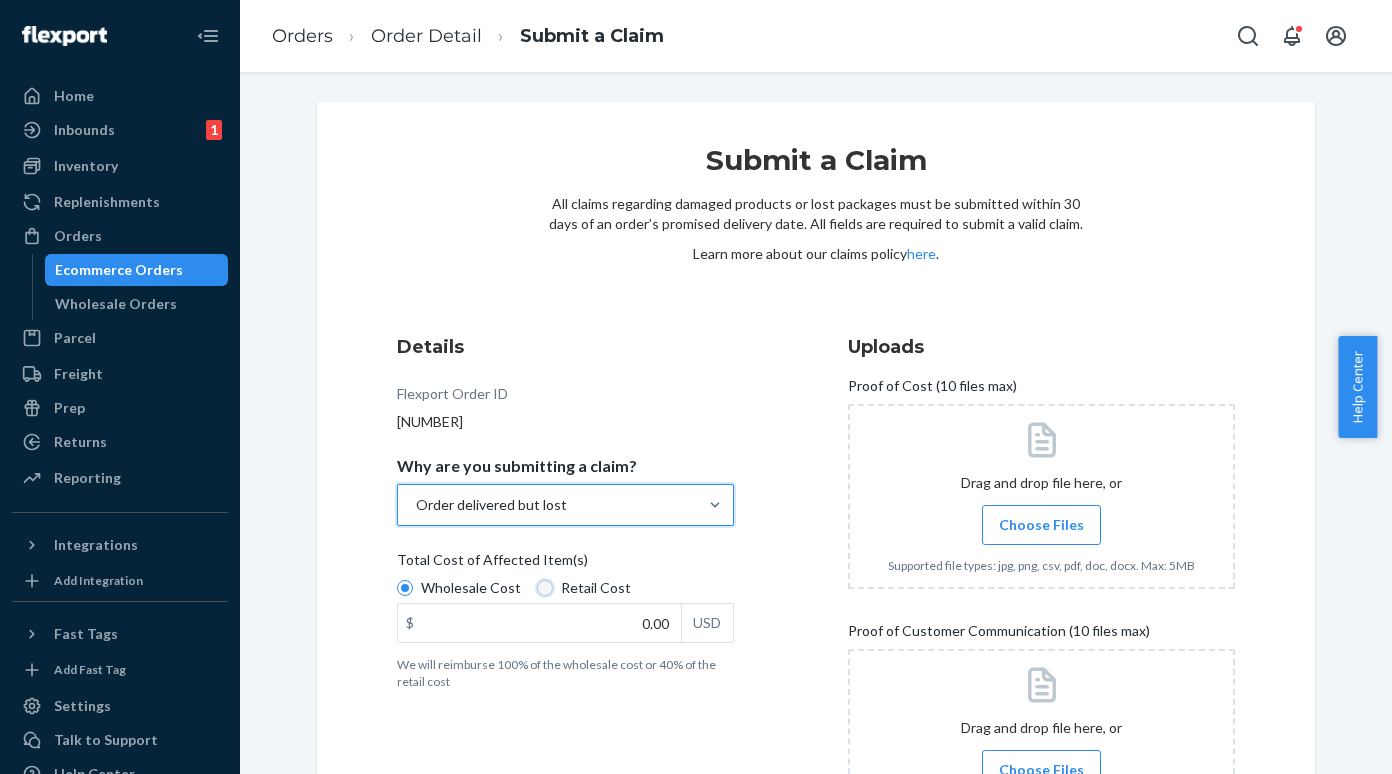 click on "Retail Cost" at bounding box center (545, 588) 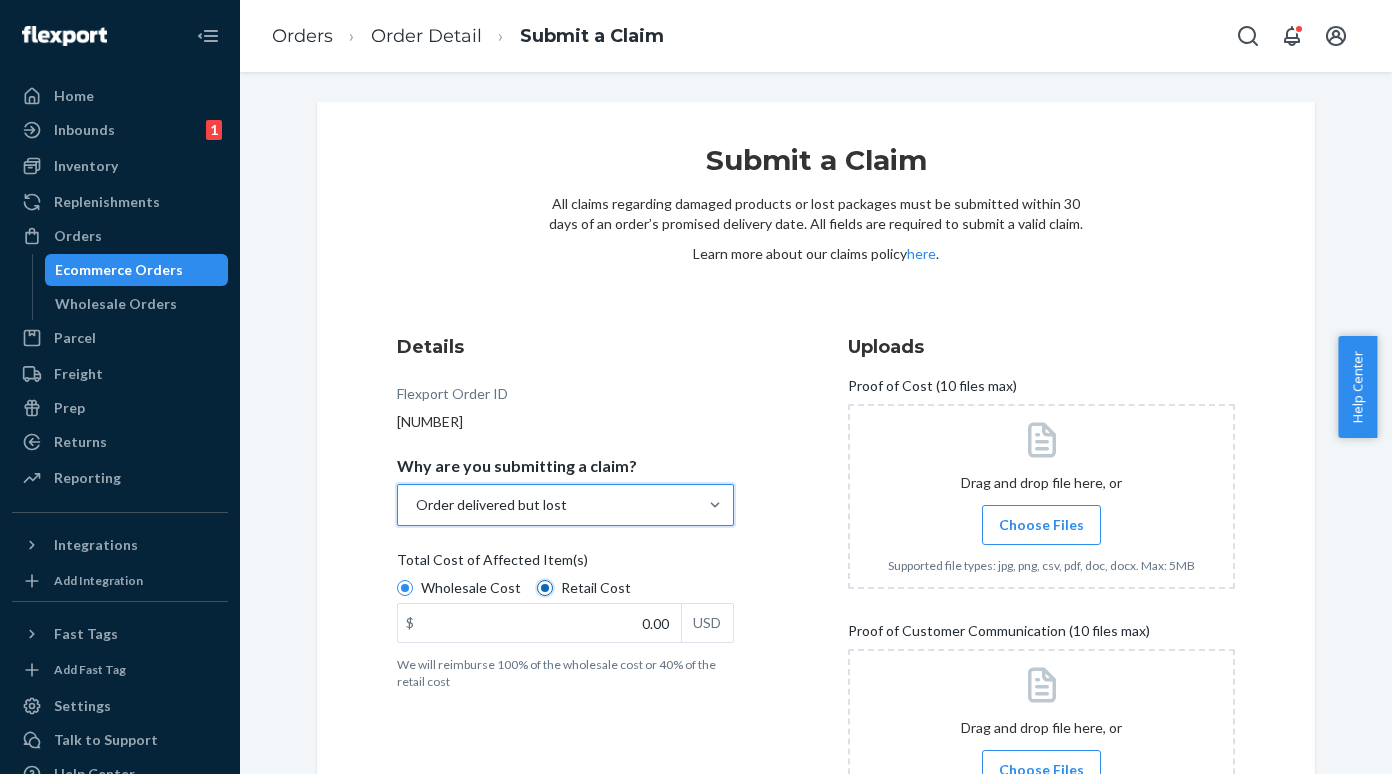 radio on "true" 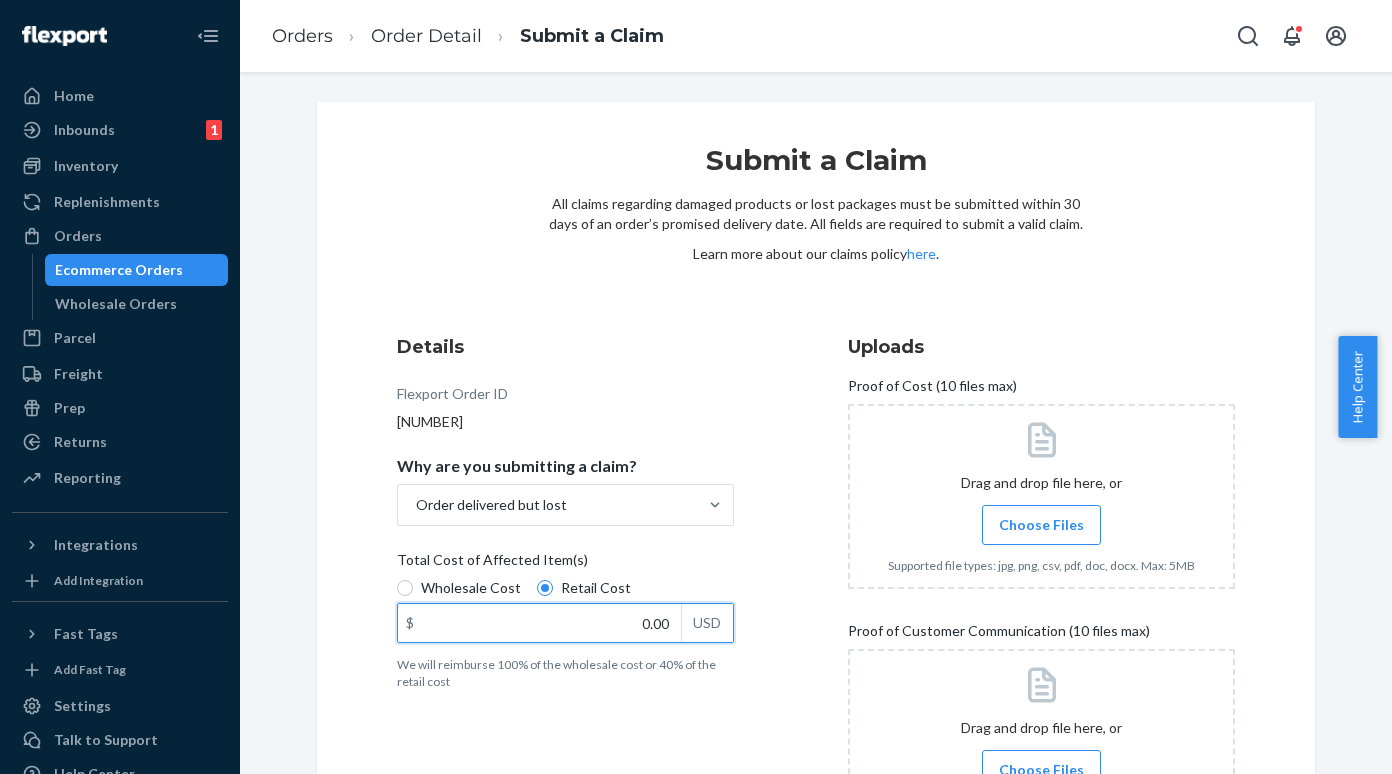 click on "0.00" at bounding box center (539, 623) 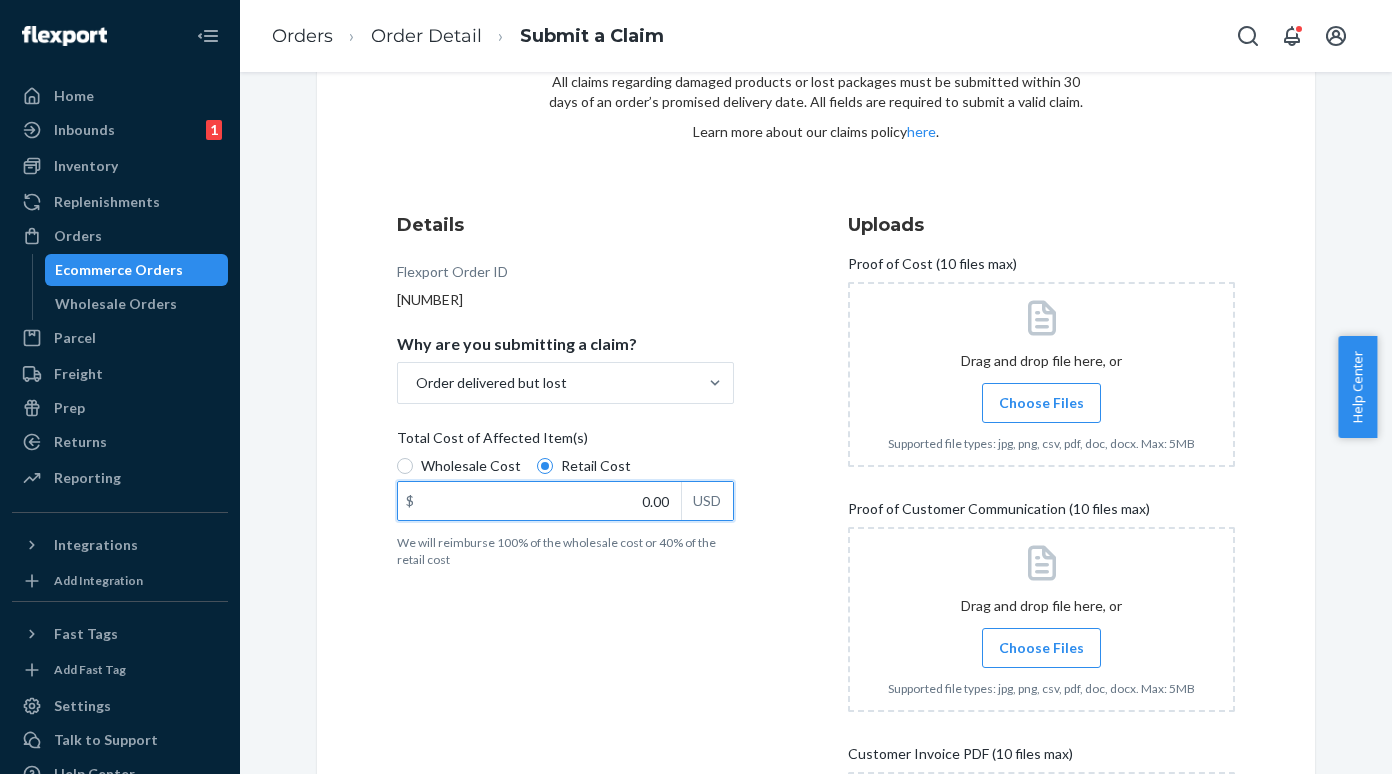 scroll, scrollTop: 0, scrollLeft: 0, axis: both 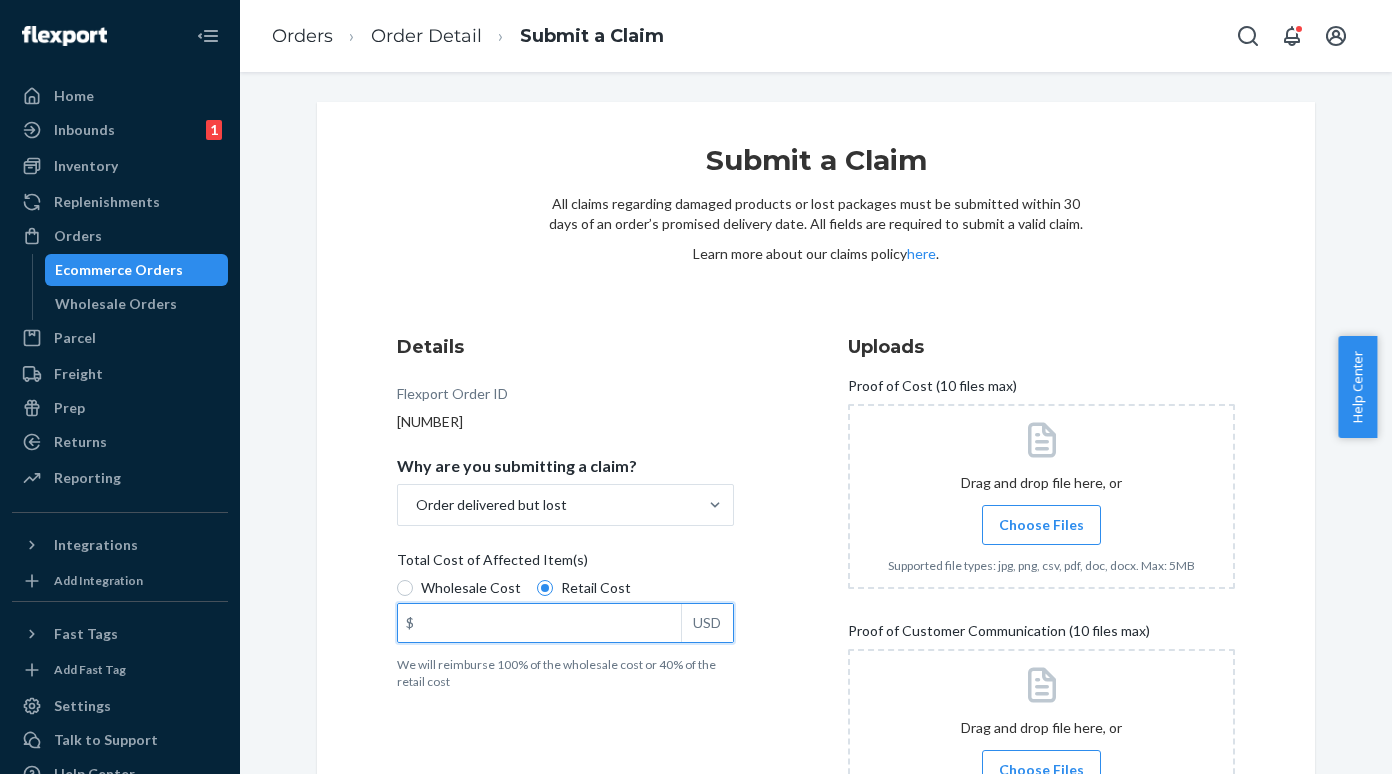 paste on "519.95" 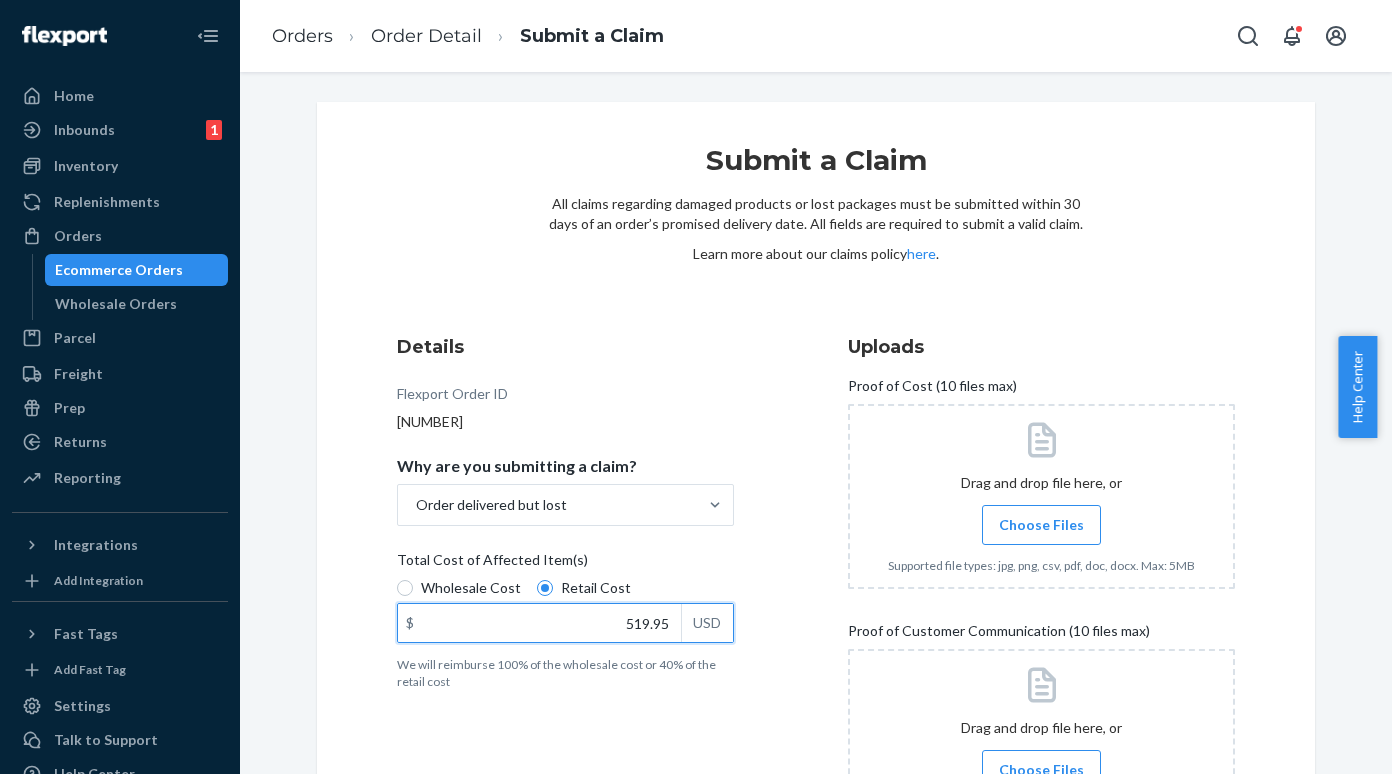 type on "519.95" 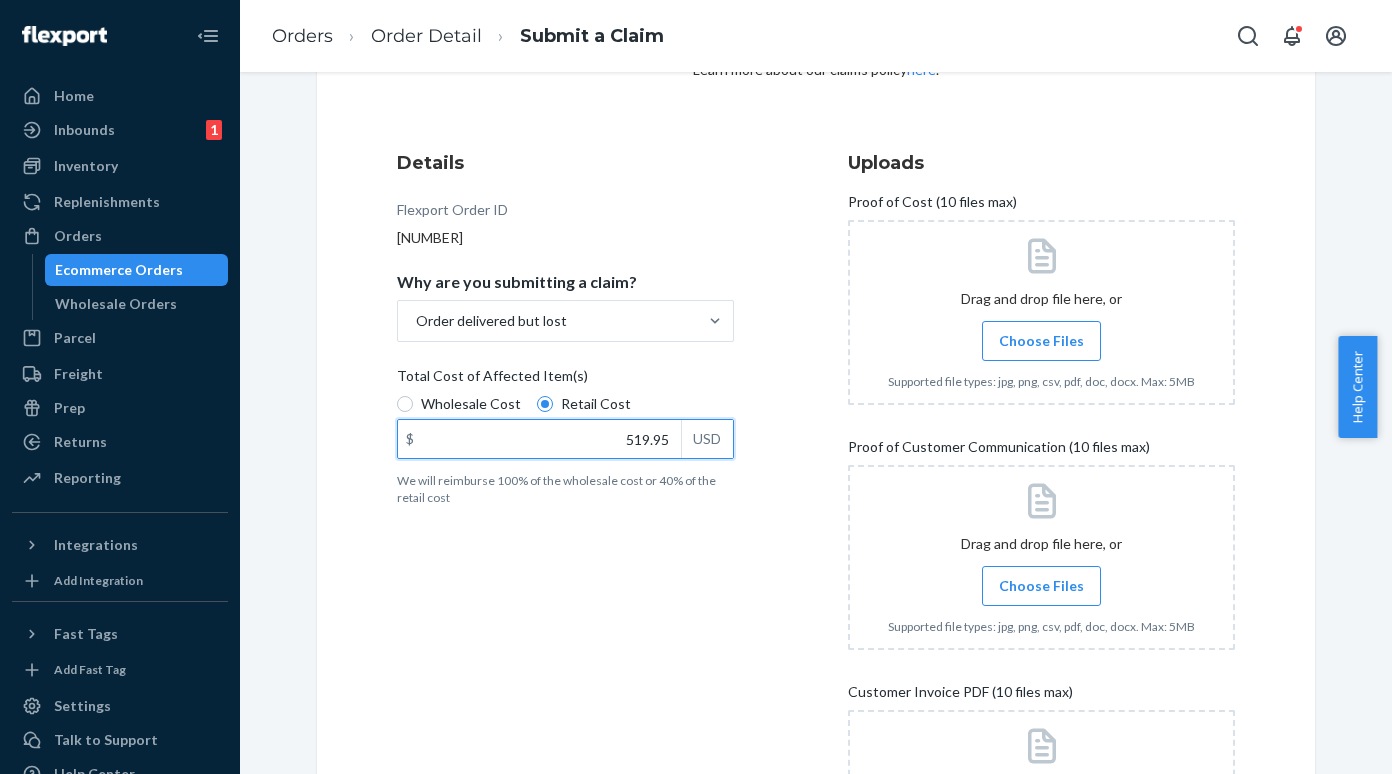 scroll, scrollTop: 300, scrollLeft: 0, axis: vertical 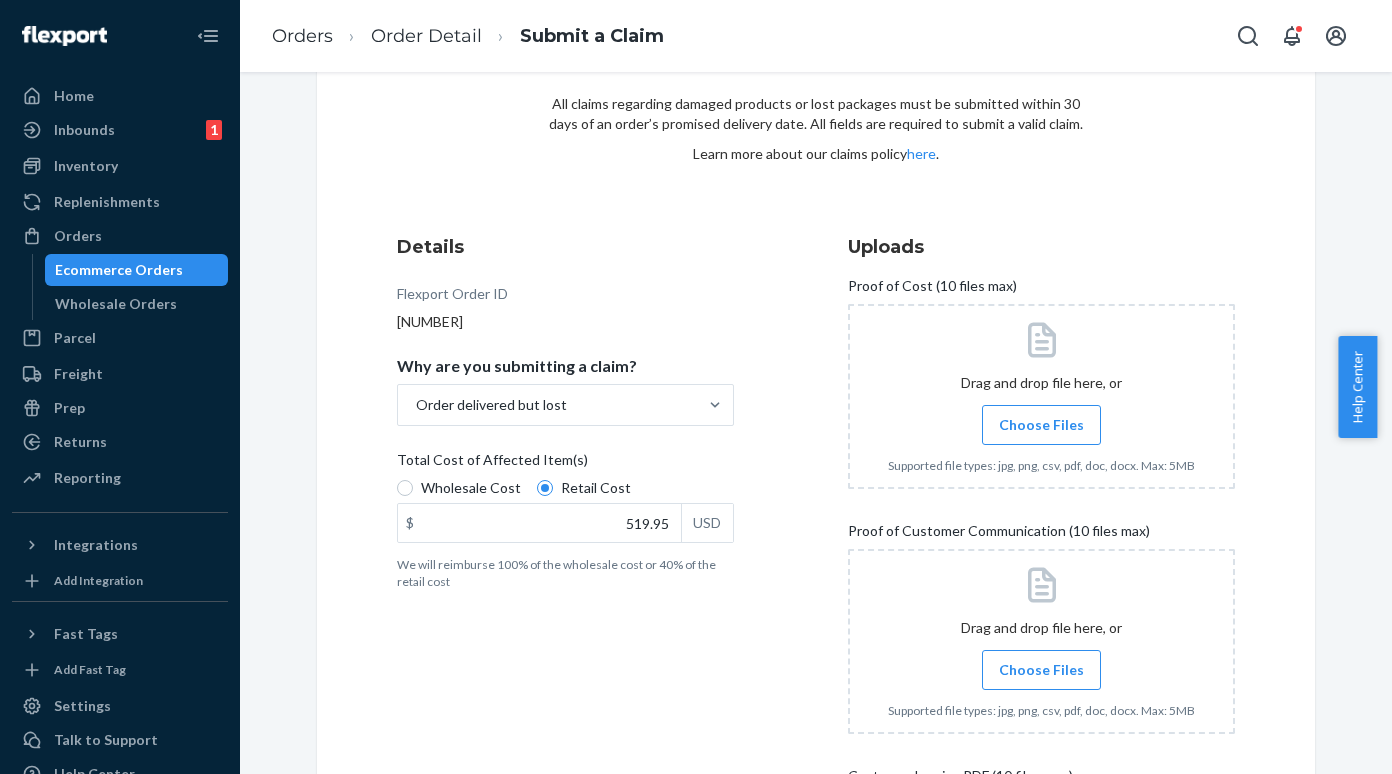 click on "Choose Files" at bounding box center (1041, 425) 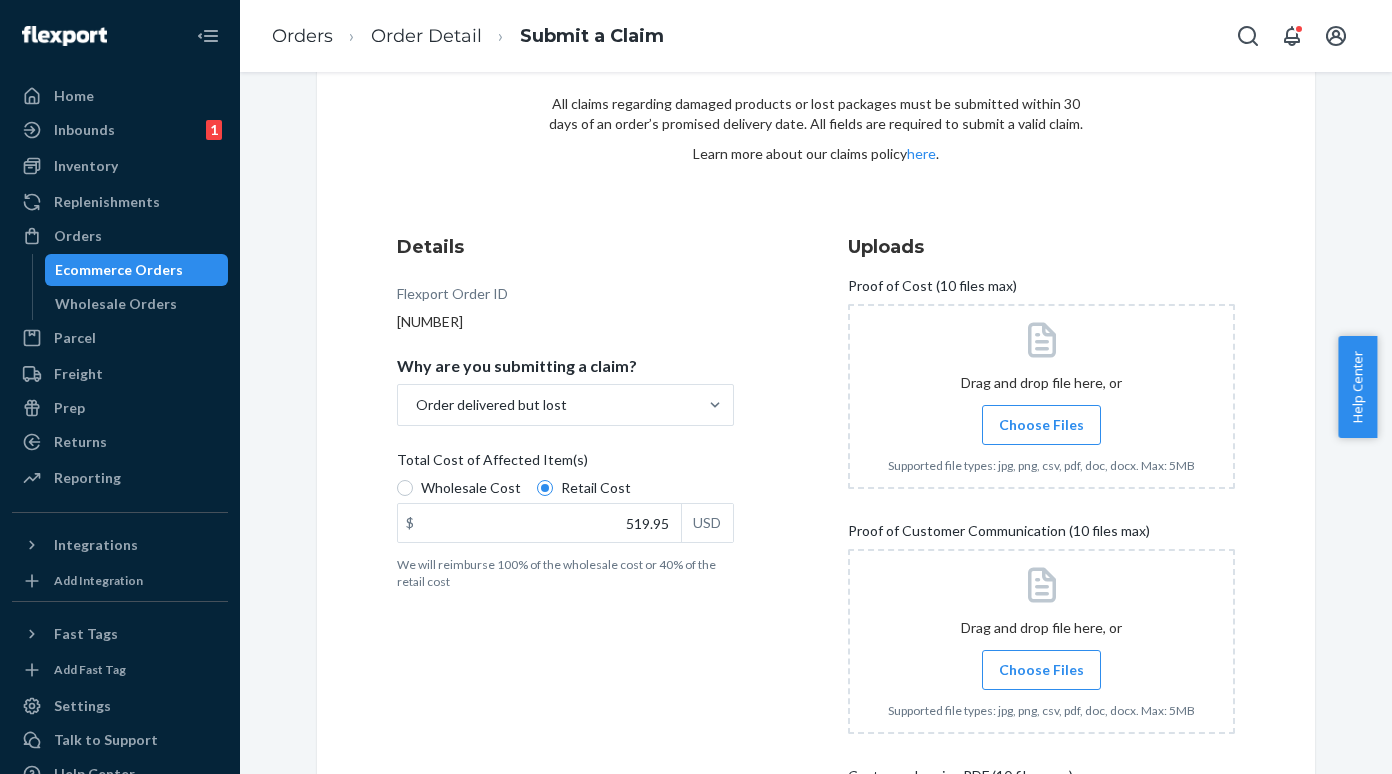 click on "Choose Files" at bounding box center (1041, 670) 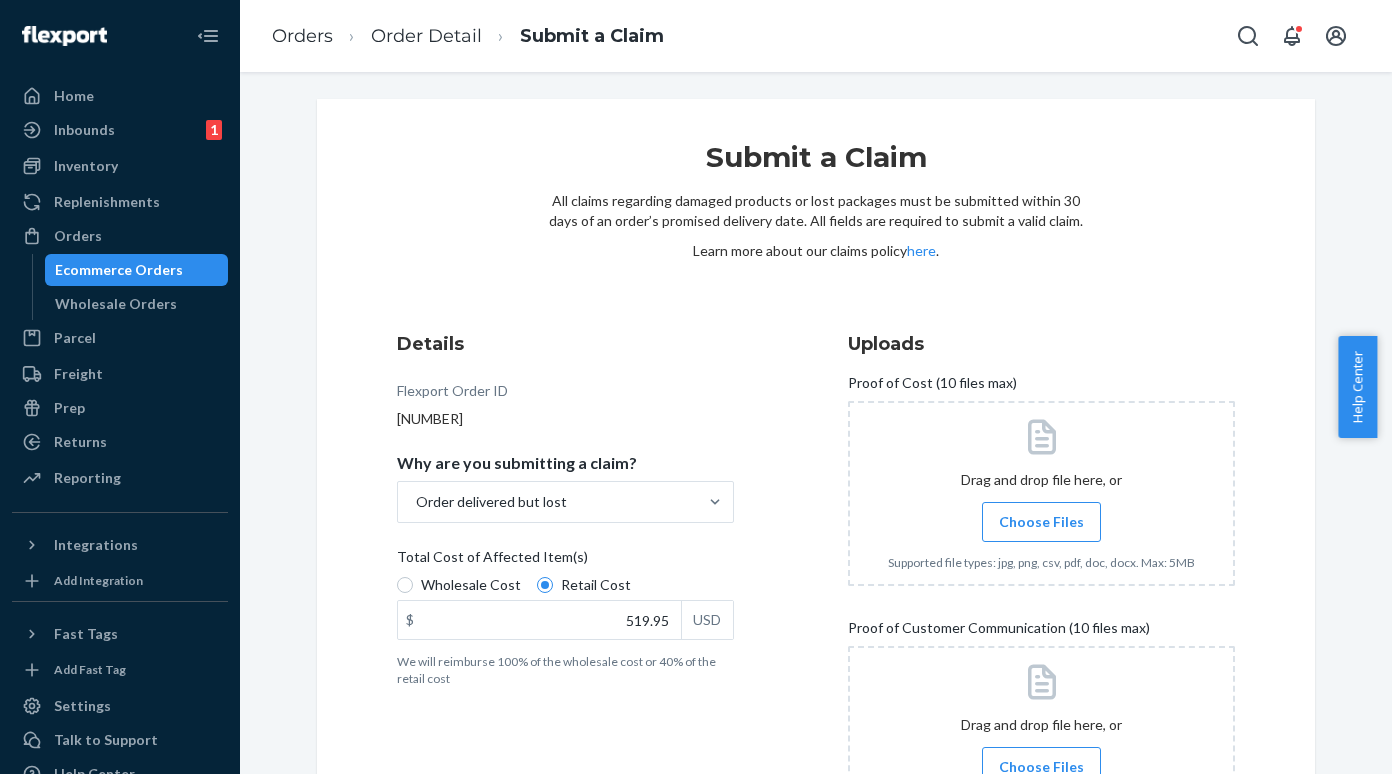 scroll, scrollTop: 0, scrollLeft: 0, axis: both 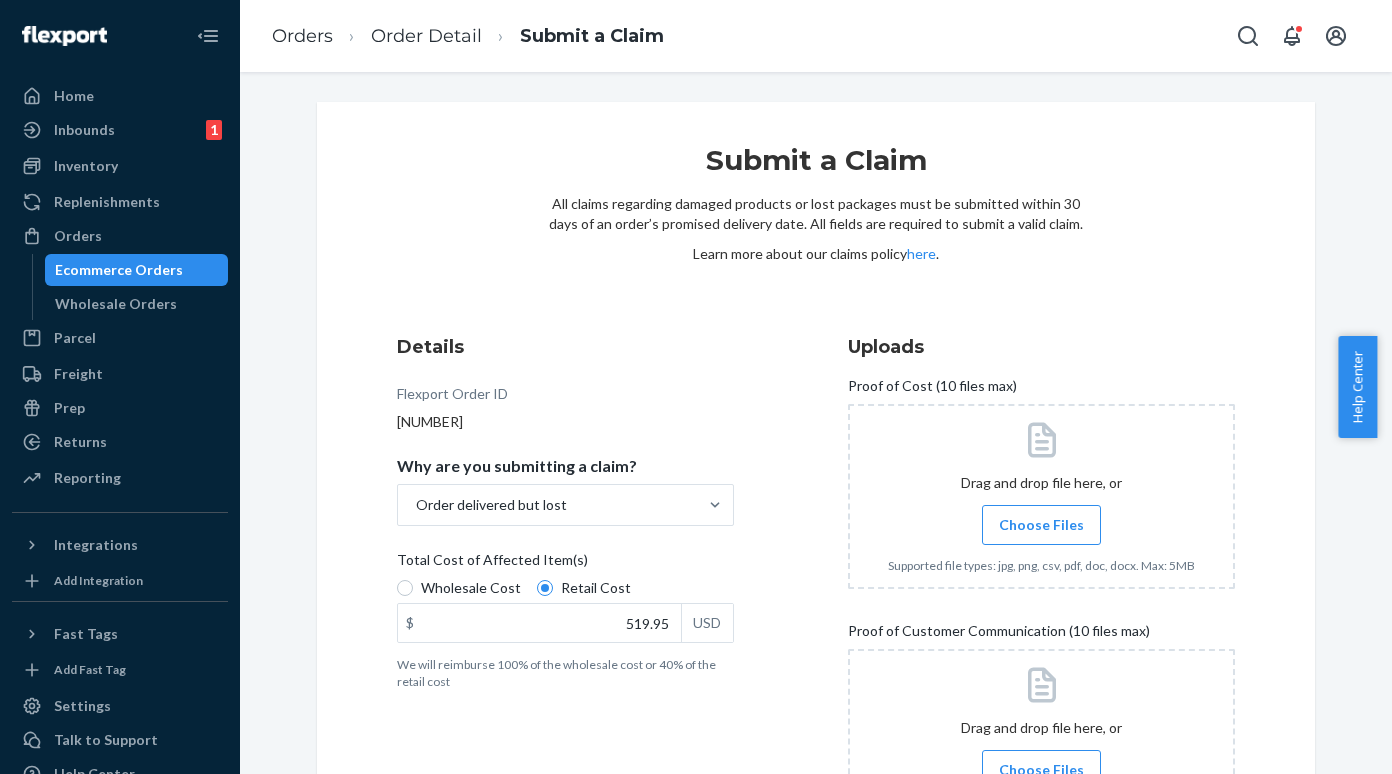 click on "Choose Files" at bounding box center [1041, 525] 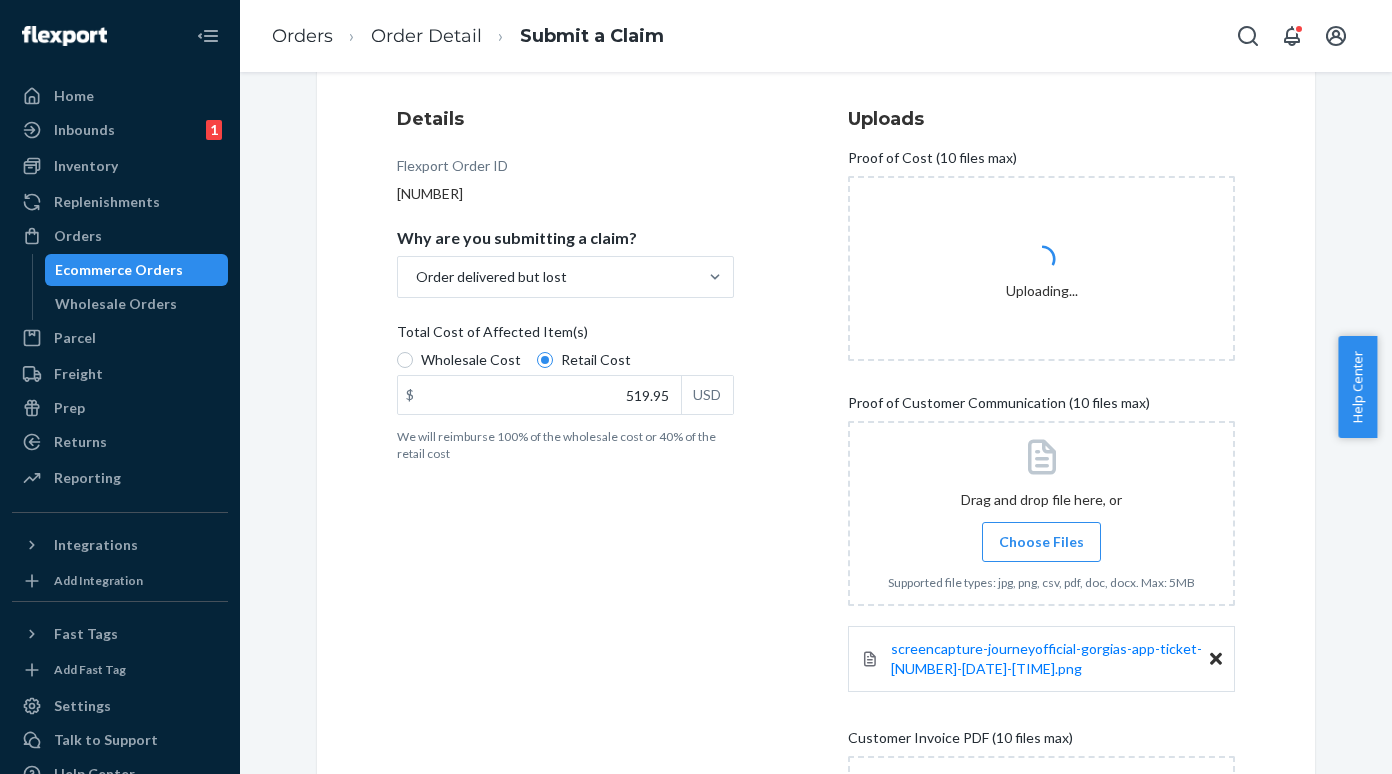 scroll, scrollTop: 550, scrollLeft: 0, axis: vertical 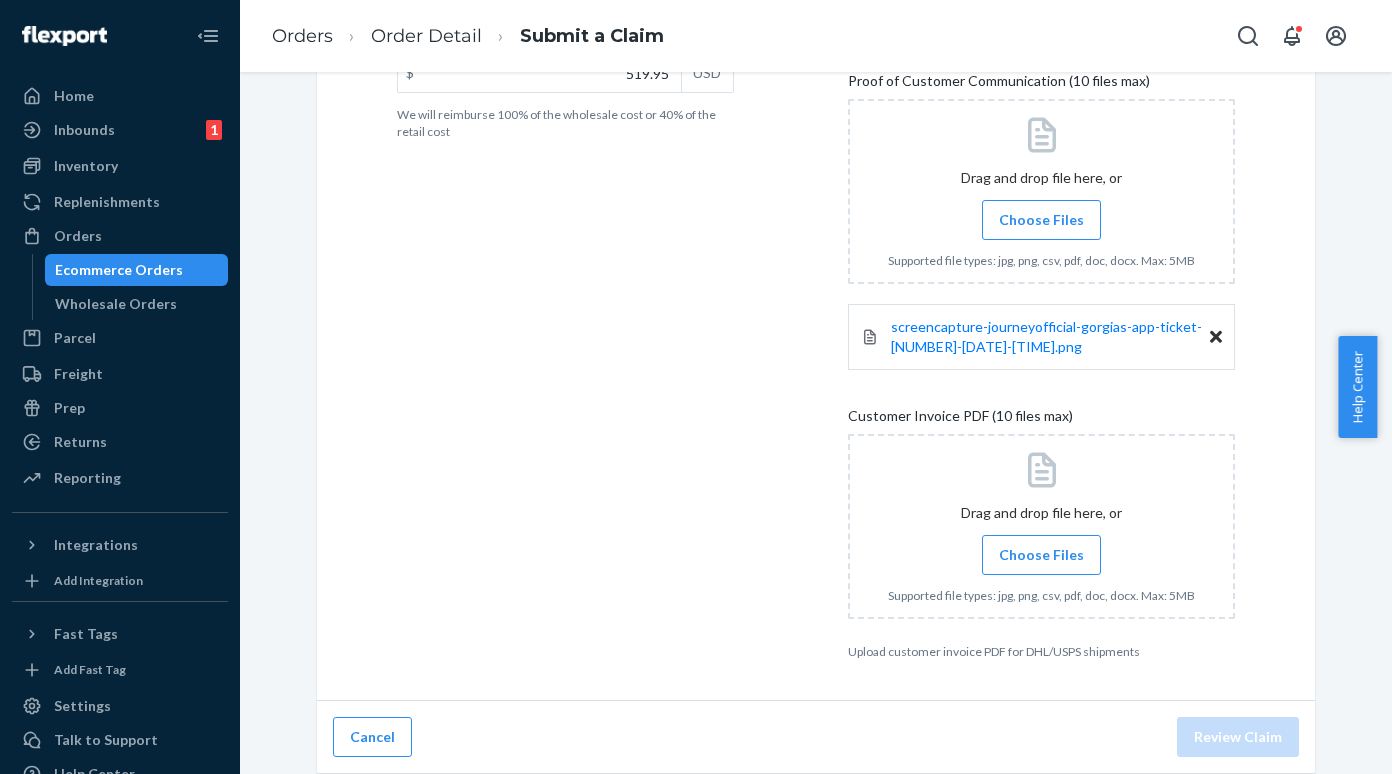 click on "Choose Files" at bounding box center (1041, 555) 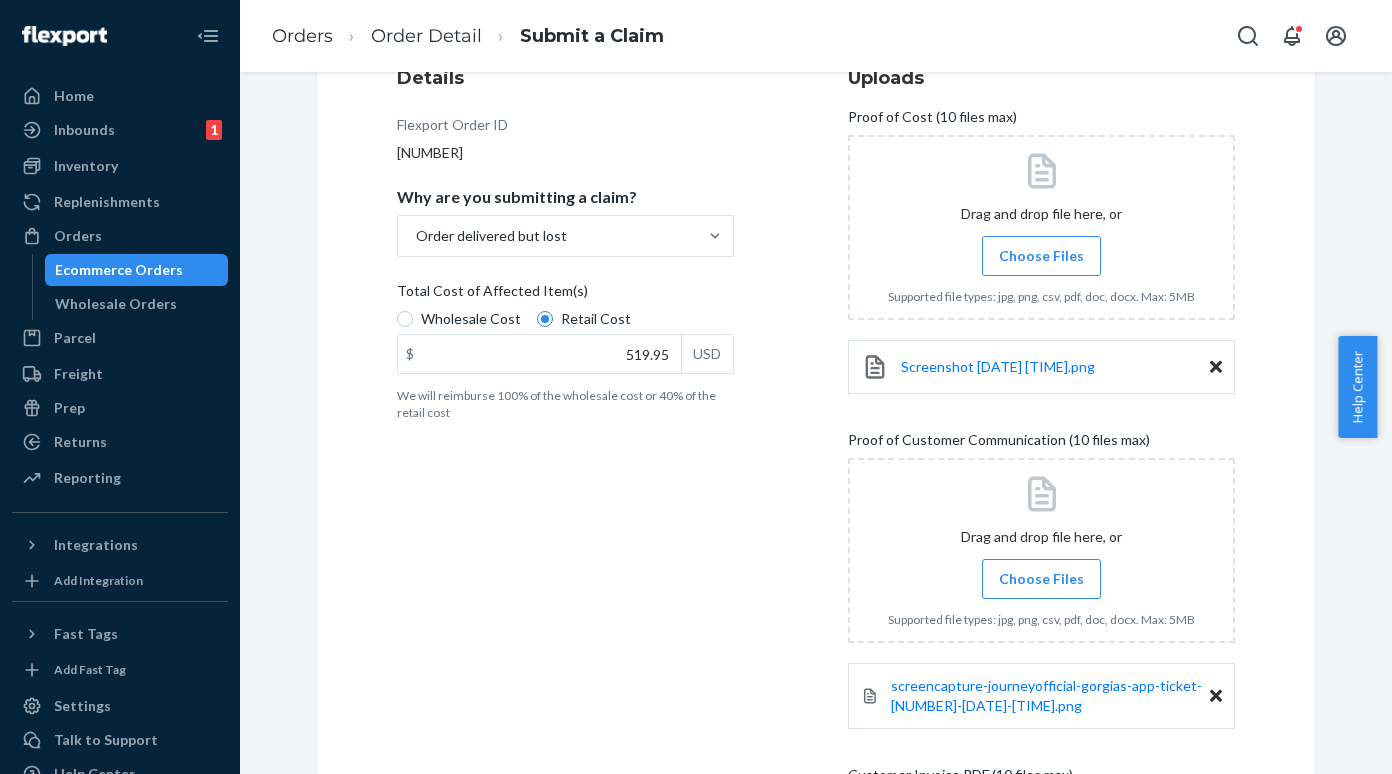 scroll, scrollTop: 150, scrollLeft: 0, axis: vertical 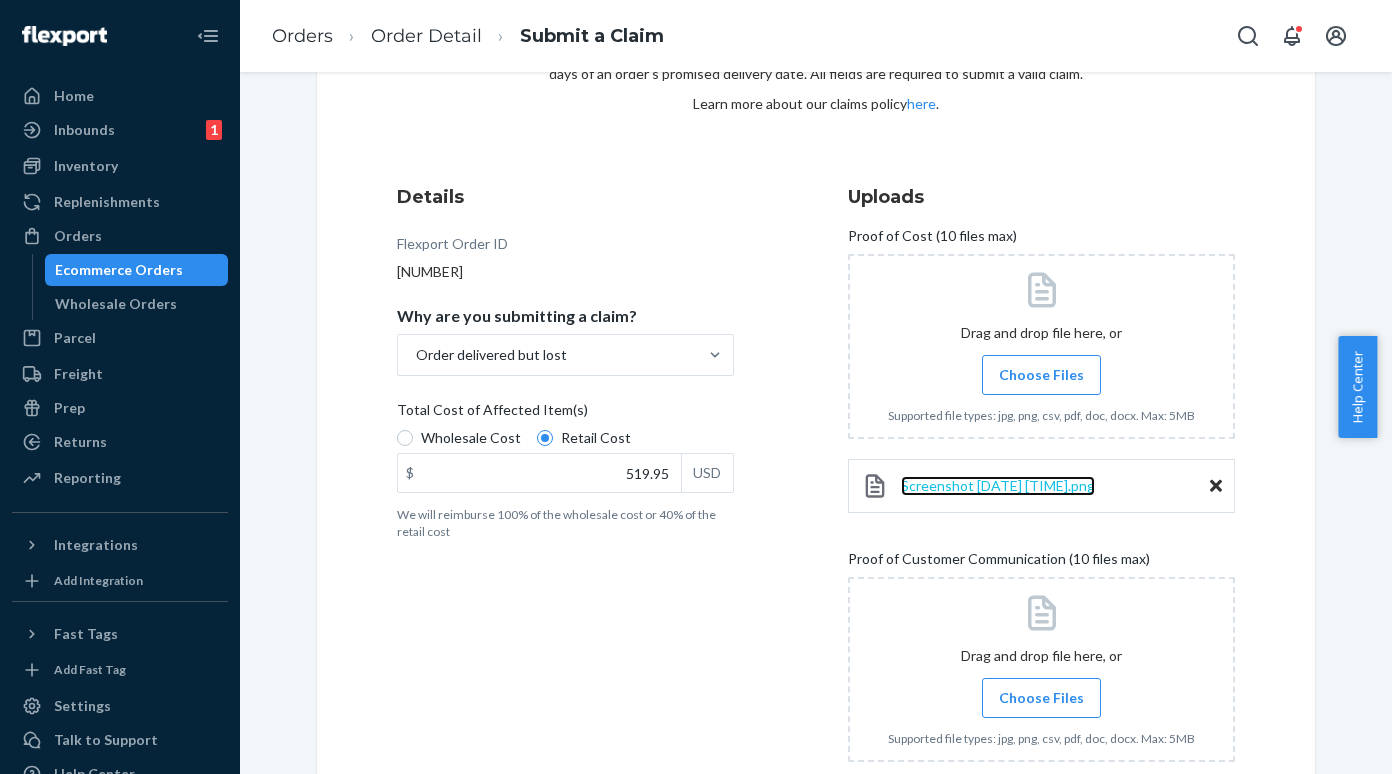 click on "Screenshot 2025-08-04 133723.png" at bounding box center (998, 485) 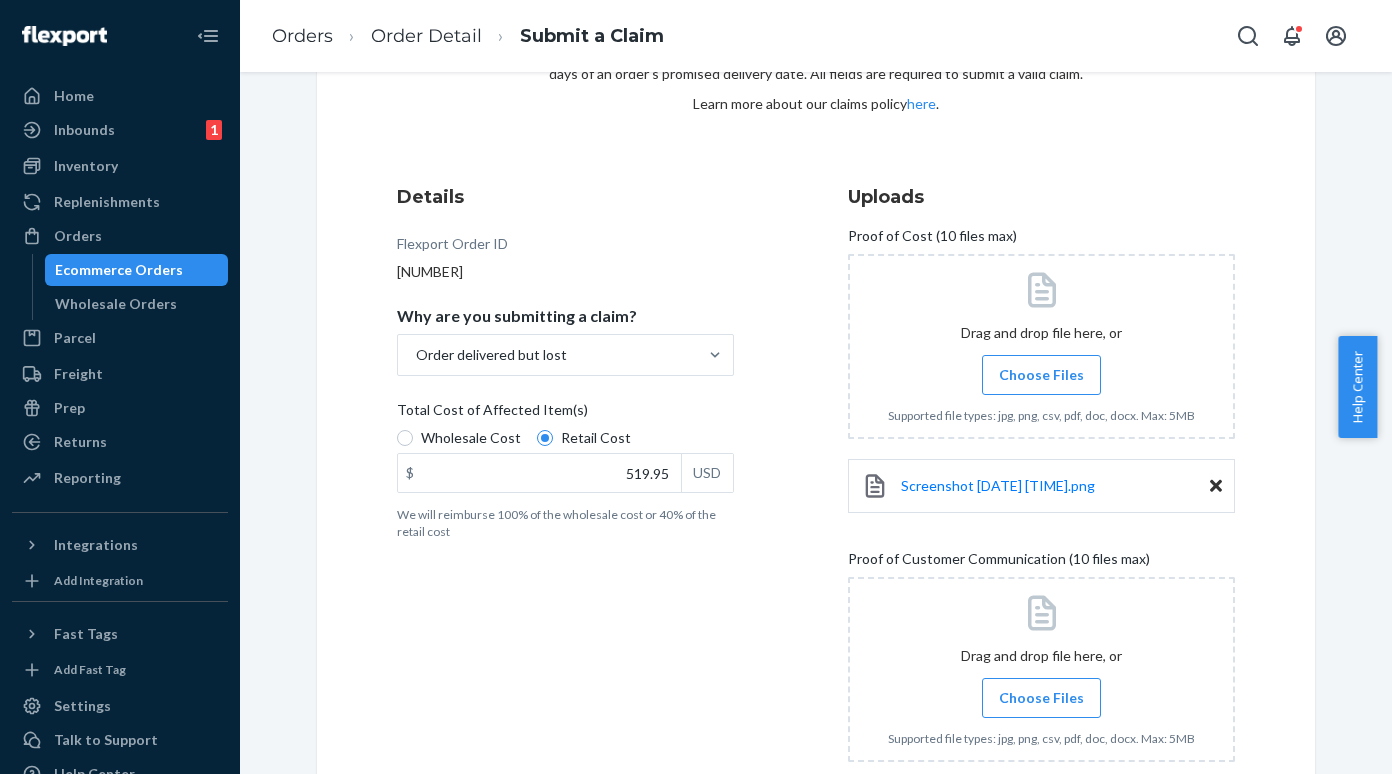 click on "Screenshot 2025-08-04 133723.png" at bounding box center (1041, 486) 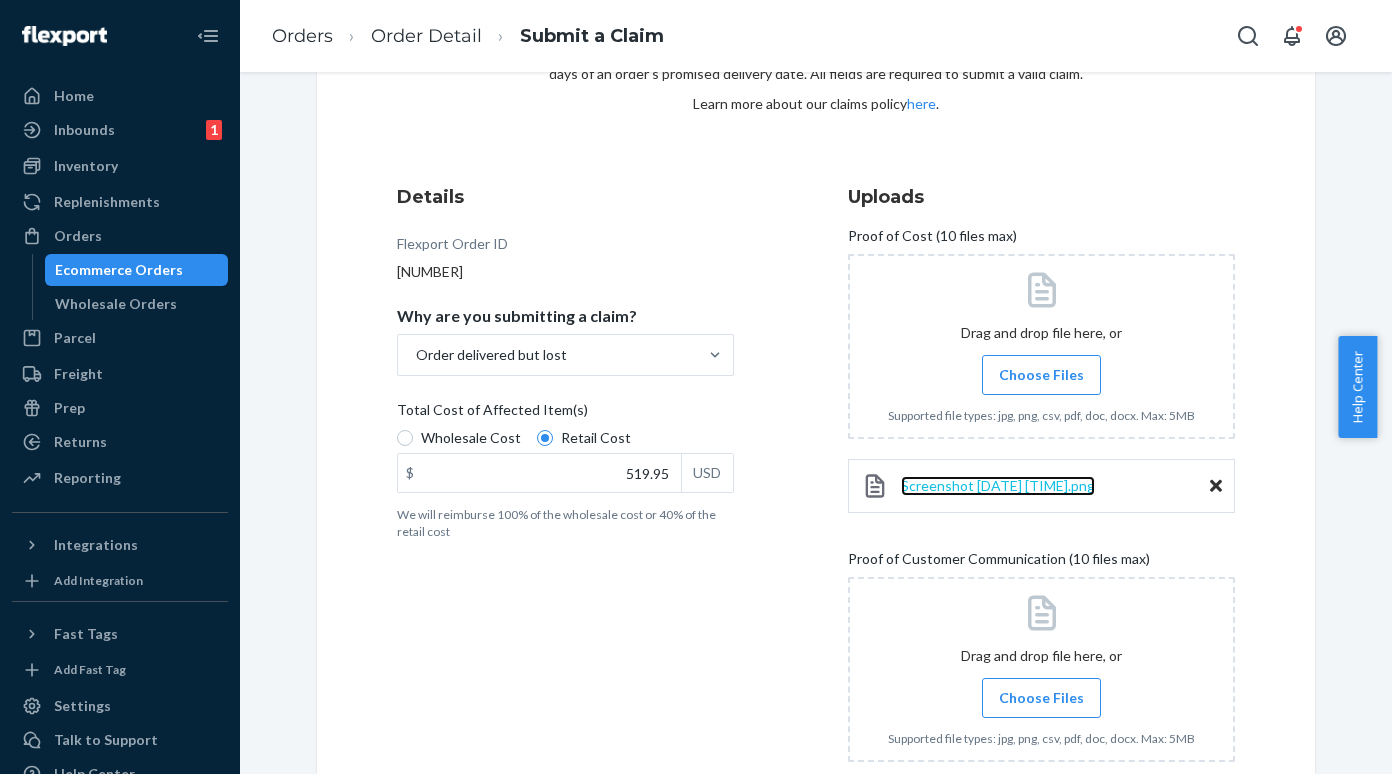 click on "Screenshot 2025-08-04 133723.png" at bounding box center [998, 485] 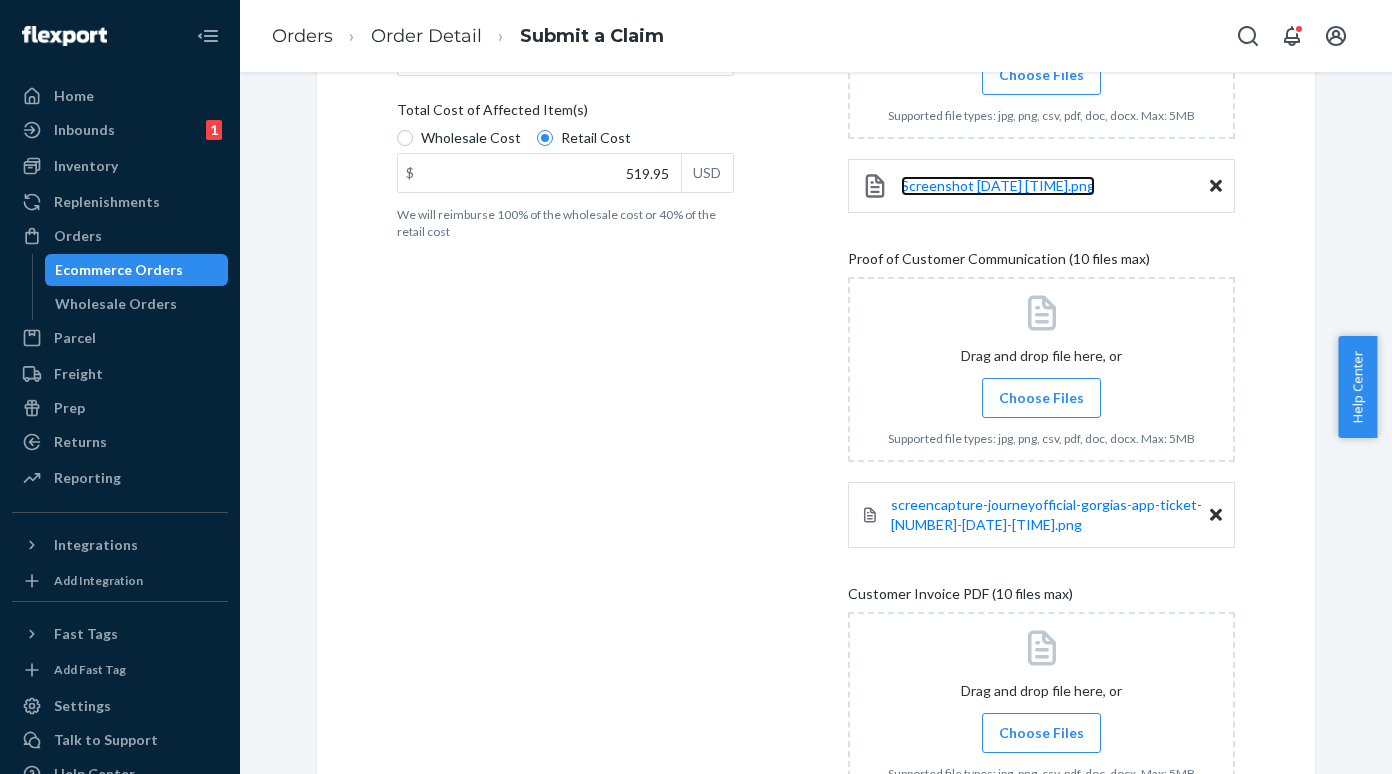 scroll, scrollTop: 706, scrollLeft: 0, axis: vertical 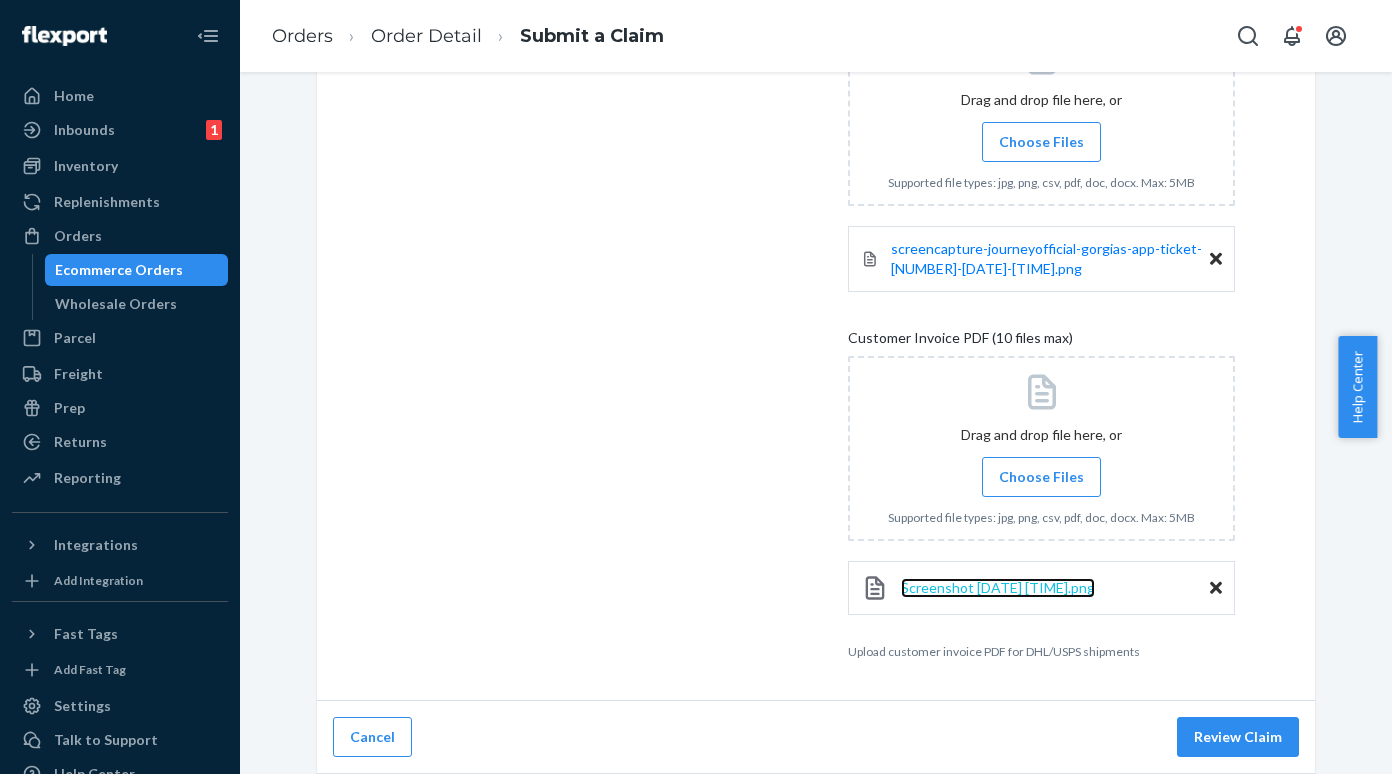 click on "Screenshot 2025-08-04 133723.png" at bounding box center (998, 587) 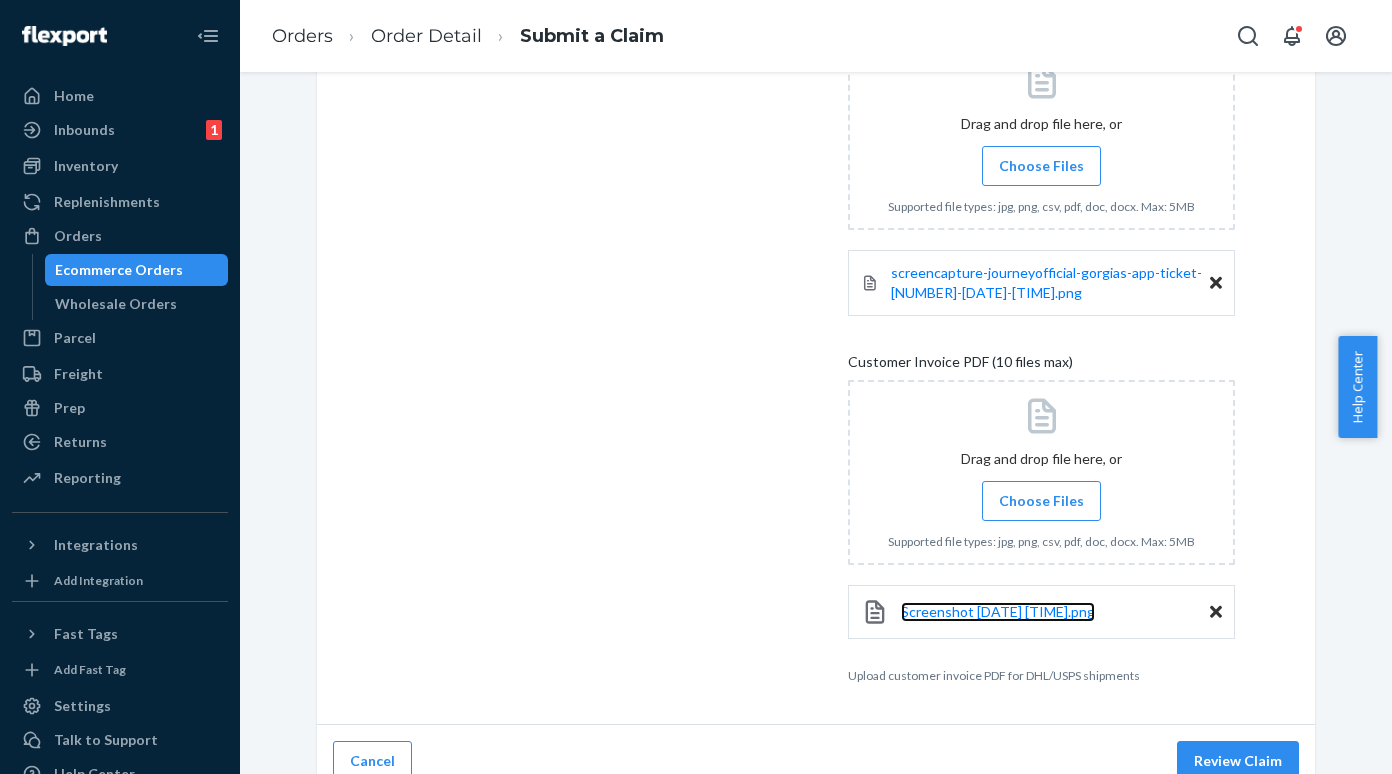 scroll, scrollTop: 706, scrollLeft: 0, axis: vertical 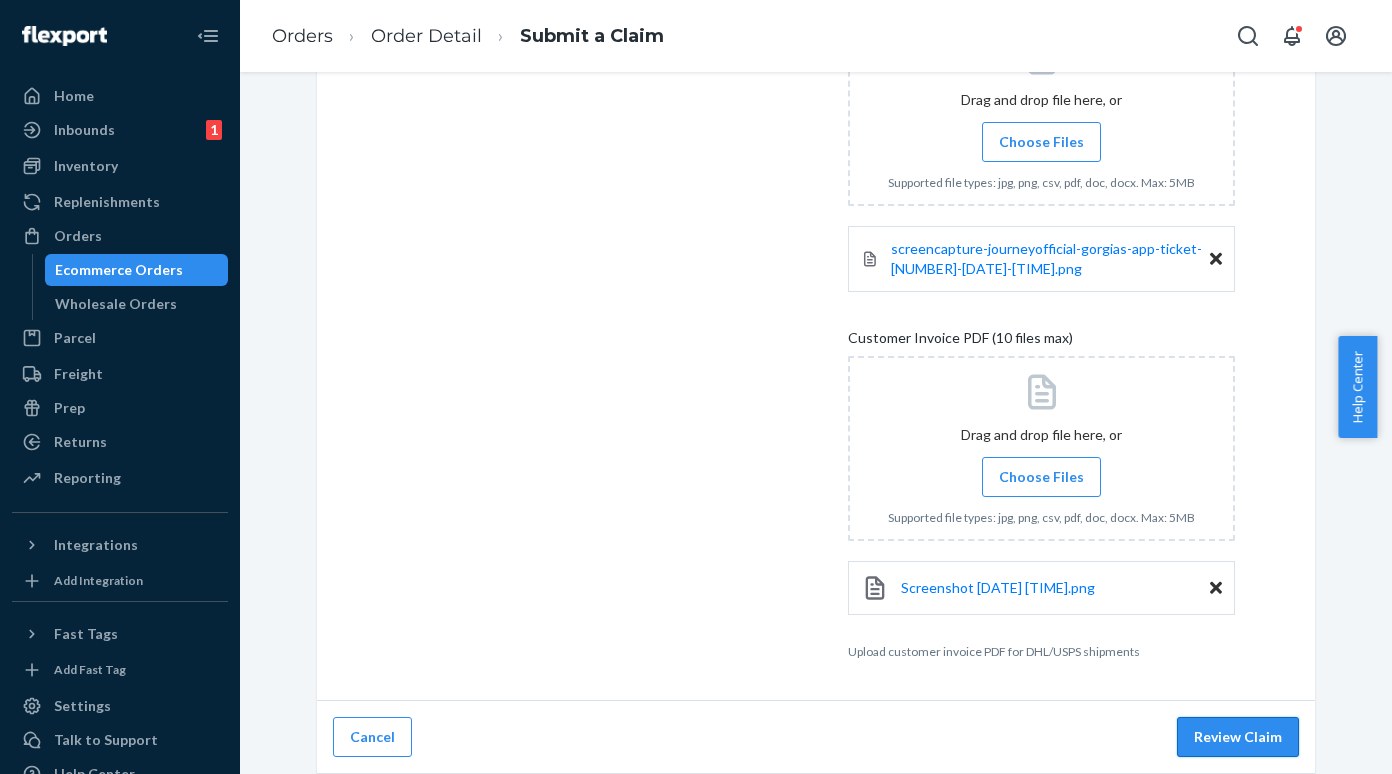 click on "Review Claim" at bounding box center (1238, 737) 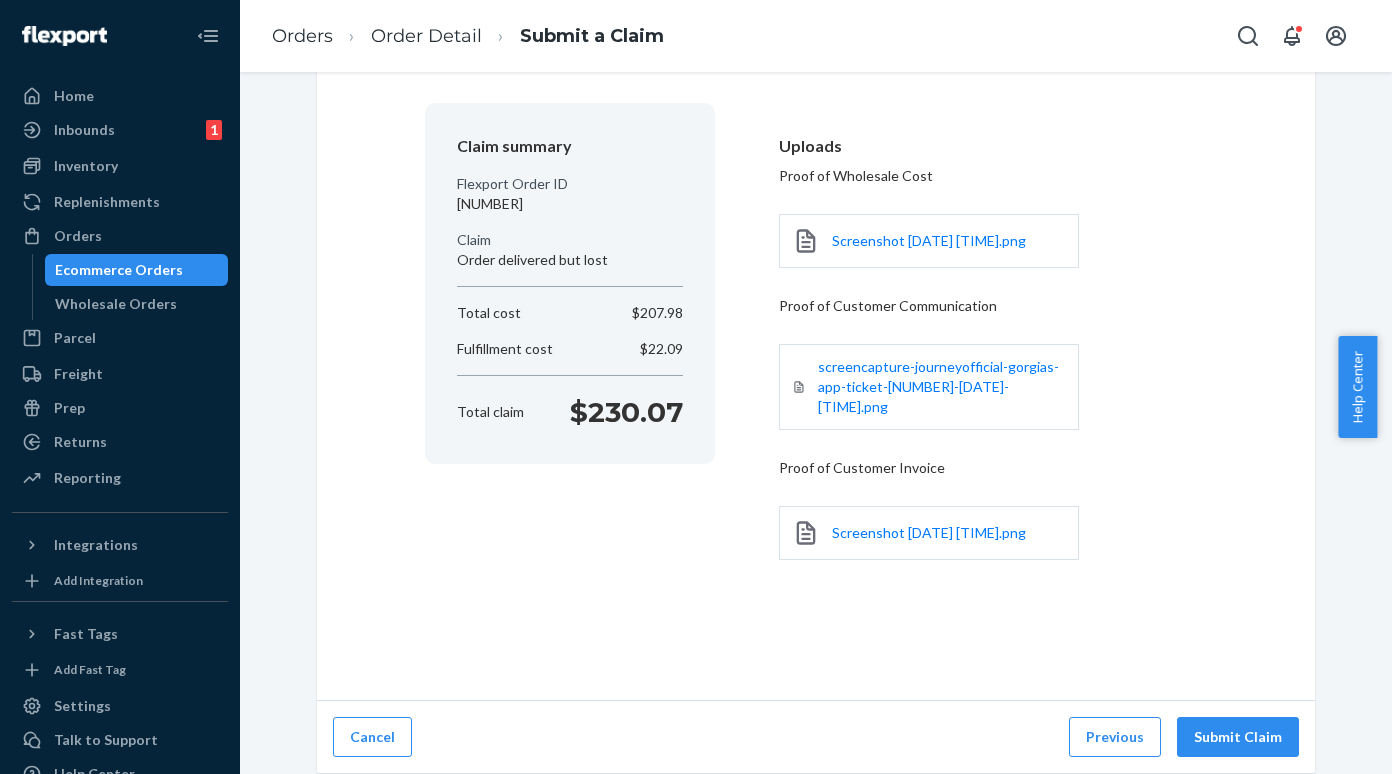 scroll, scrollTop: 139, scrollLeft: 0, axis: vertical 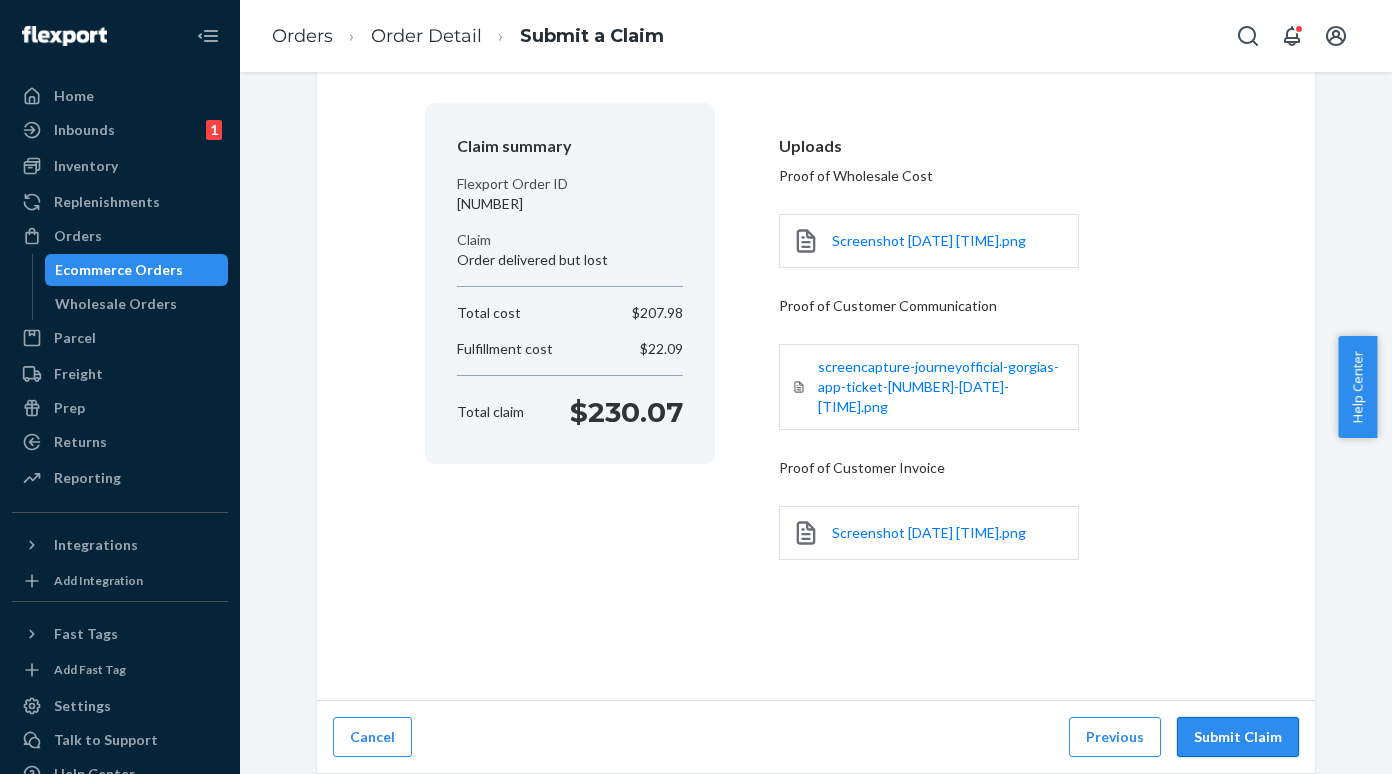 click on "Submit Claim" at bounding box center [1238, 737] 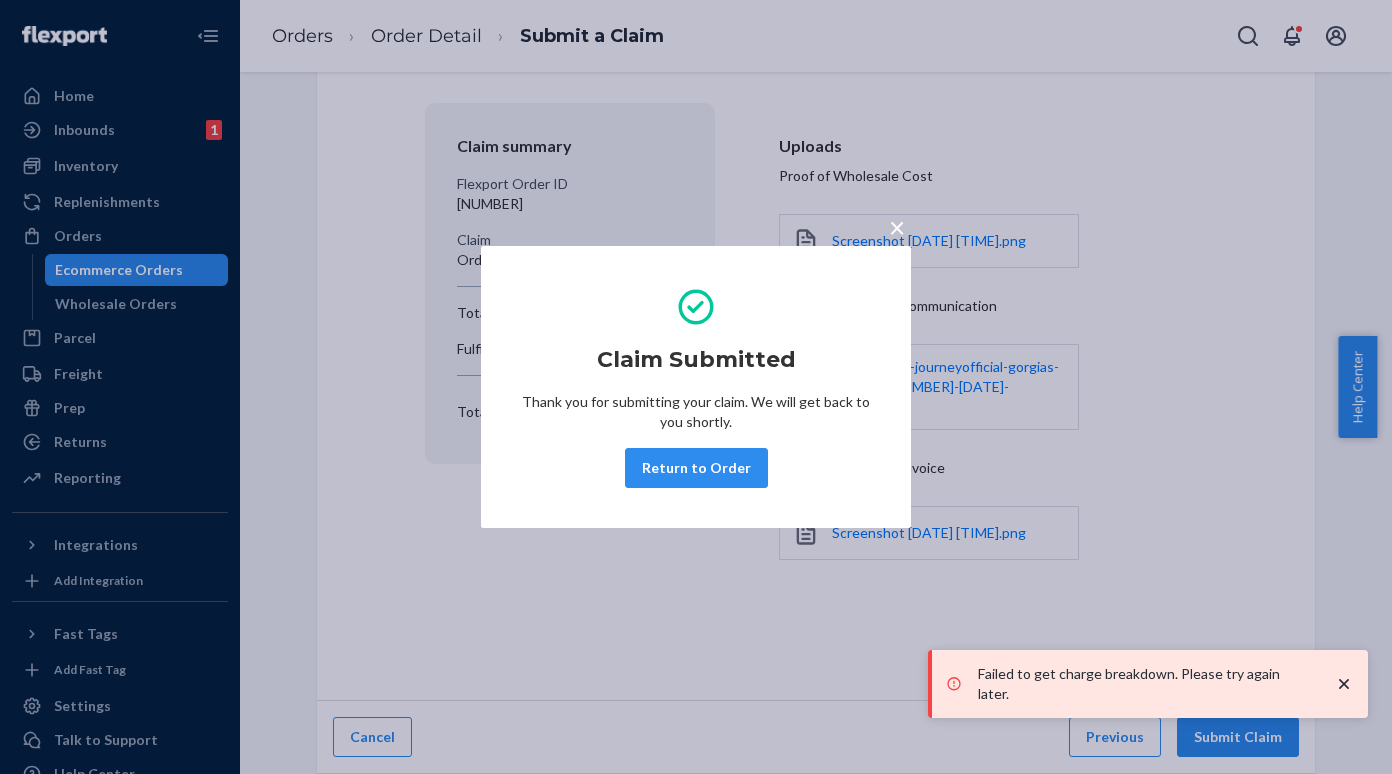 click on "× Claim Submitted Thank you for submitting your claim. We will get back to you shortly. Return to Order" at bounding box center [696, 387] 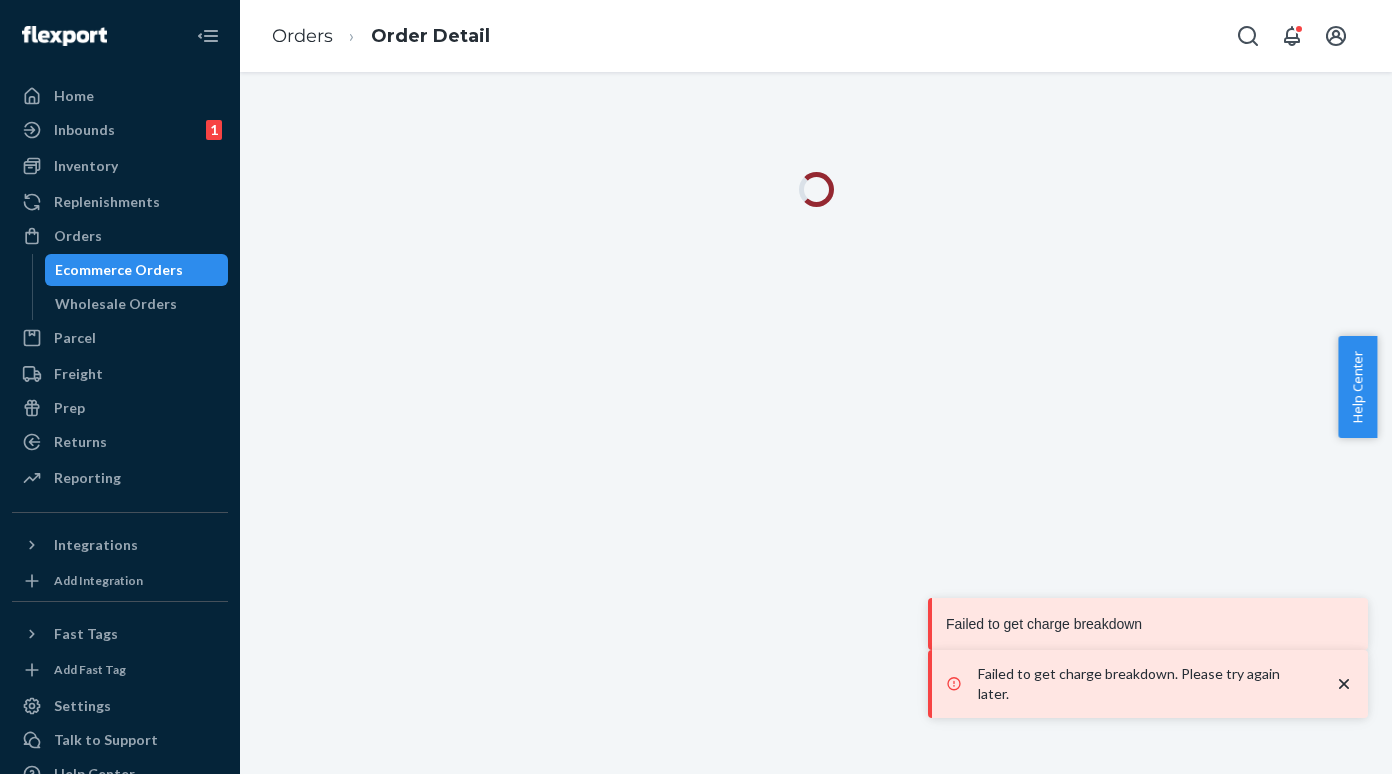 scroll, scrollTop: 0, scrollLeft: 0, axis: both 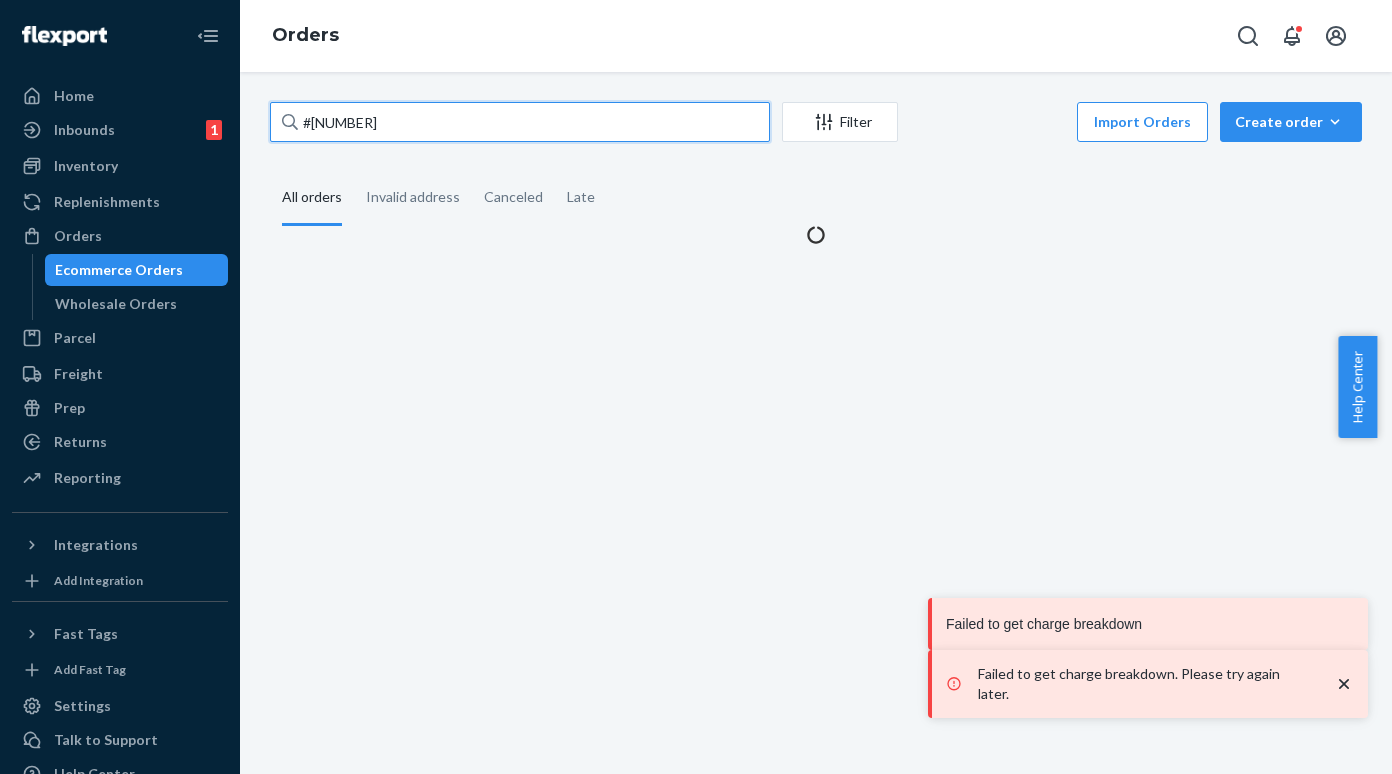 click on "[ORDER_ID]" at bounding box center (520, 122) 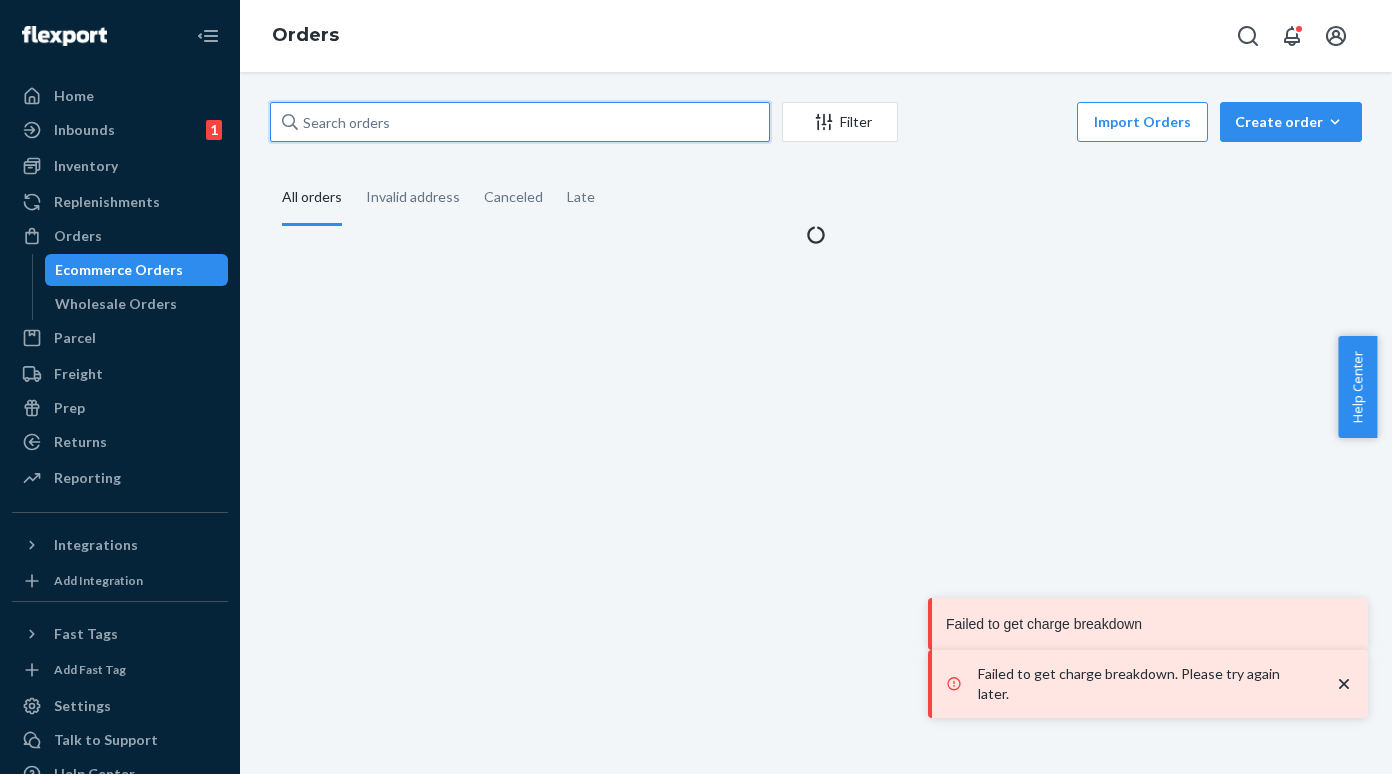 paste on "7421310286" 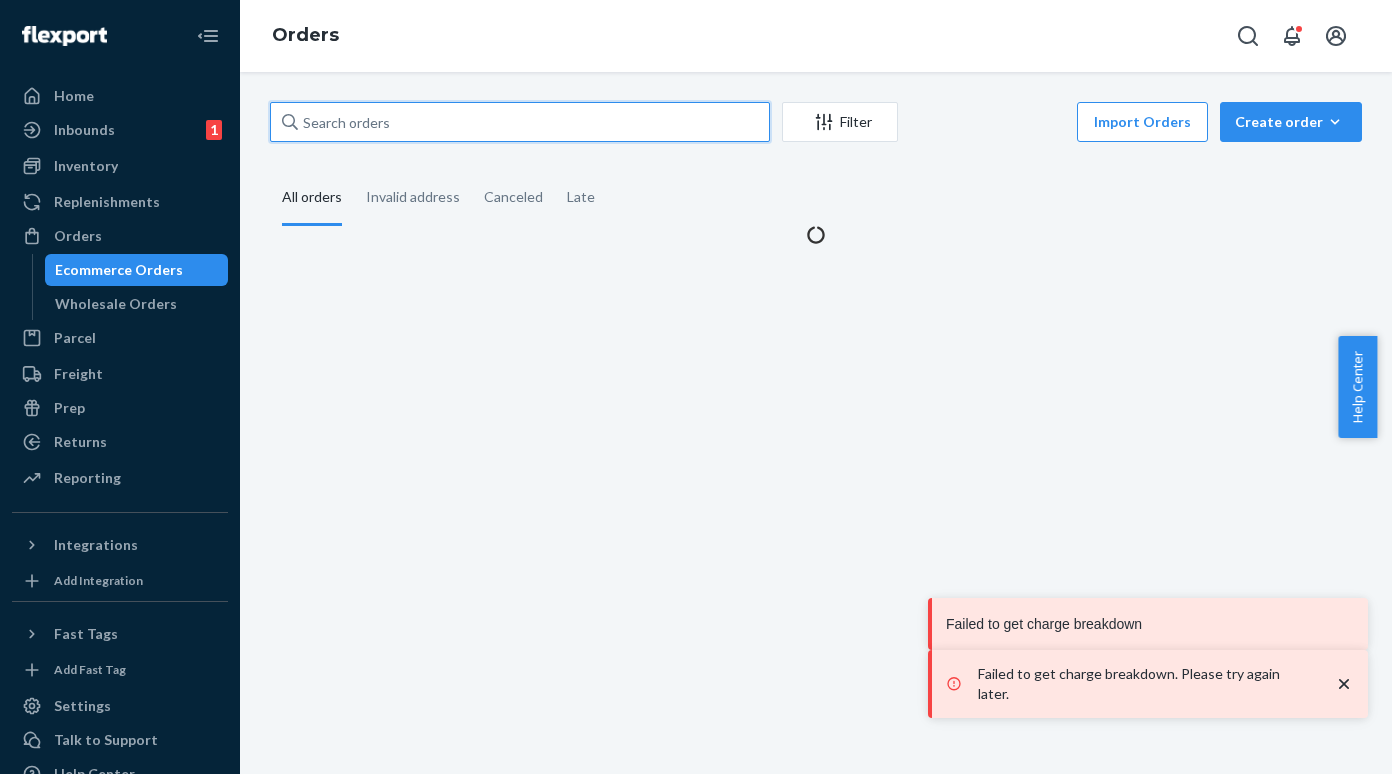 type on "7421310286" 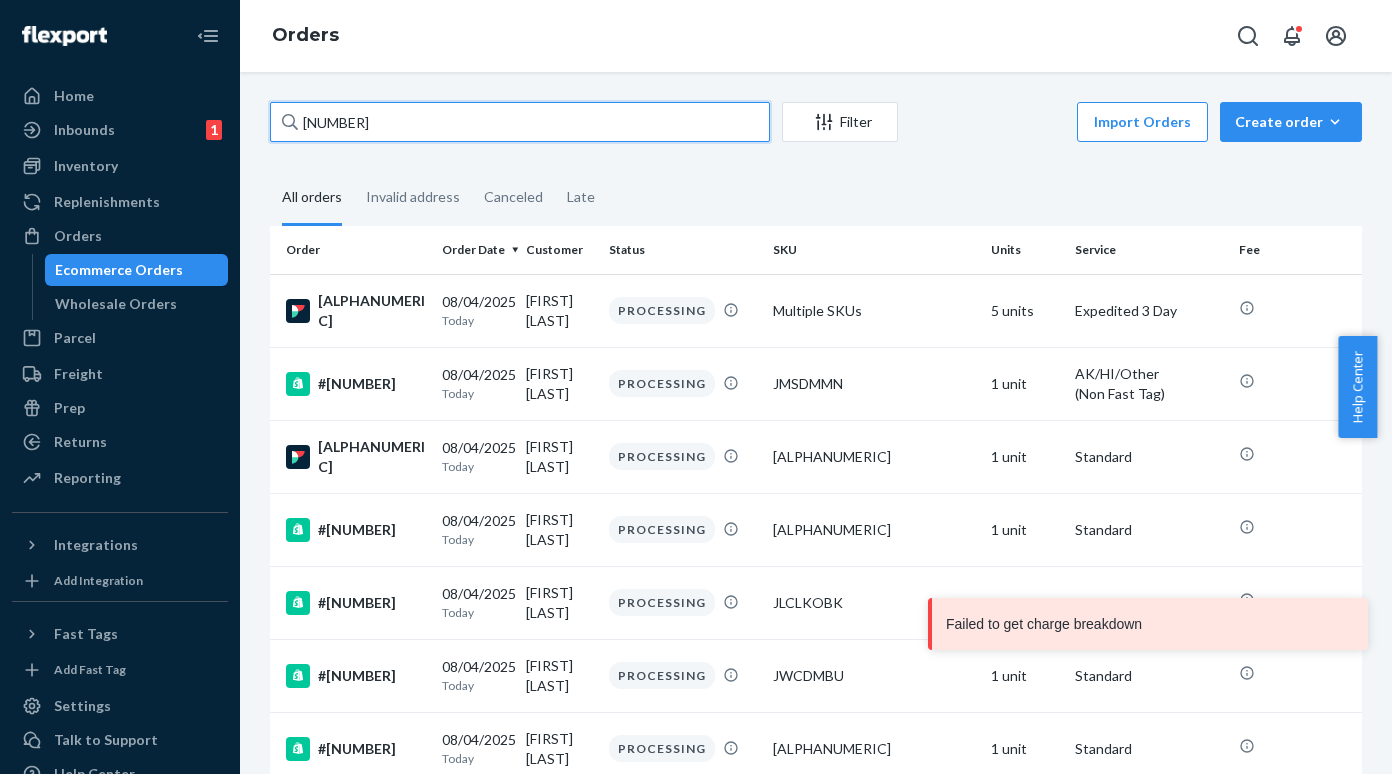 click on "7421310286" at bounding box center (520, 122) 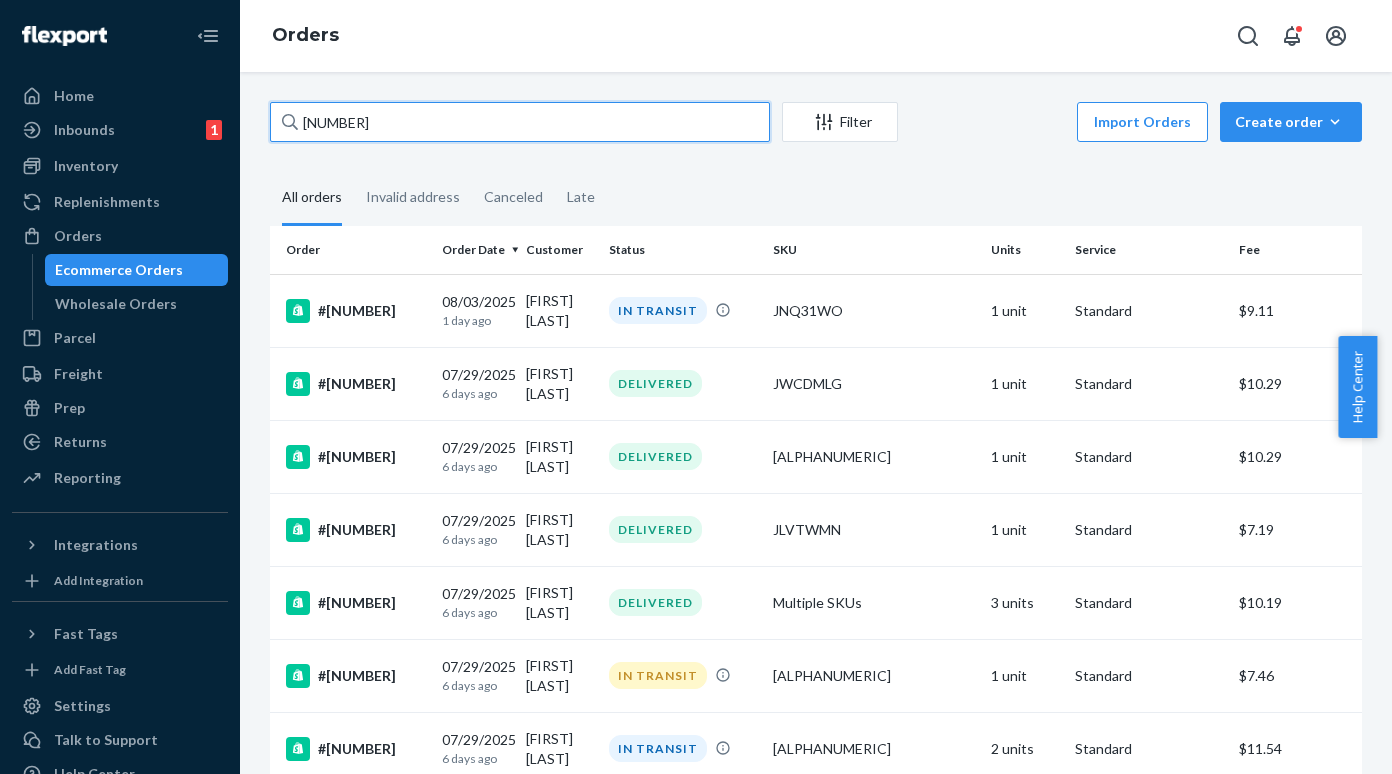 click on "7421310286" at bounding box center [520, 122] 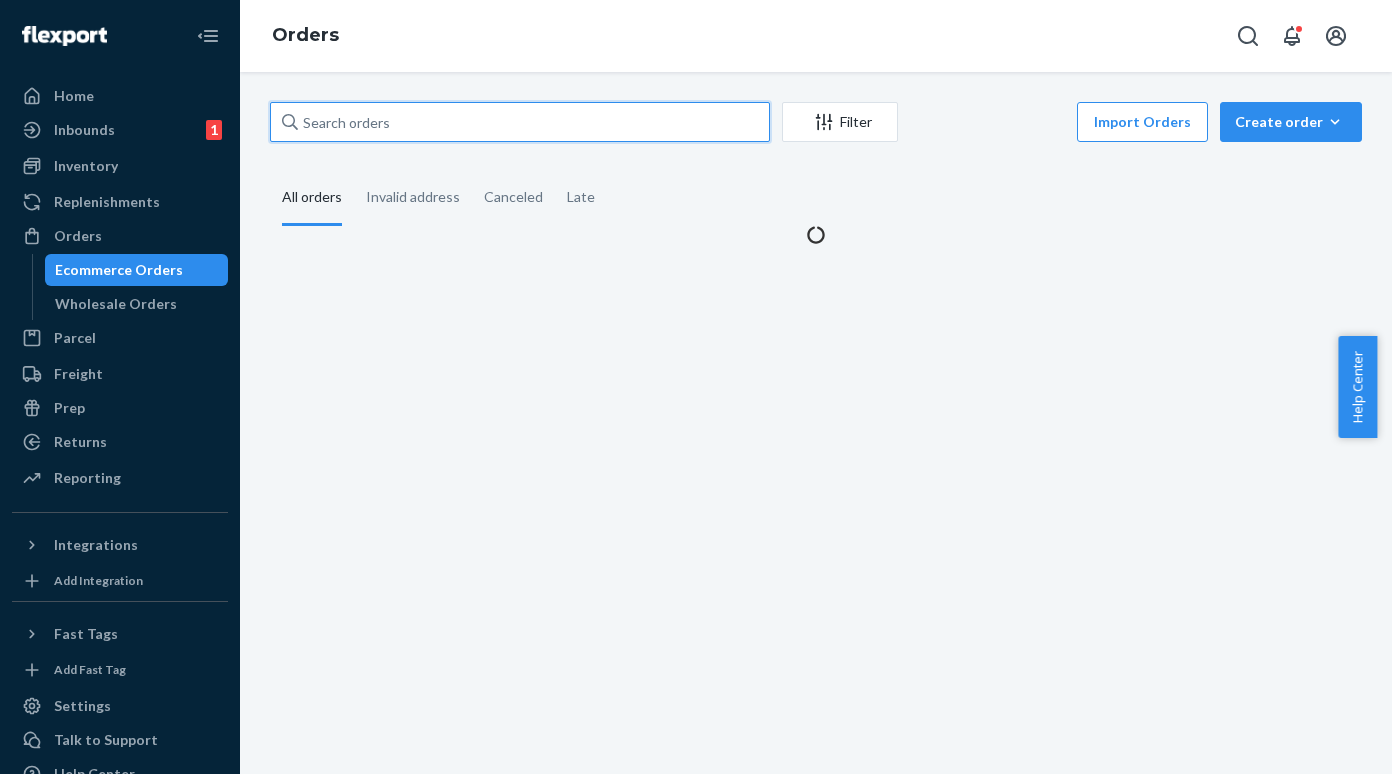 paste on "7421310286" 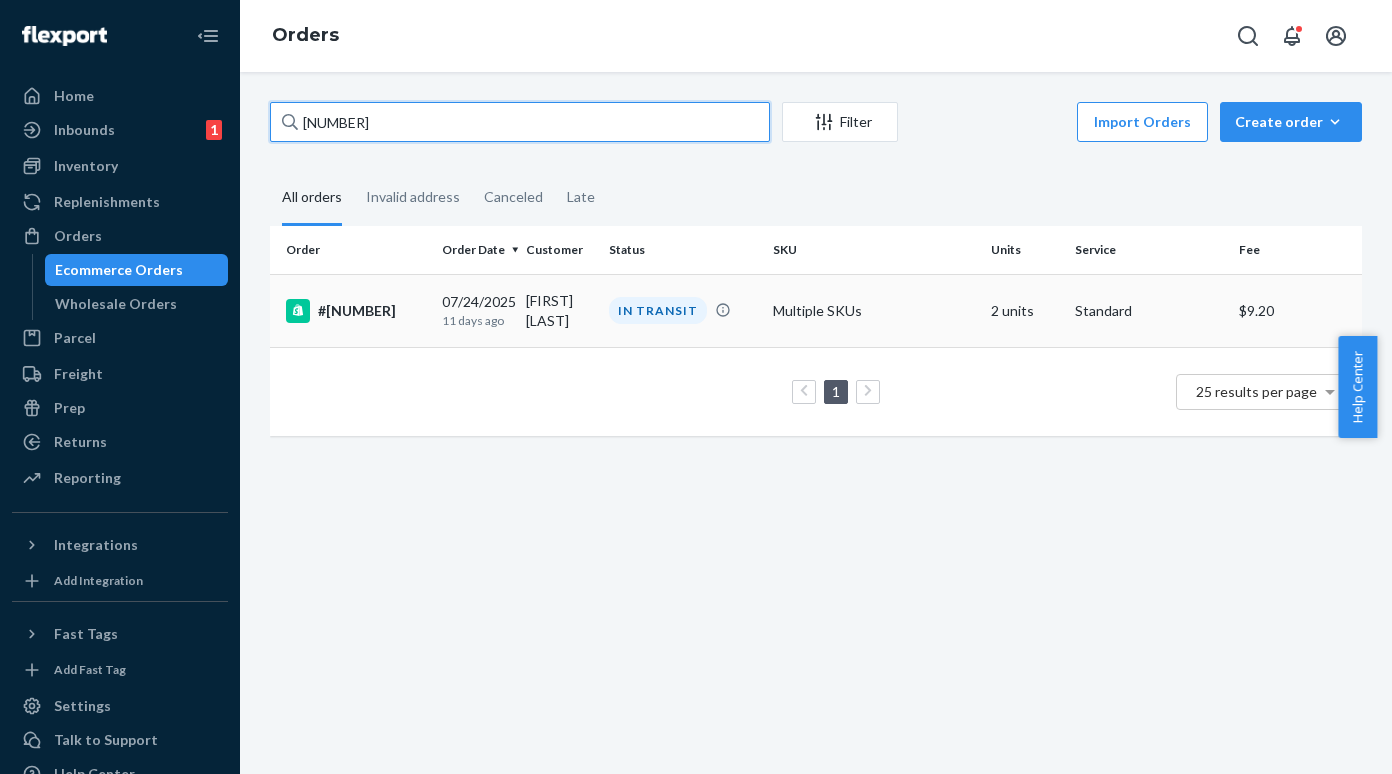 type on "7421310286" 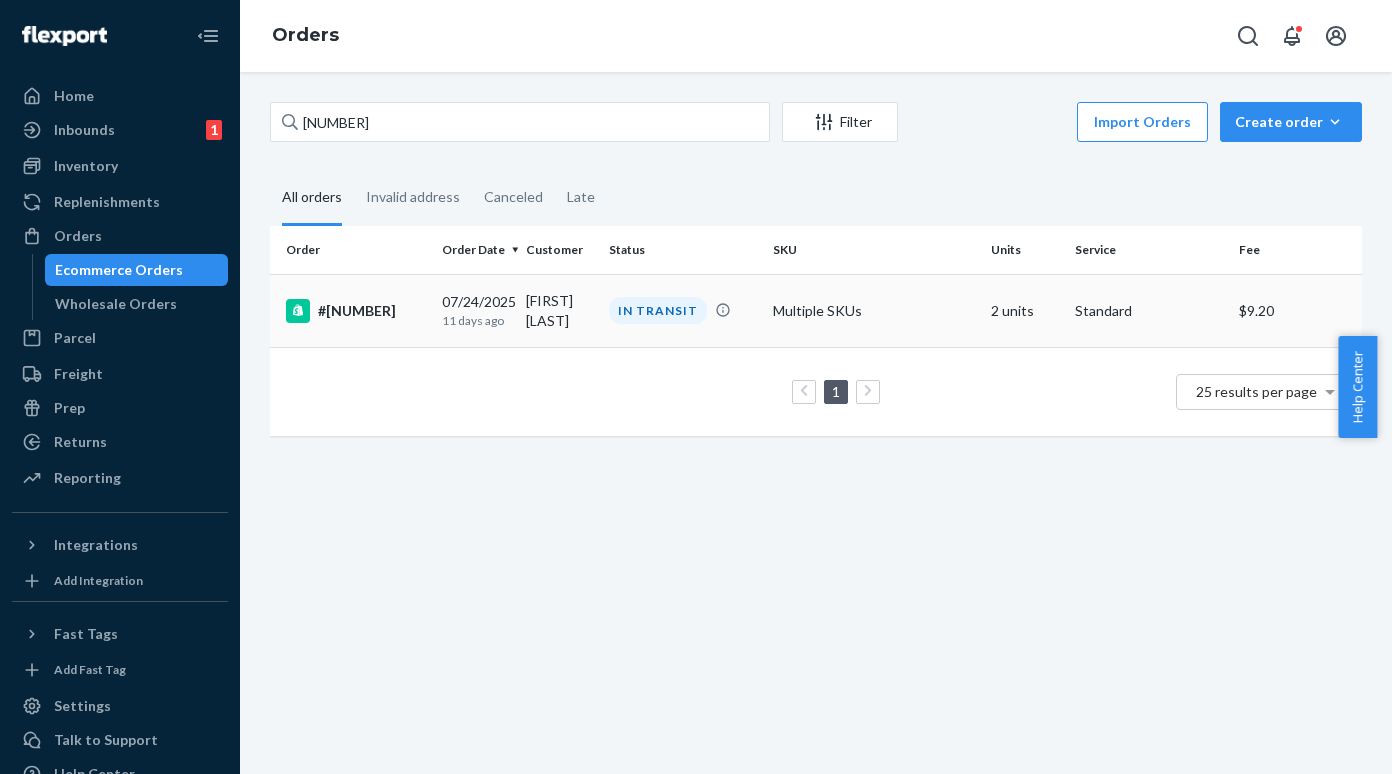 click on "#7421310286" at bounding box center [356, 311] 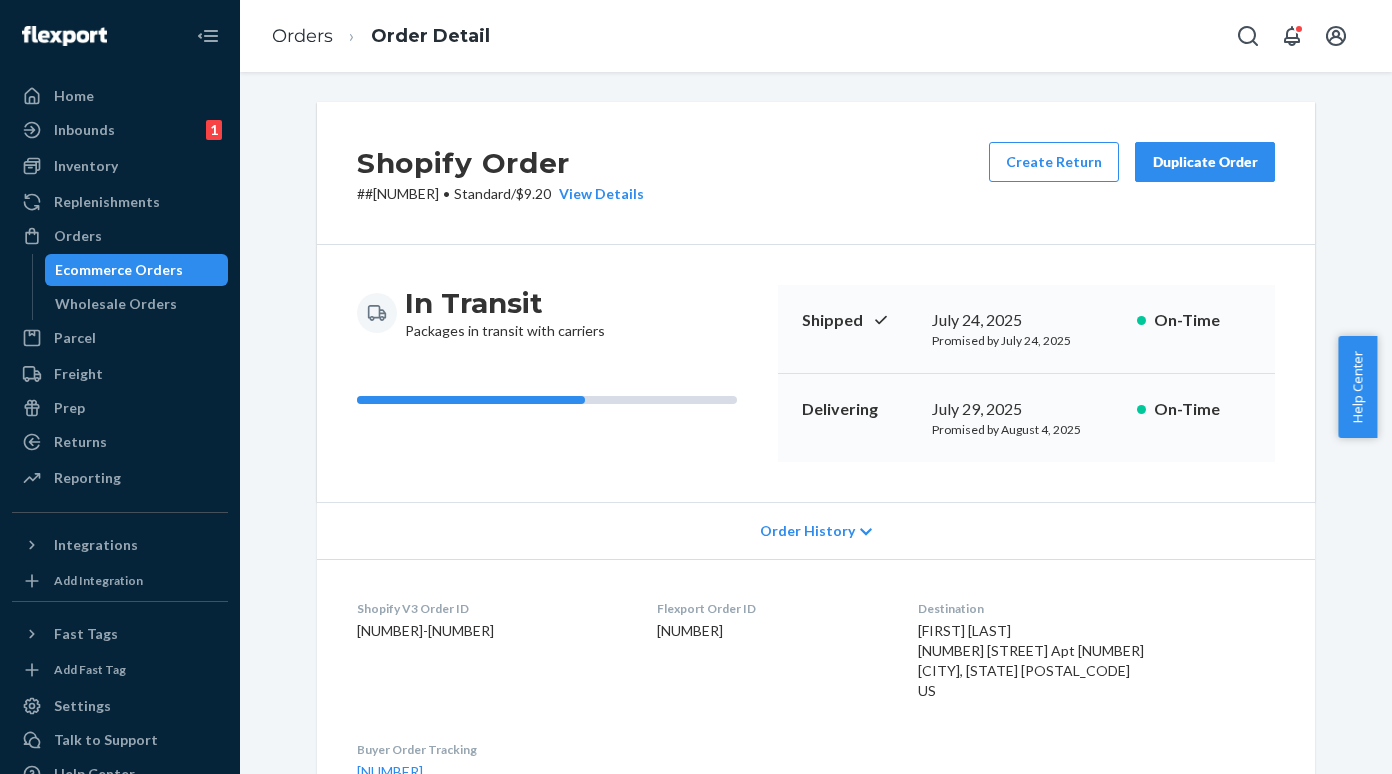 click on "Ecommerce Orders" at bounding box center (137, 270) 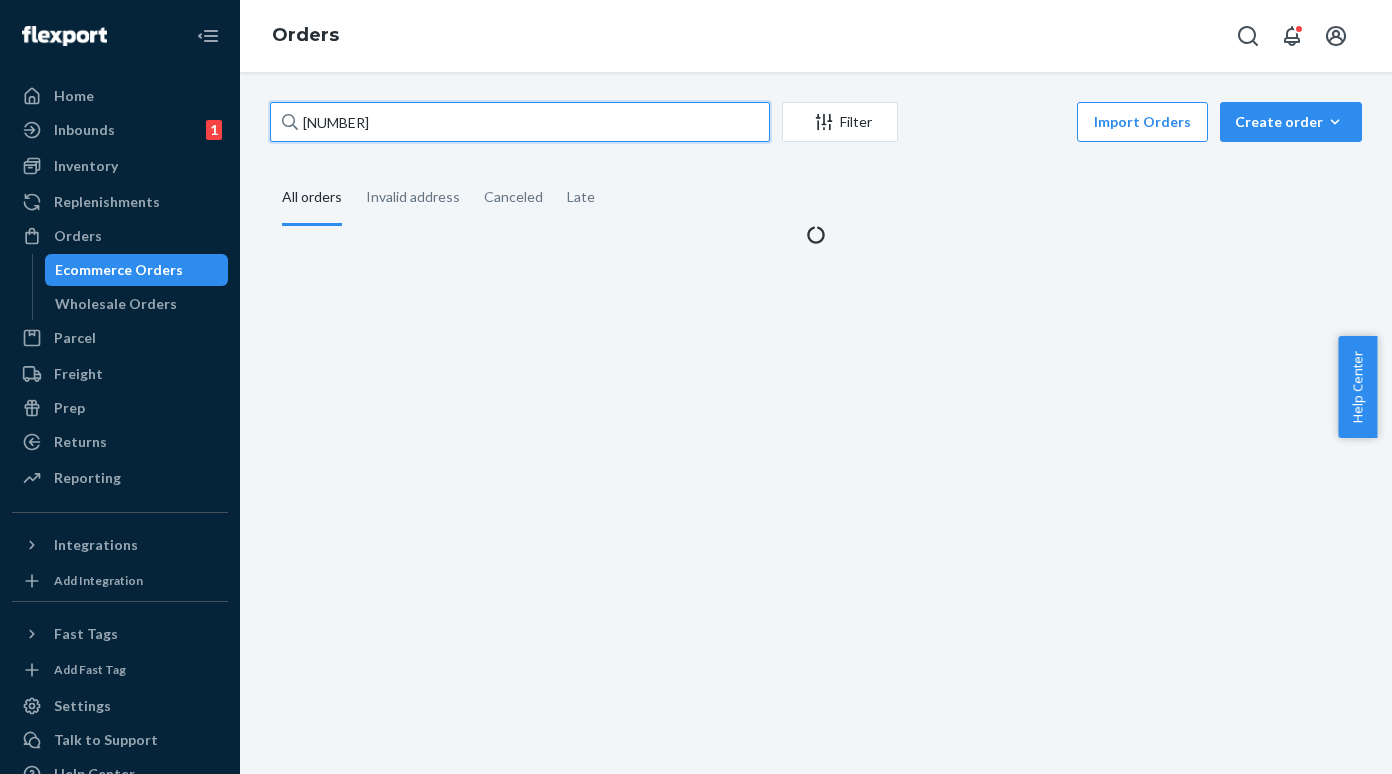 click on "7421310286" at bounding box center [520, 122] 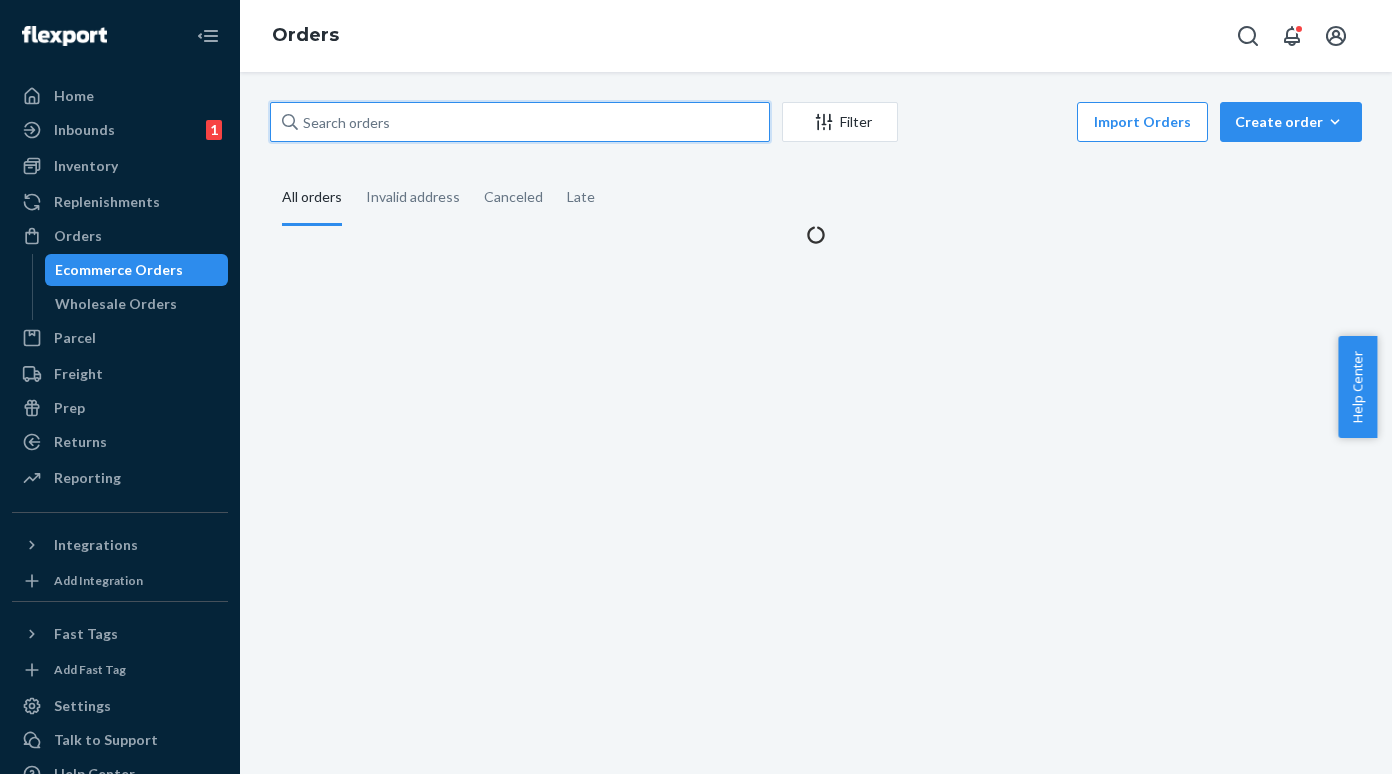 paste on "7421307563" 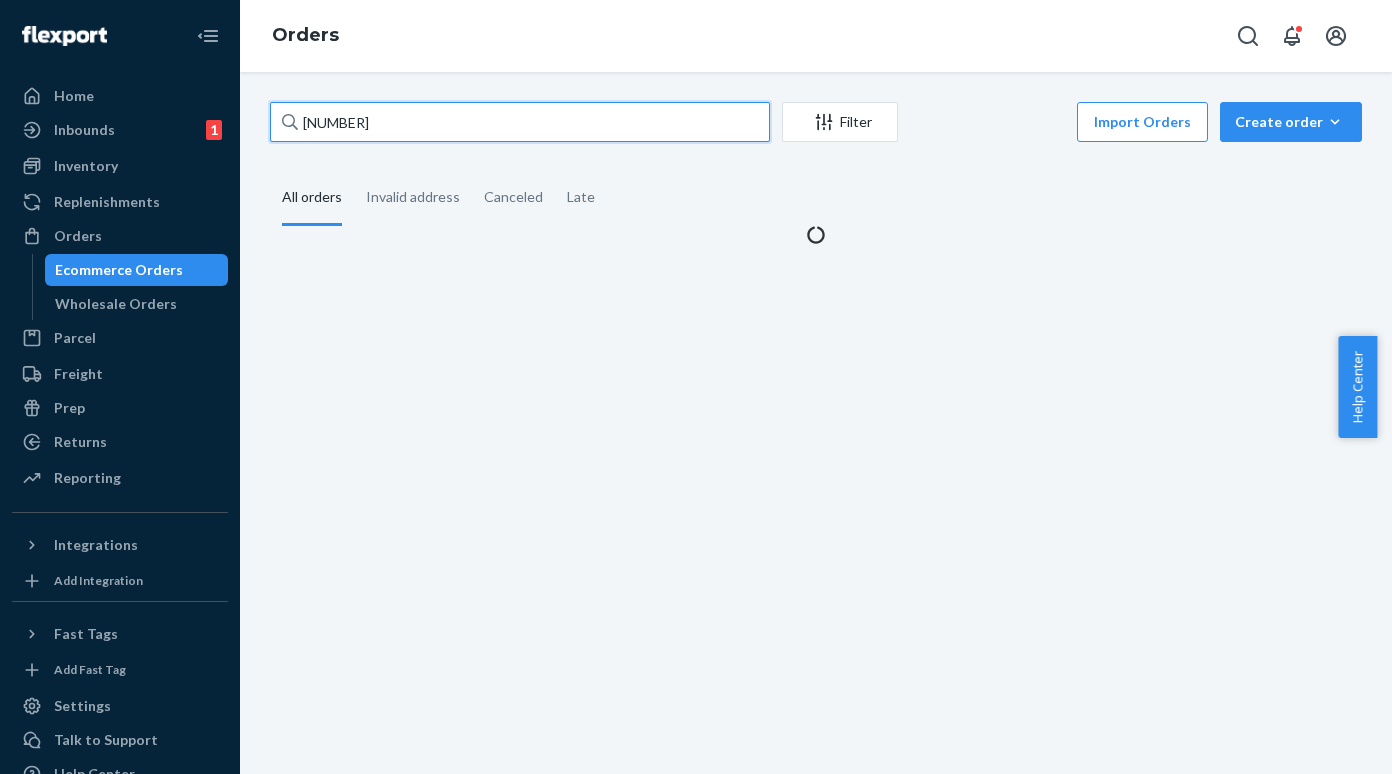 type on "7421307563" 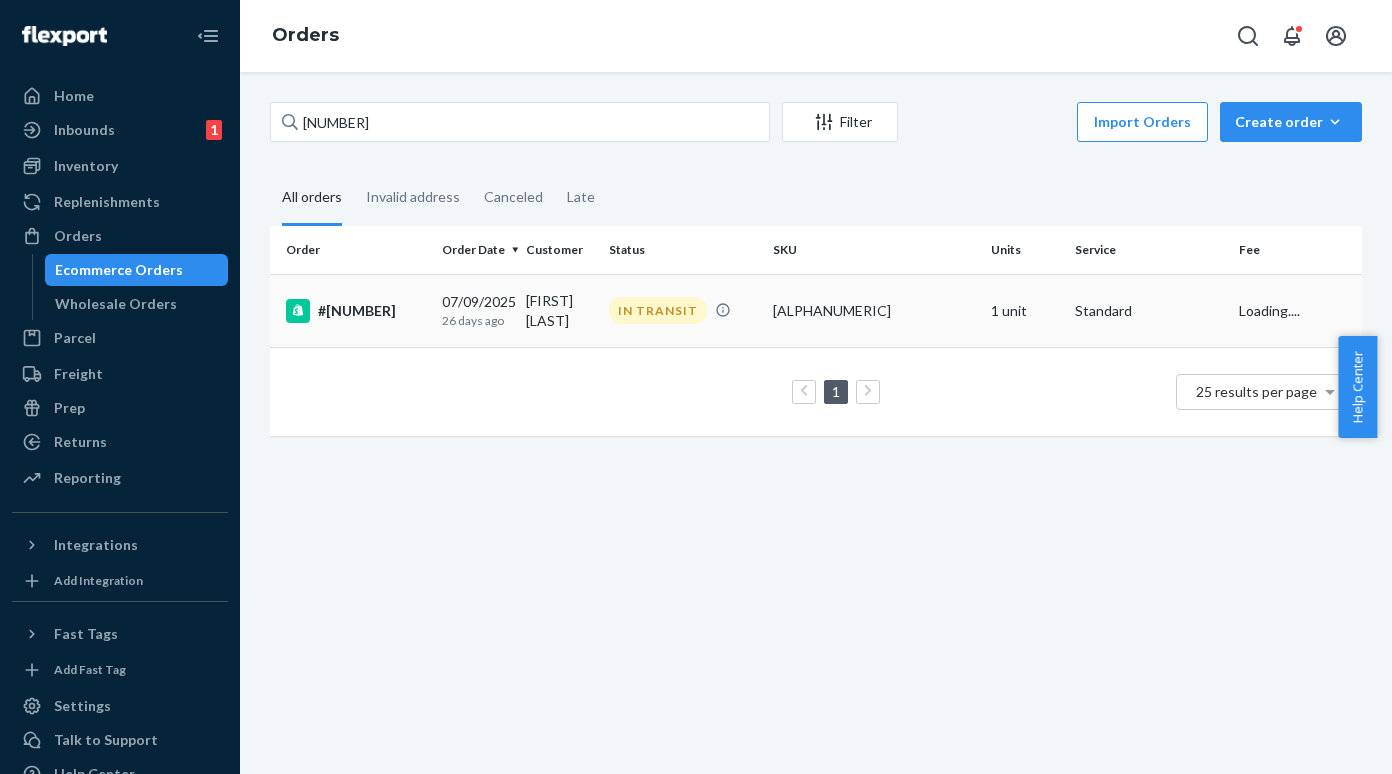 click on "#7421307563" at bounding box center (356, 311) 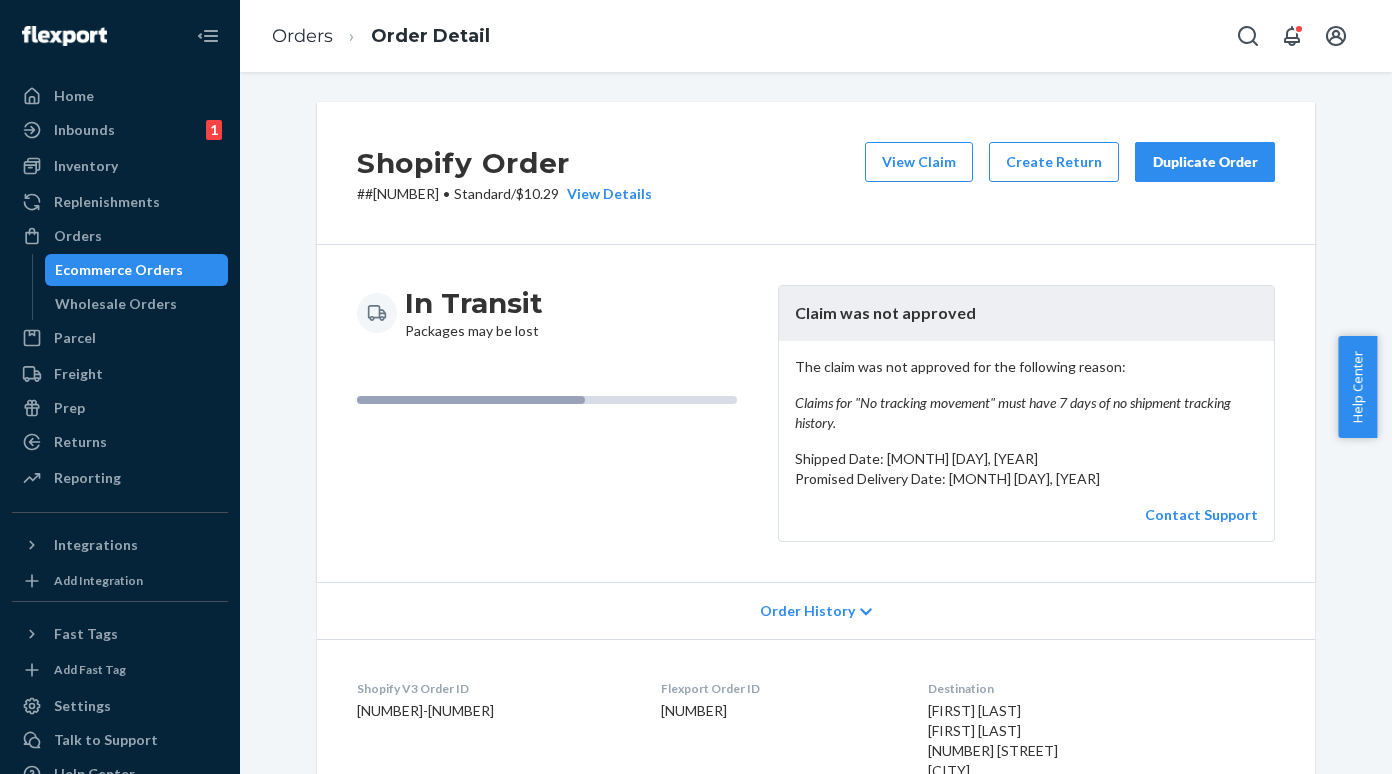 click on "# #7421307563 • Standard  /  $10.29 View Details" at bounding box center [504, 194] 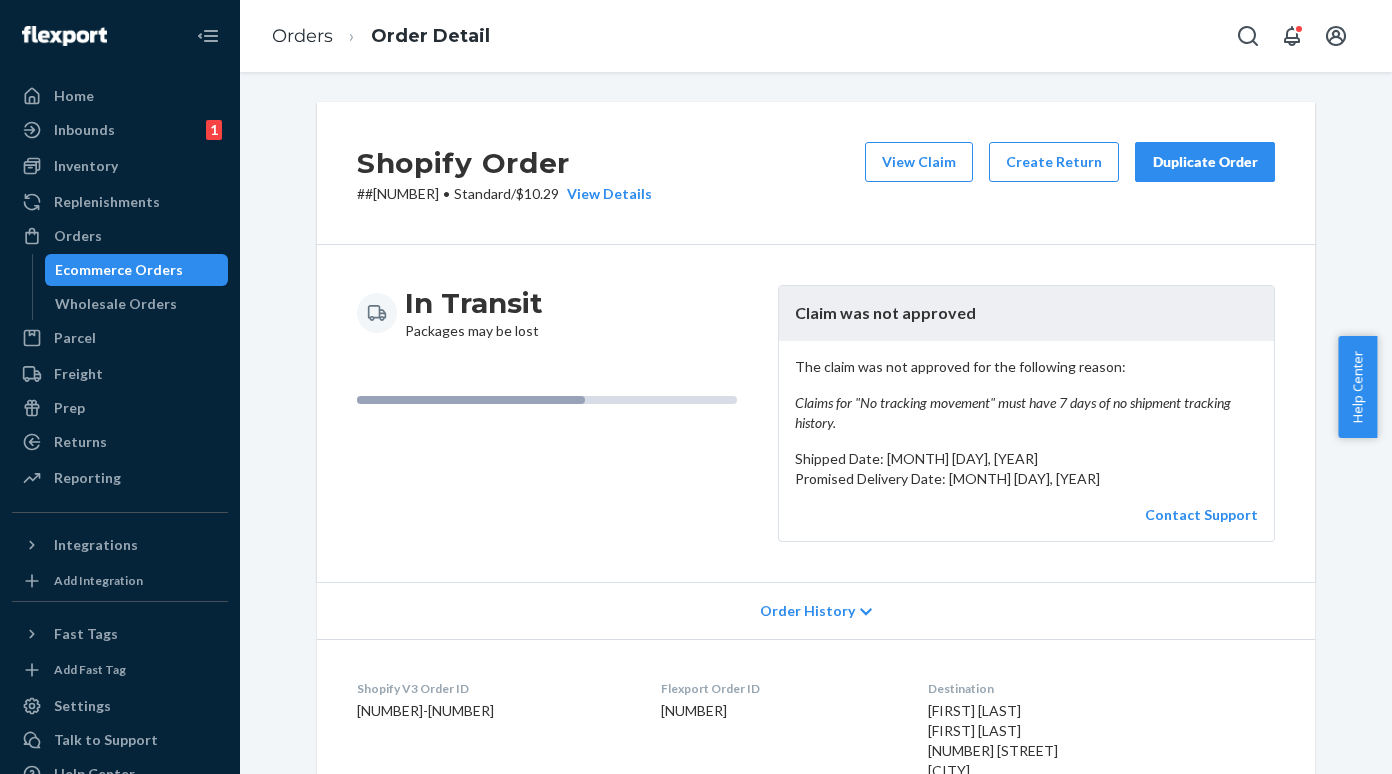 click on "# #7421307563 • Standard  /  $10.29 View Details" at bounding box center (504, 194) 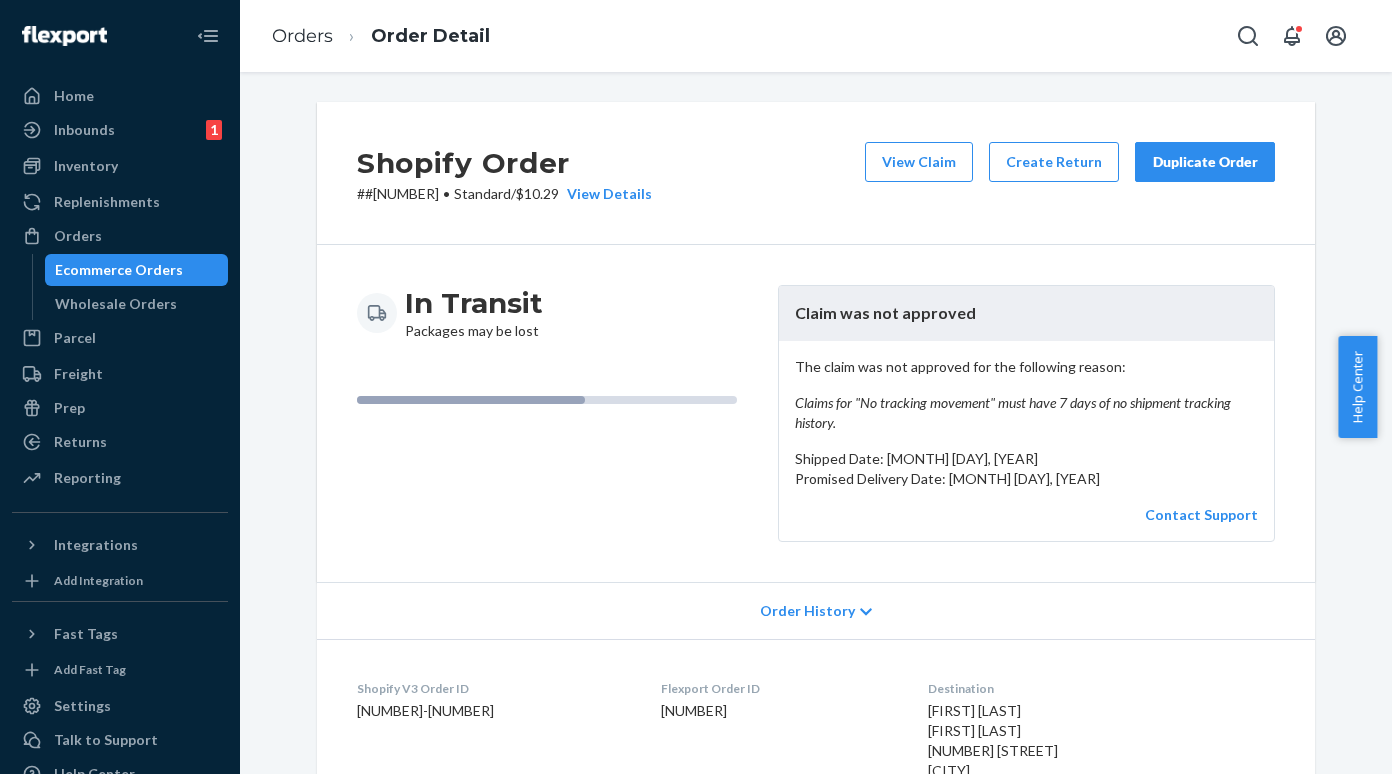 copy on "7421307563" 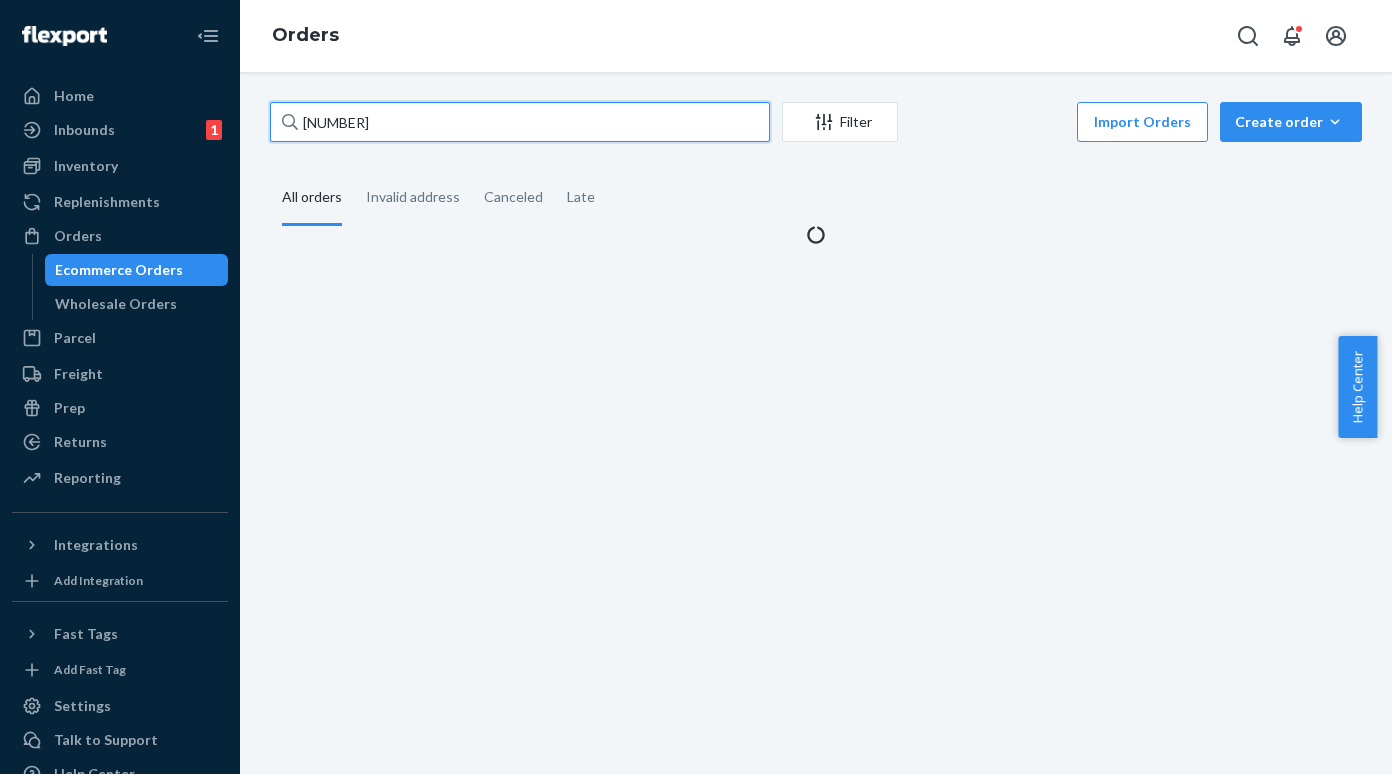 click on "7421307563" at bounding box center [520, 122] 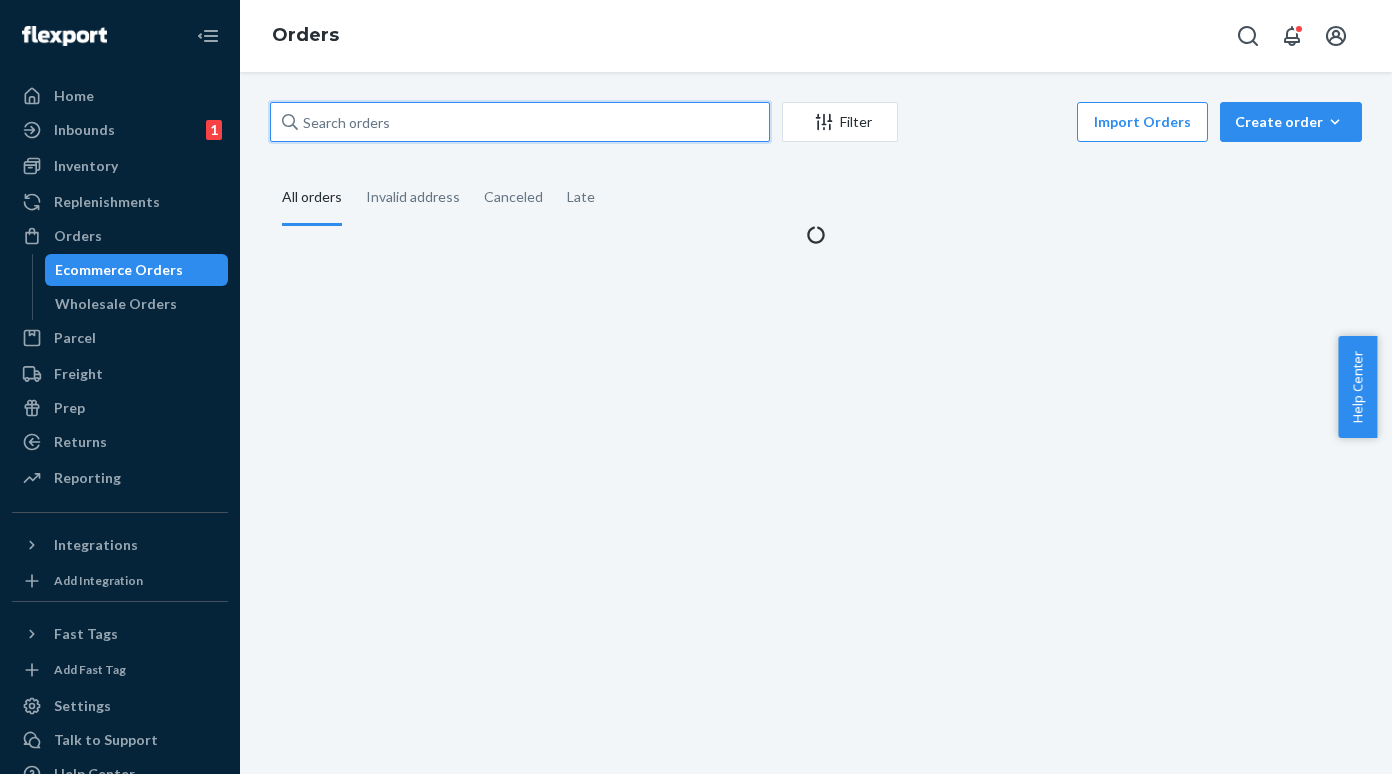 paste on "7421309589" 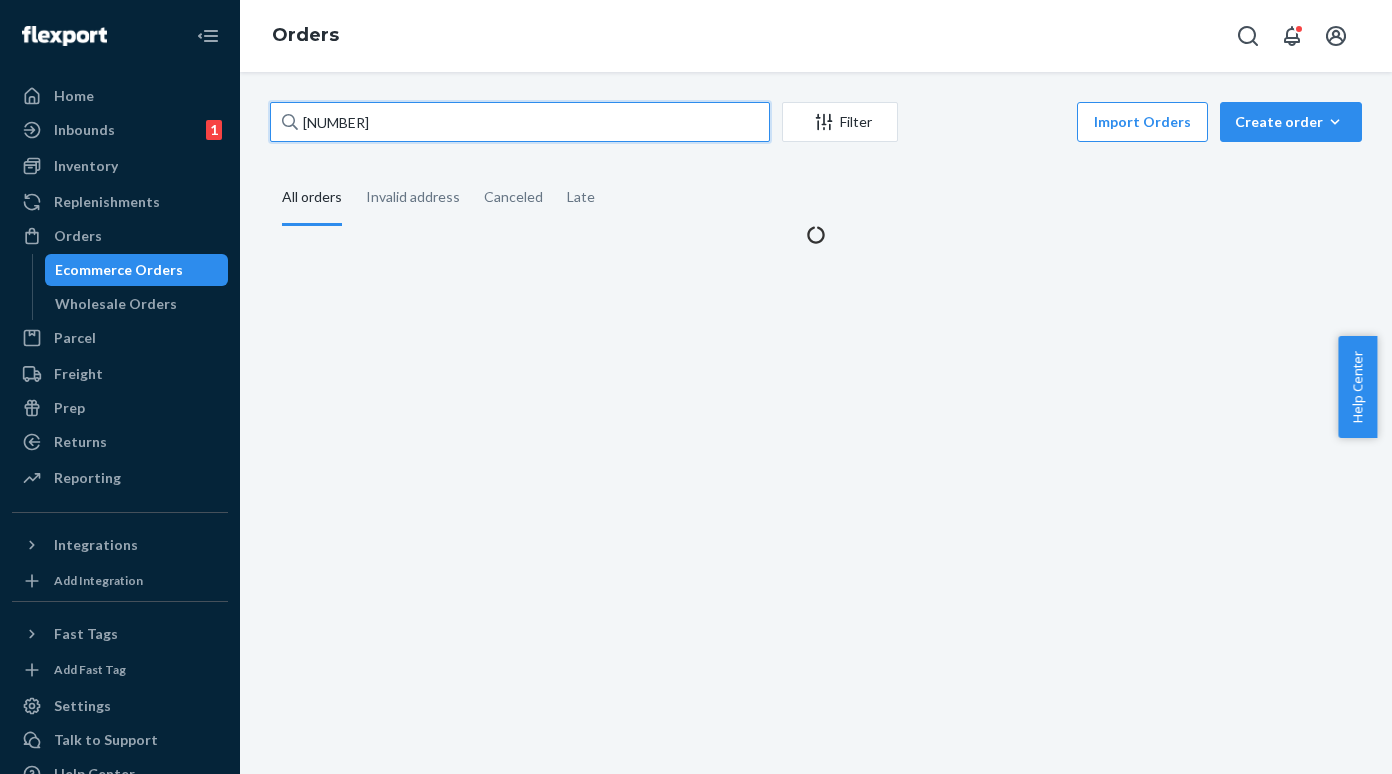 type on "7421309589" 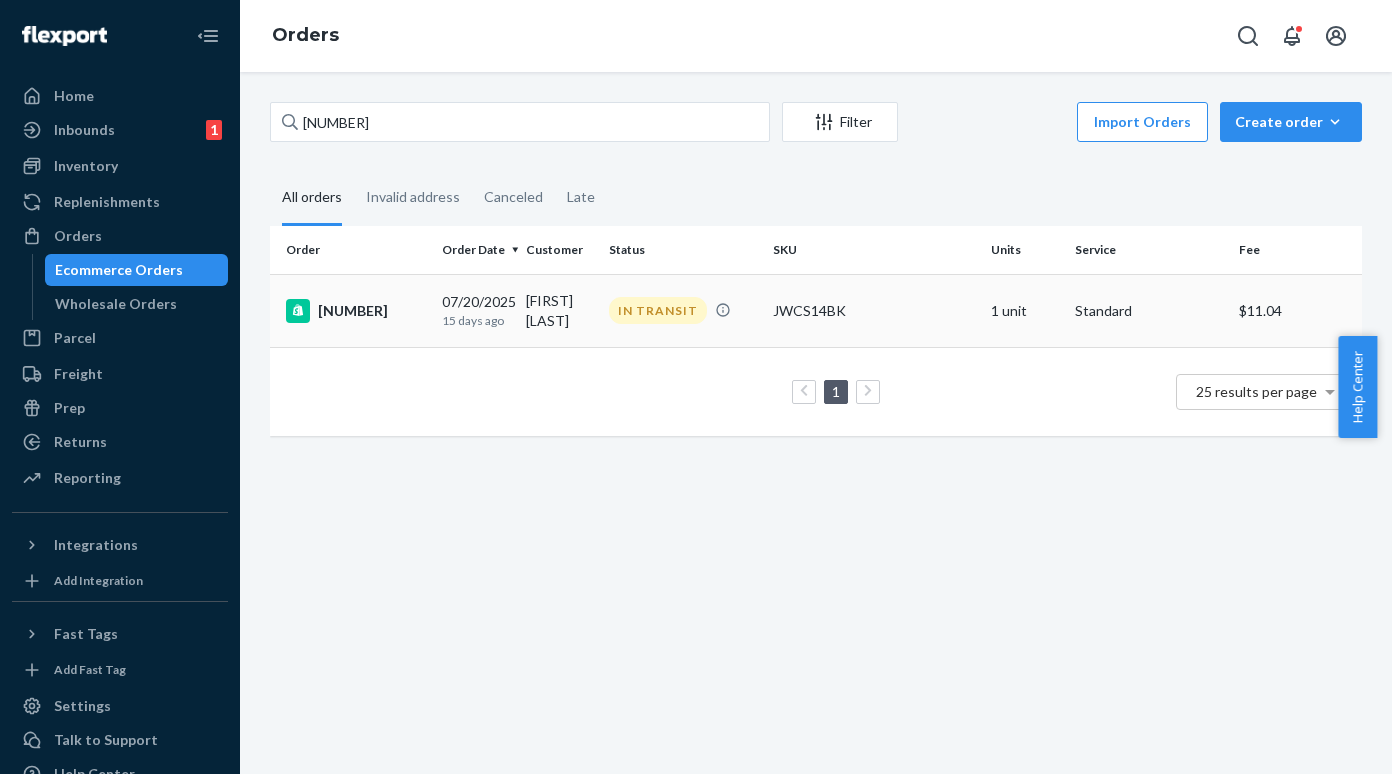 click on "#7421309589" at bounding box center [356, 311] 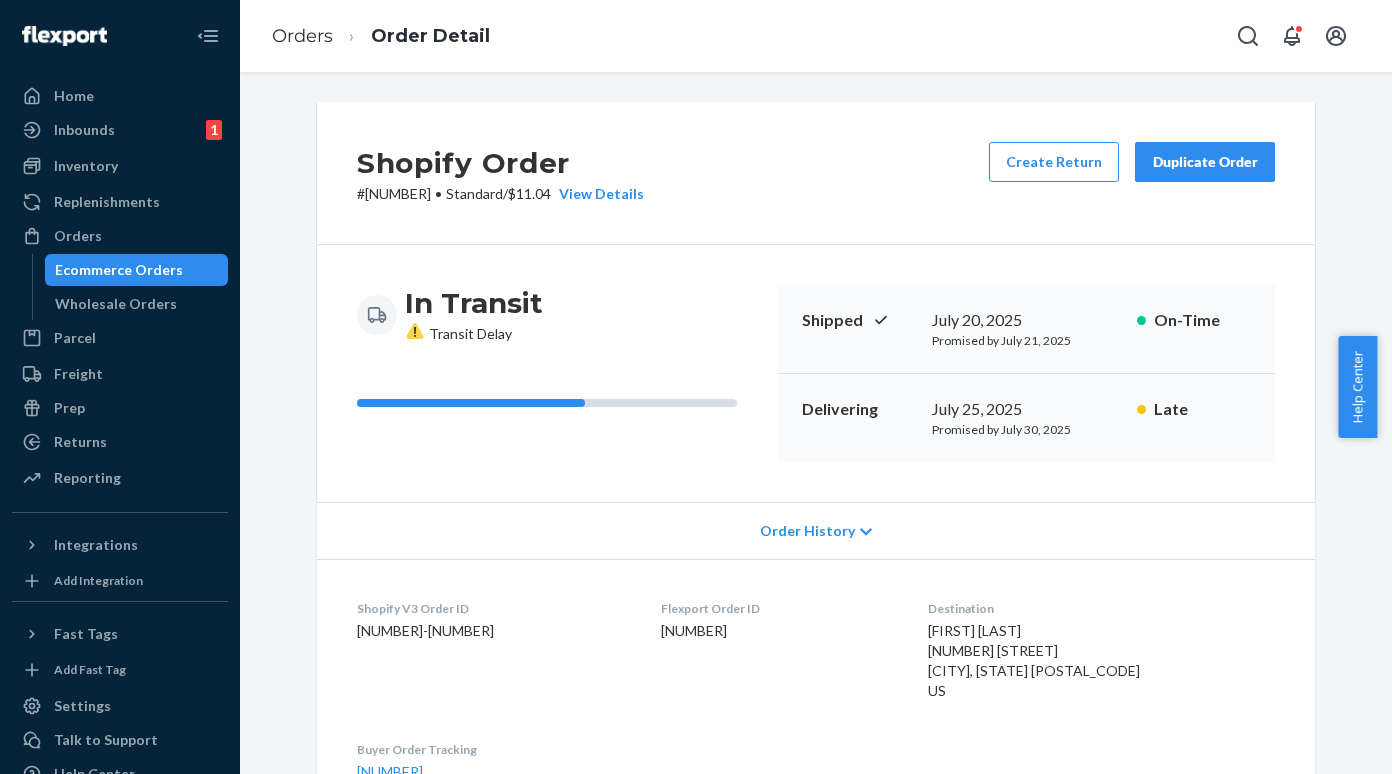 click on "Ecommerce Orders" at bounding box center [119, 270] 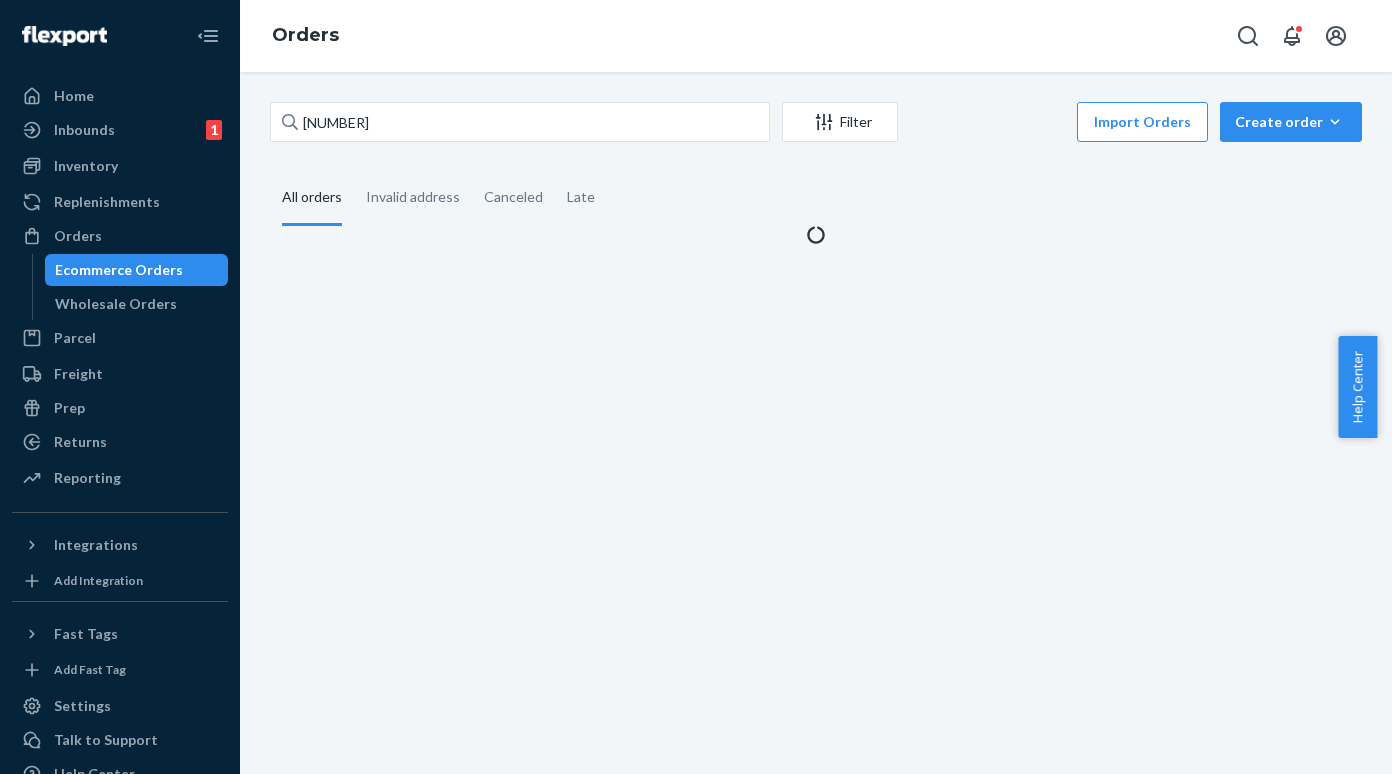 click on "7421309589 Filter Import Orders Create order Ecommerce order Removal order All orders Invalid address Canceled Late" at bounding box center [816, 173] 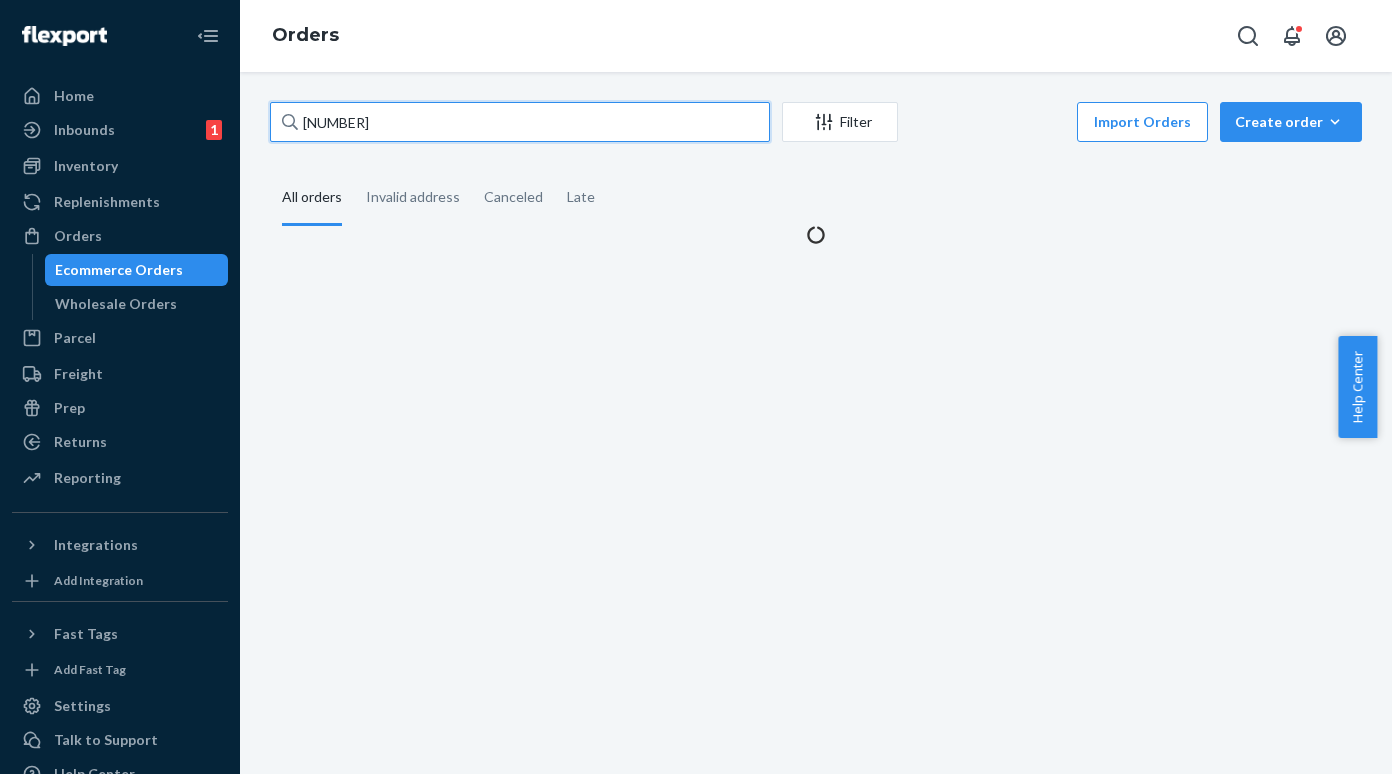 click on "7421309589" at bounding box center [520, 122] 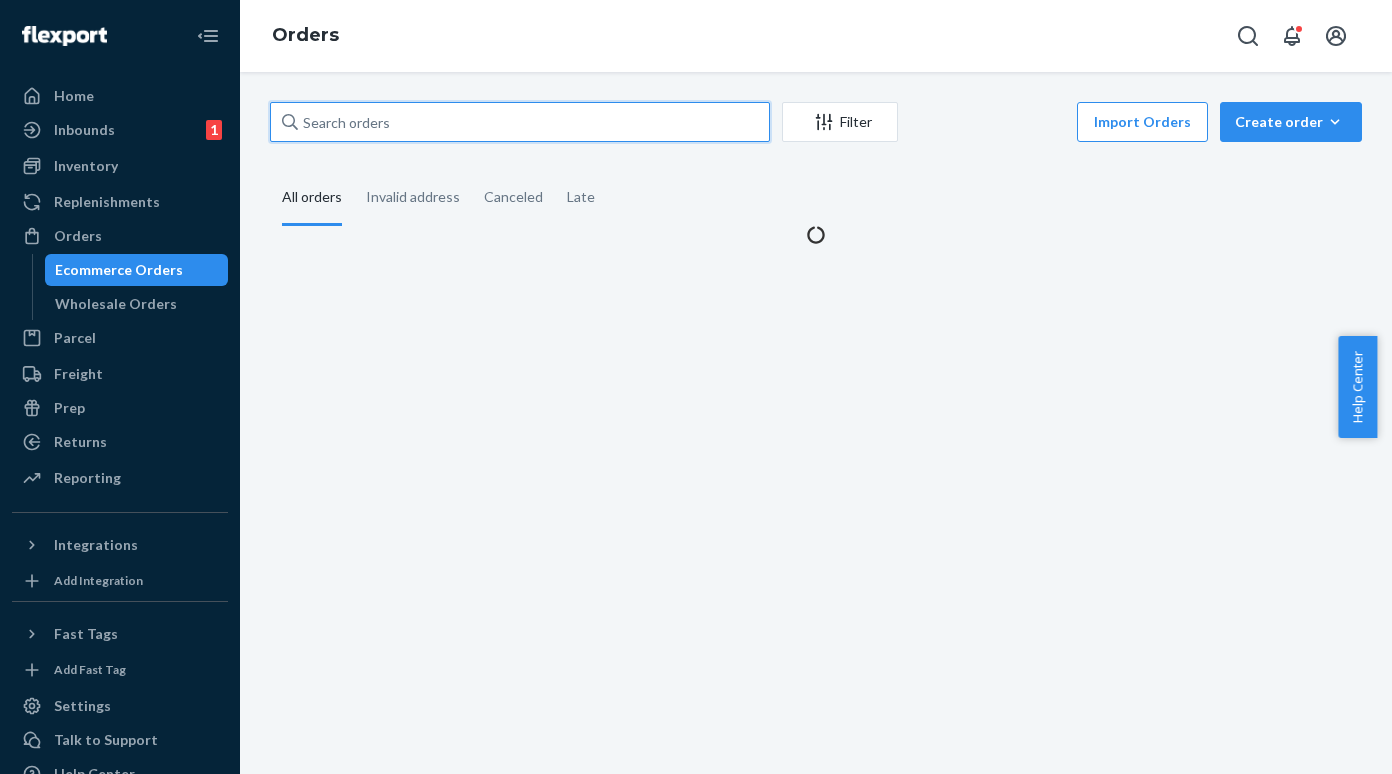 paste on "7421308382" 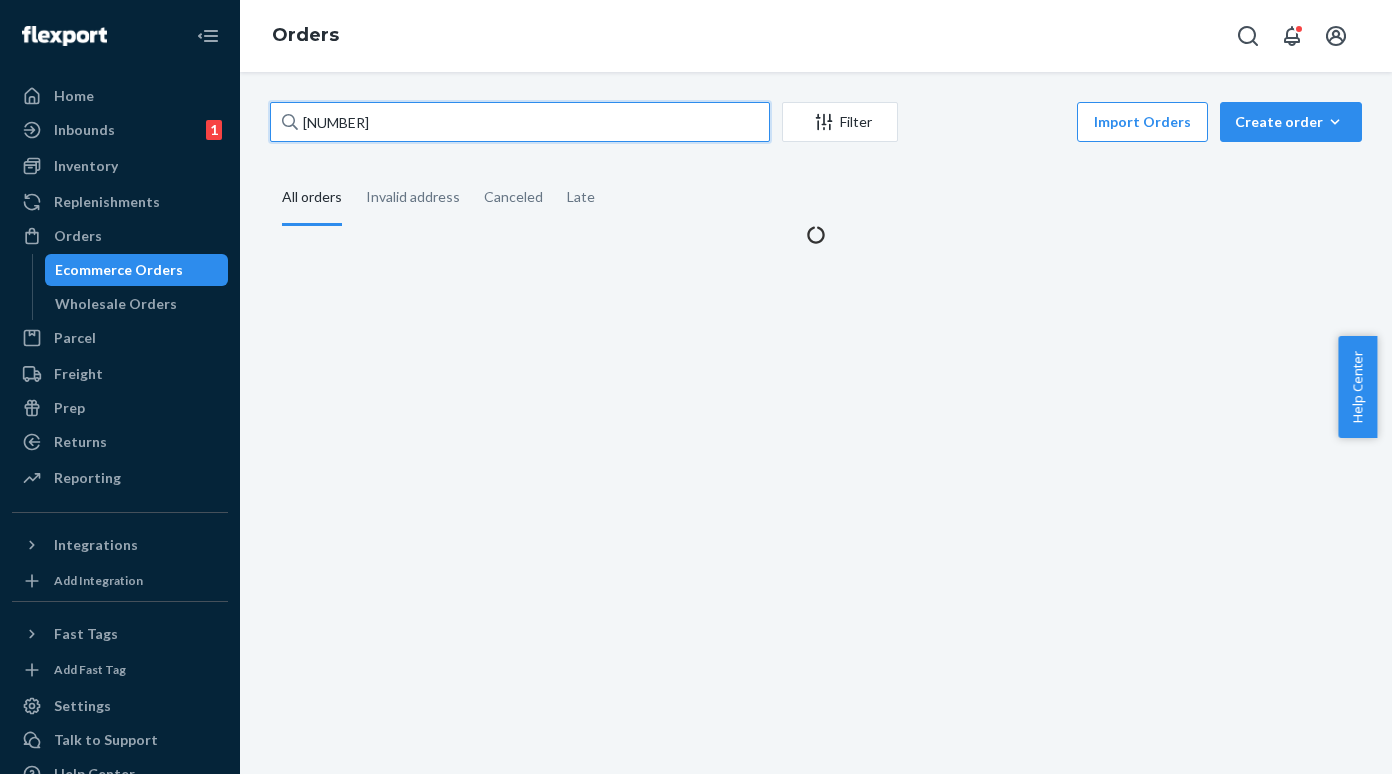 type on "7421308382" 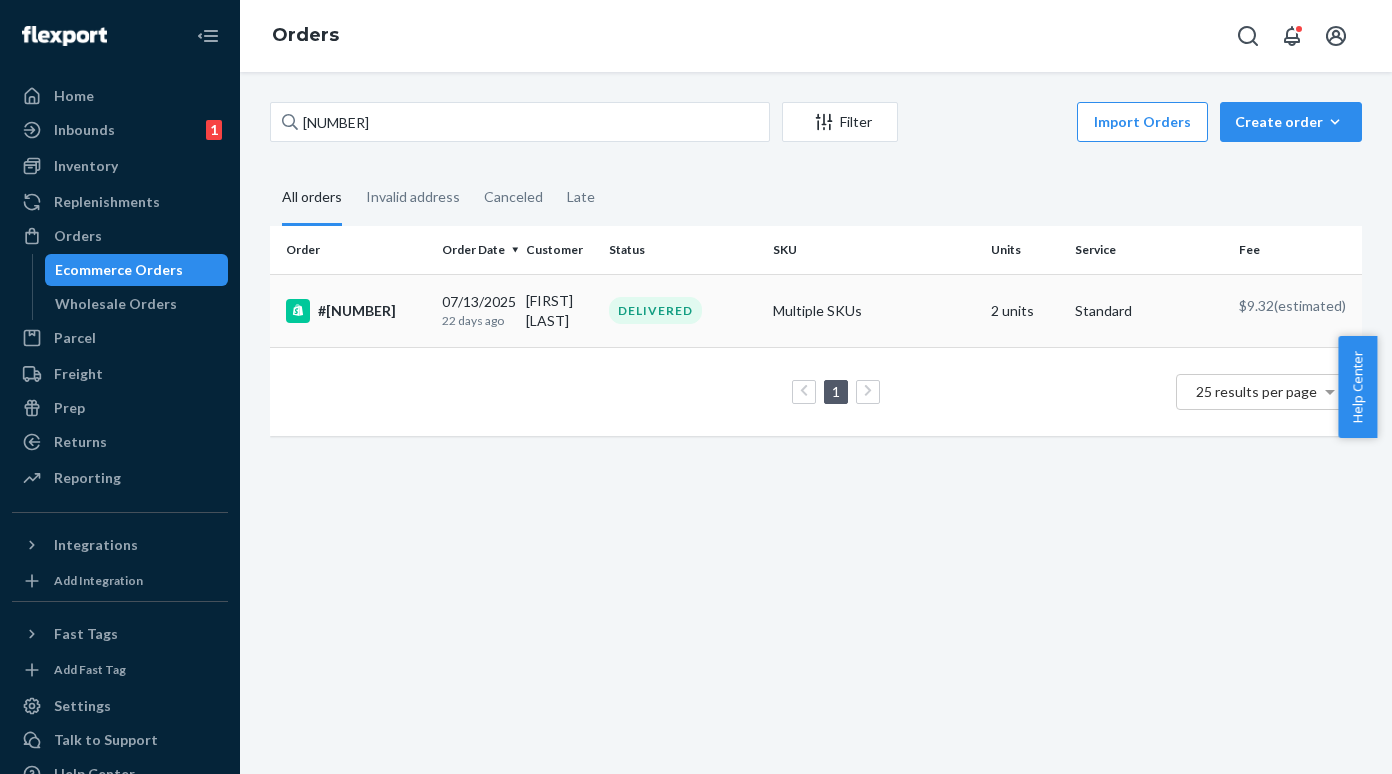click on "#7421308382" at bounding box center [356, 311] 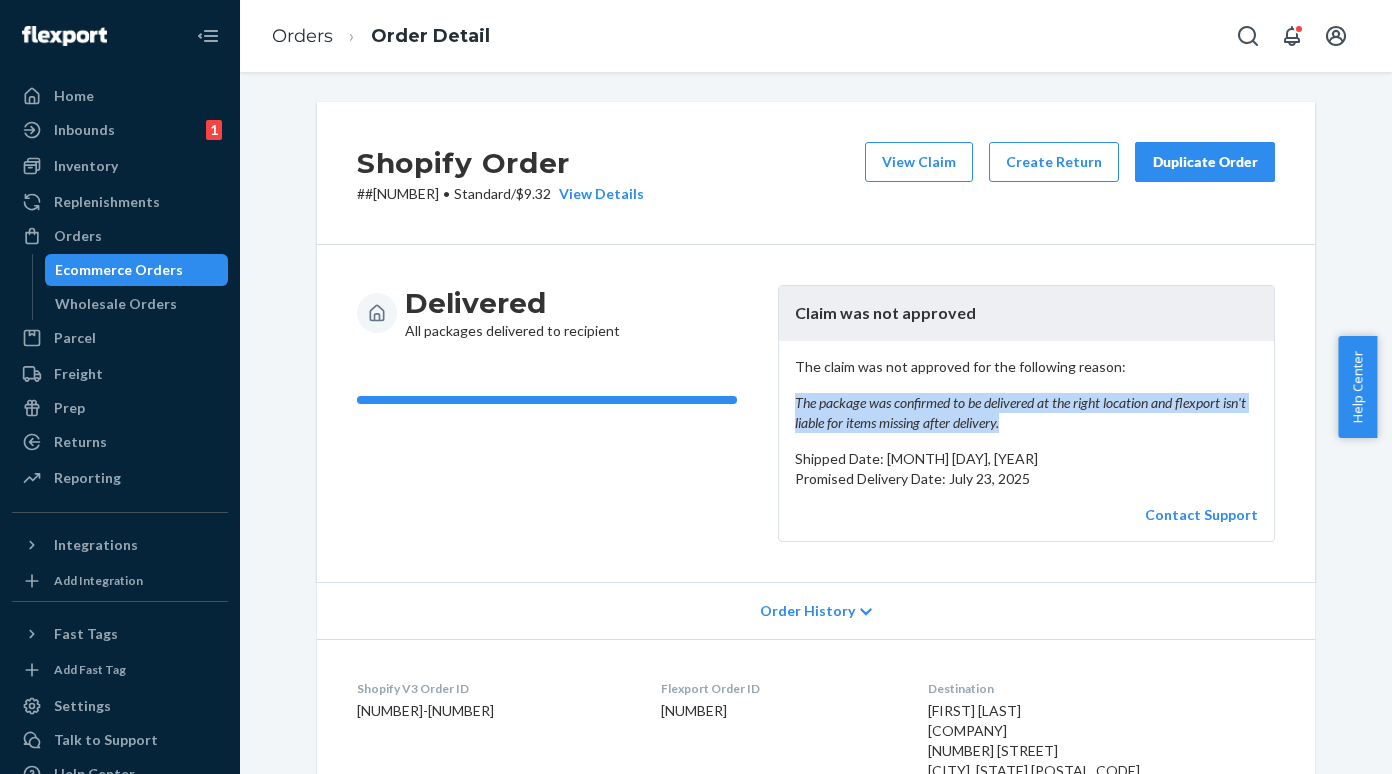 drag, startPoint x: 789, startPoint y: 396, endPoint x: 1002, endPoint y: 426, distance: 215.1023 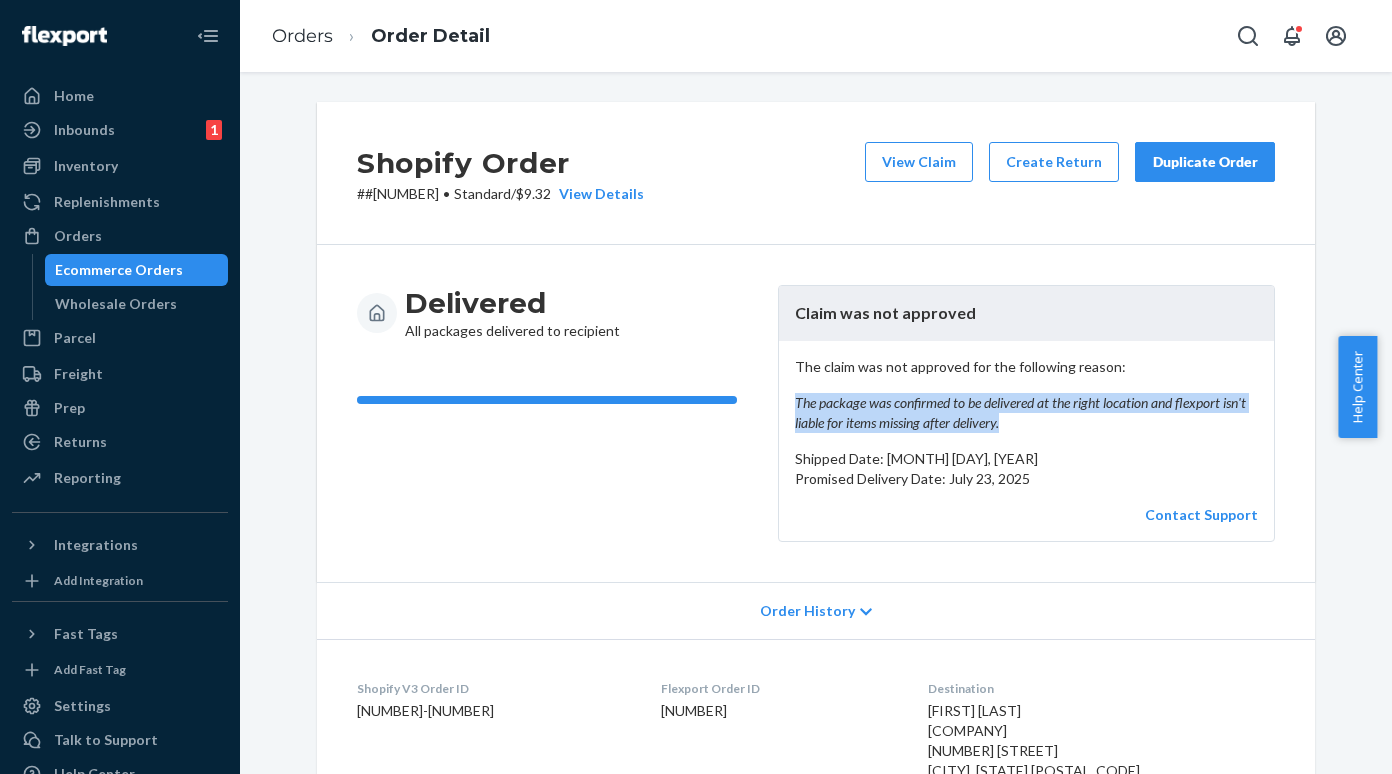 click on "The package was confirmed to be delivered at the right location and flexport isn't liable for items missing after delivery." at bounding box center [1026, 413] 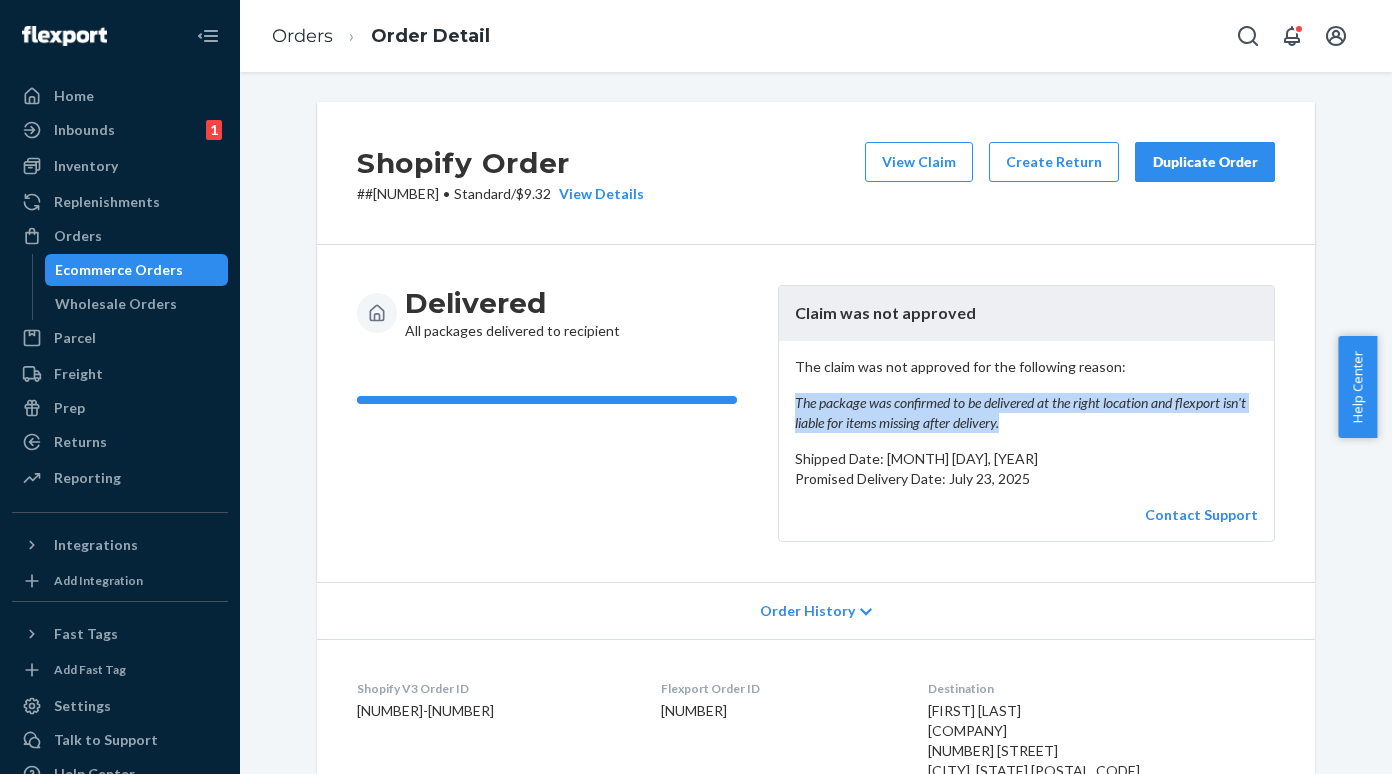 copy on "The package was confirmed to be delivered at the right location and flexport isn't liable for items missing after delivery." 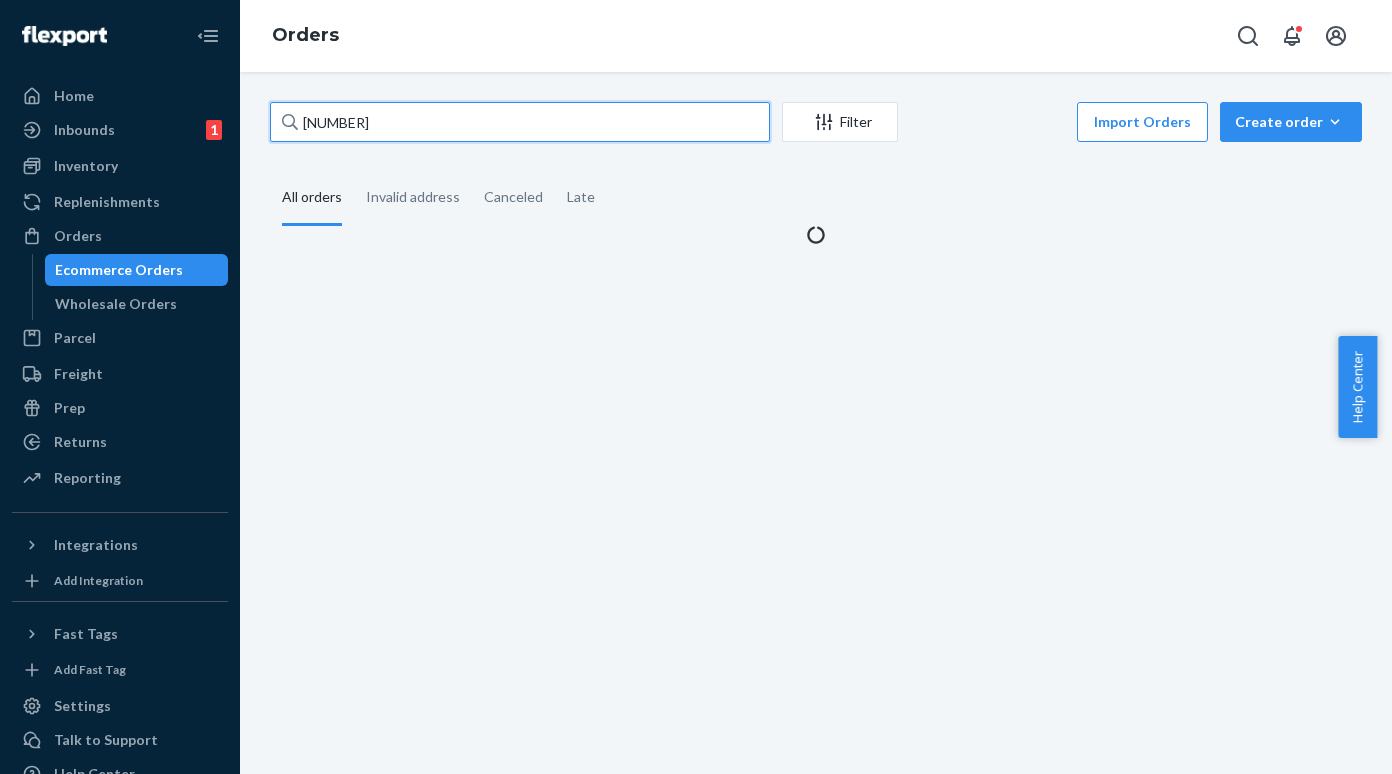 click on "7421308382" at bounding box center (520, 122) 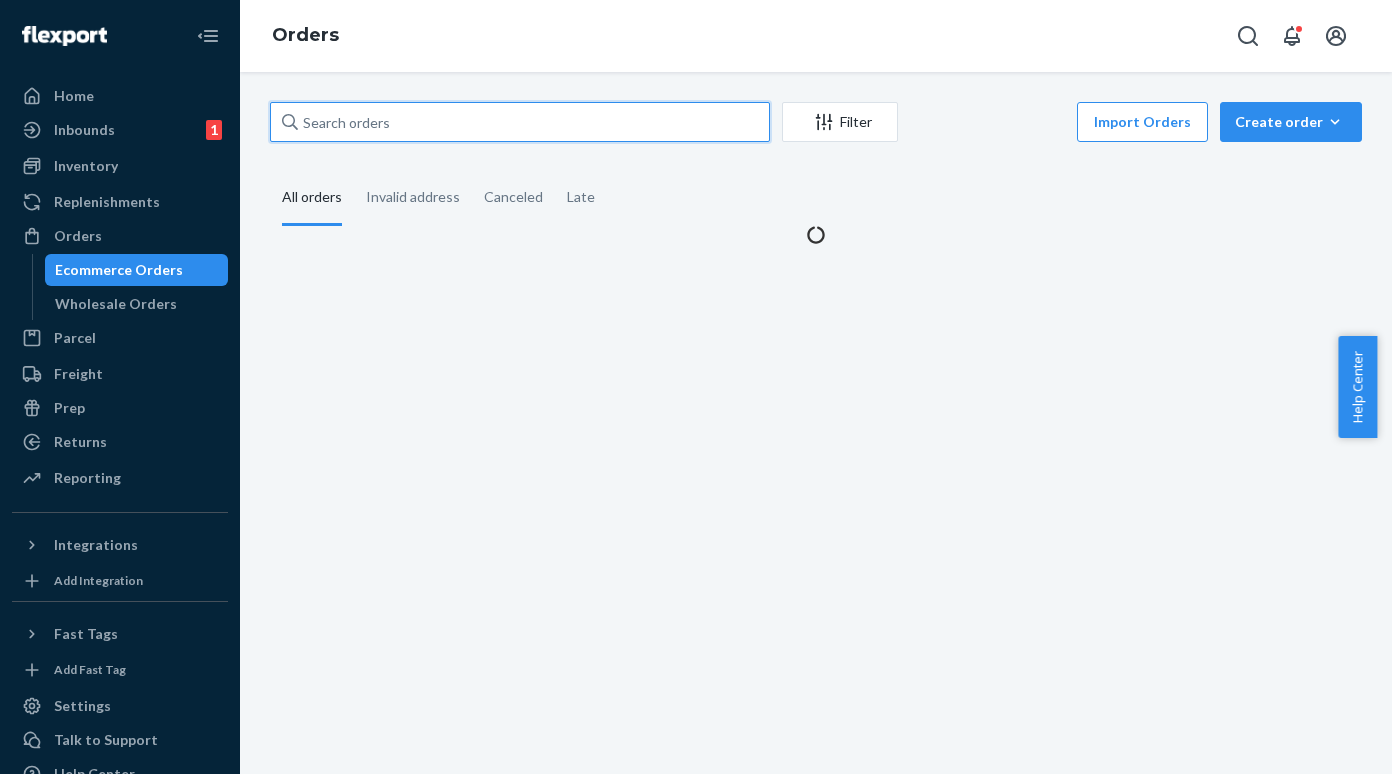 paste on "7421309589" 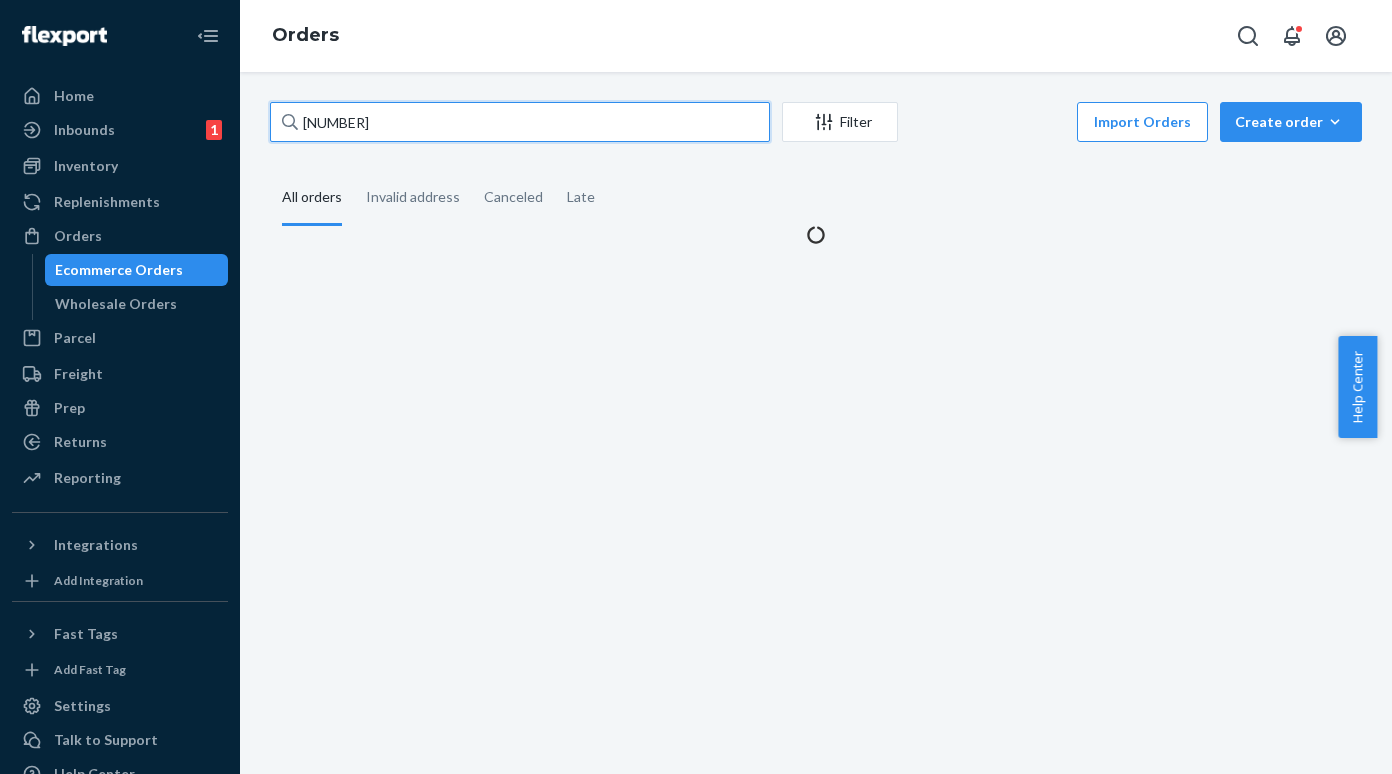 type on "7421309589" 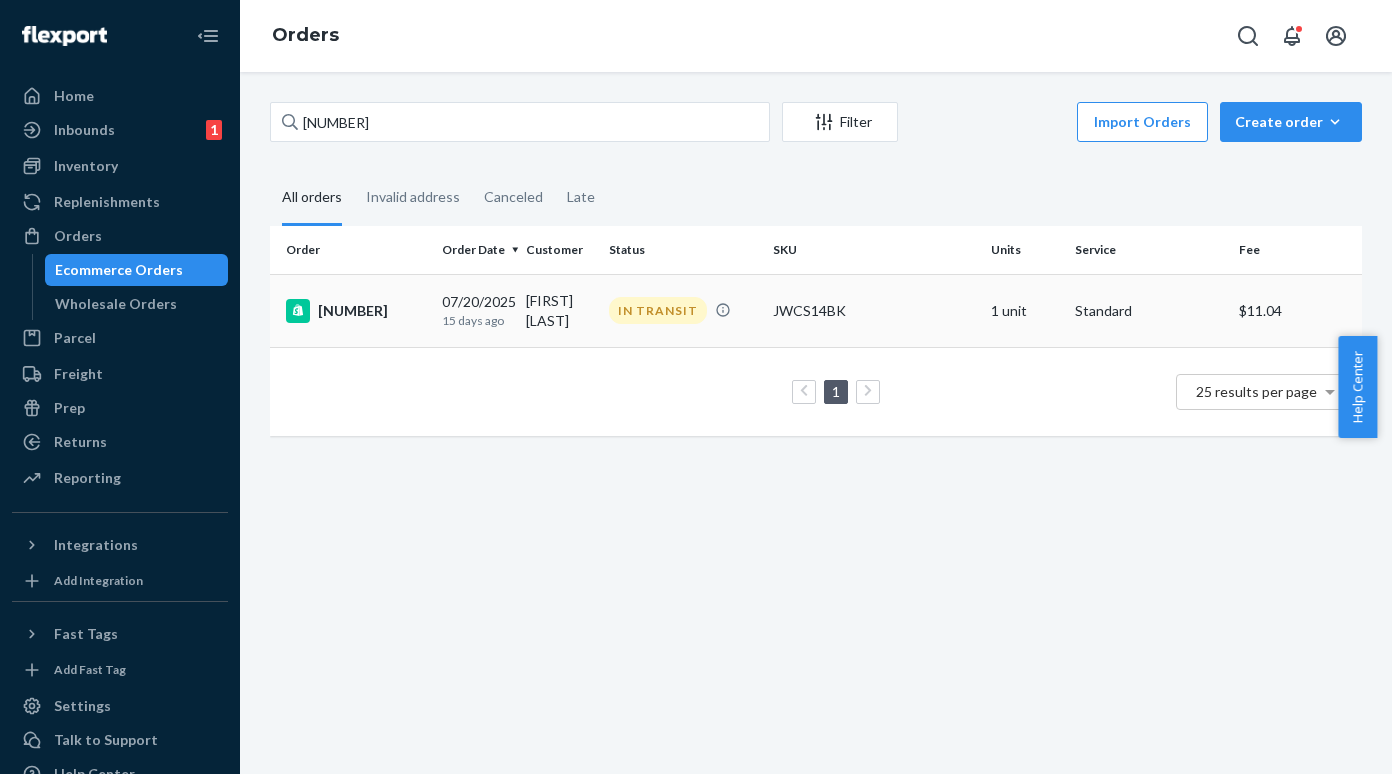 click on "#7421309589" at bounding box center (356, 311) 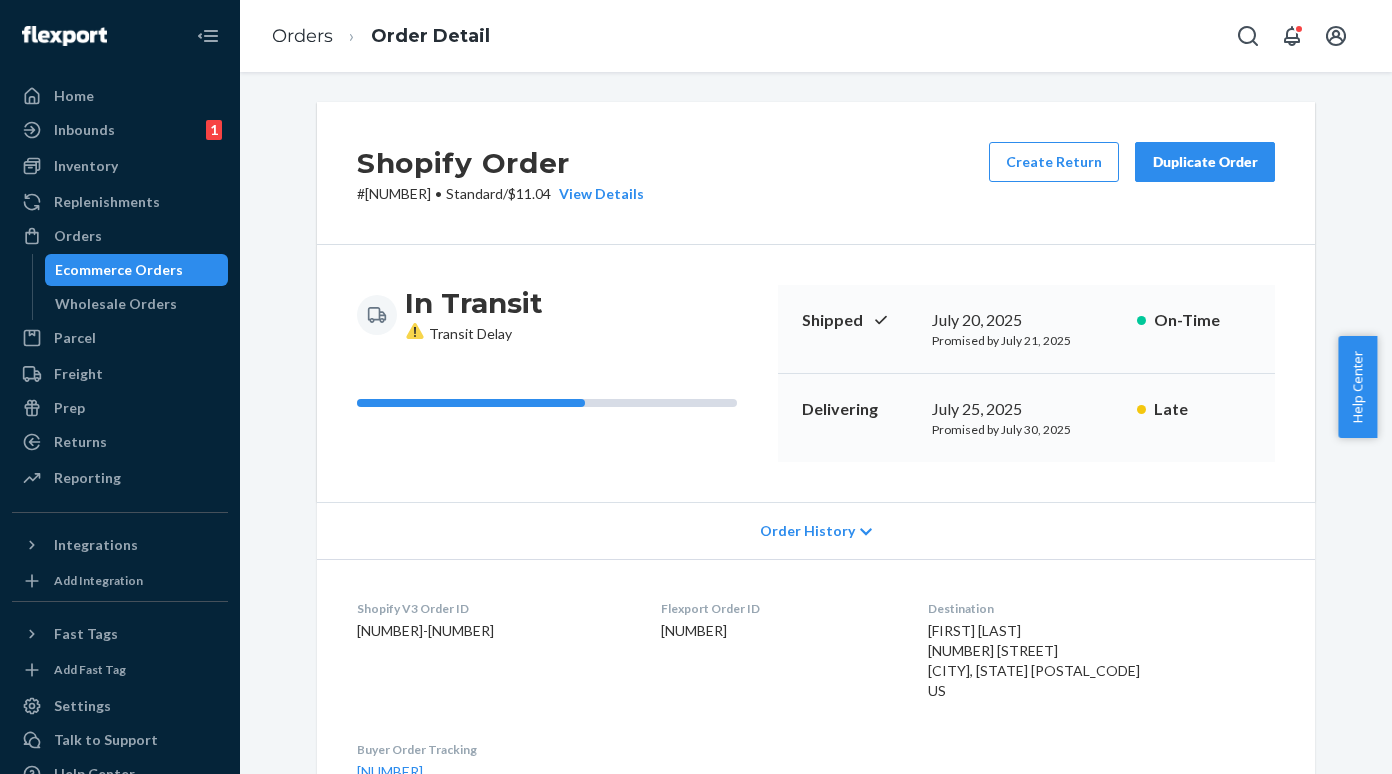 click on "Ecommerce Orders" at bounding box center [119, 270] 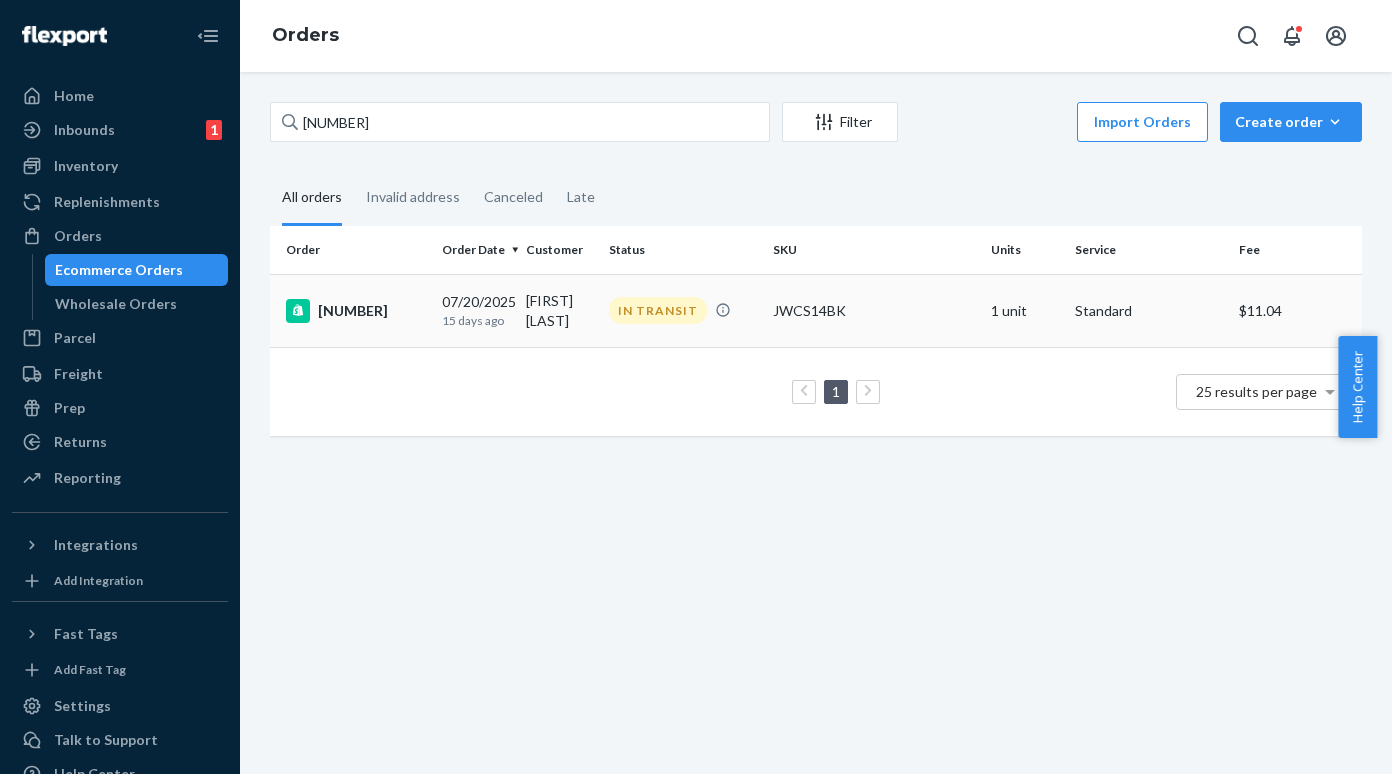 click on "#7421309589" at bounding box center [356, 311] 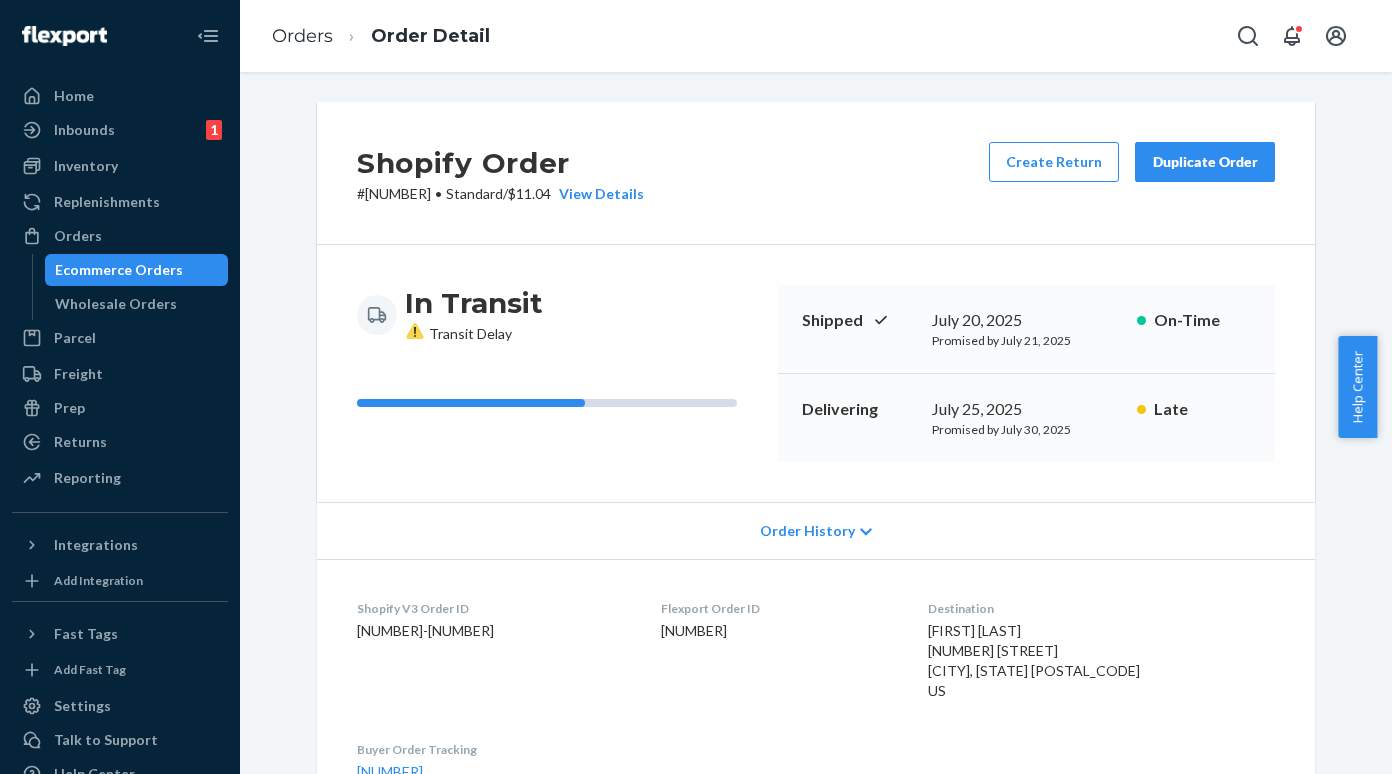 click on "Ecommerce Orders" at bounding box center [137, 270] 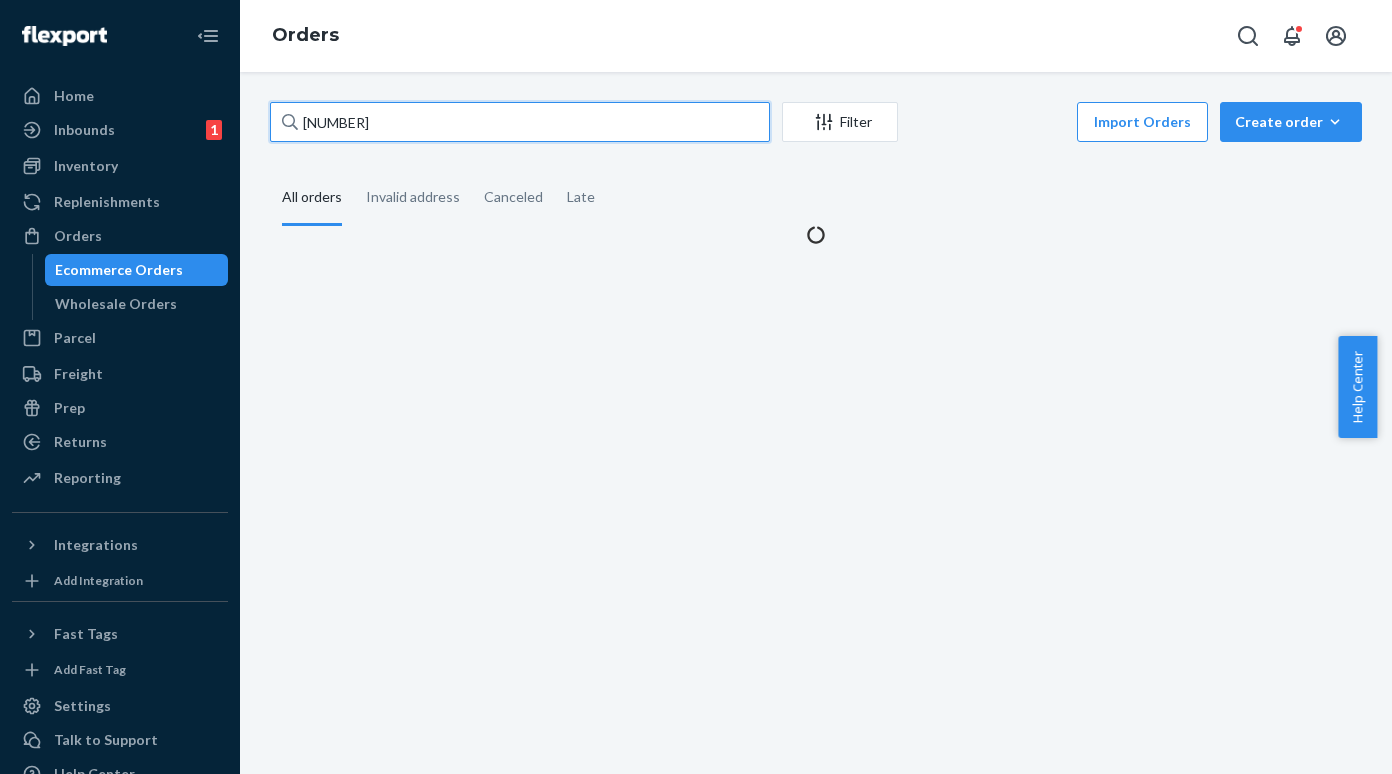 click on "7421309589" at bounding box center [520, 122] 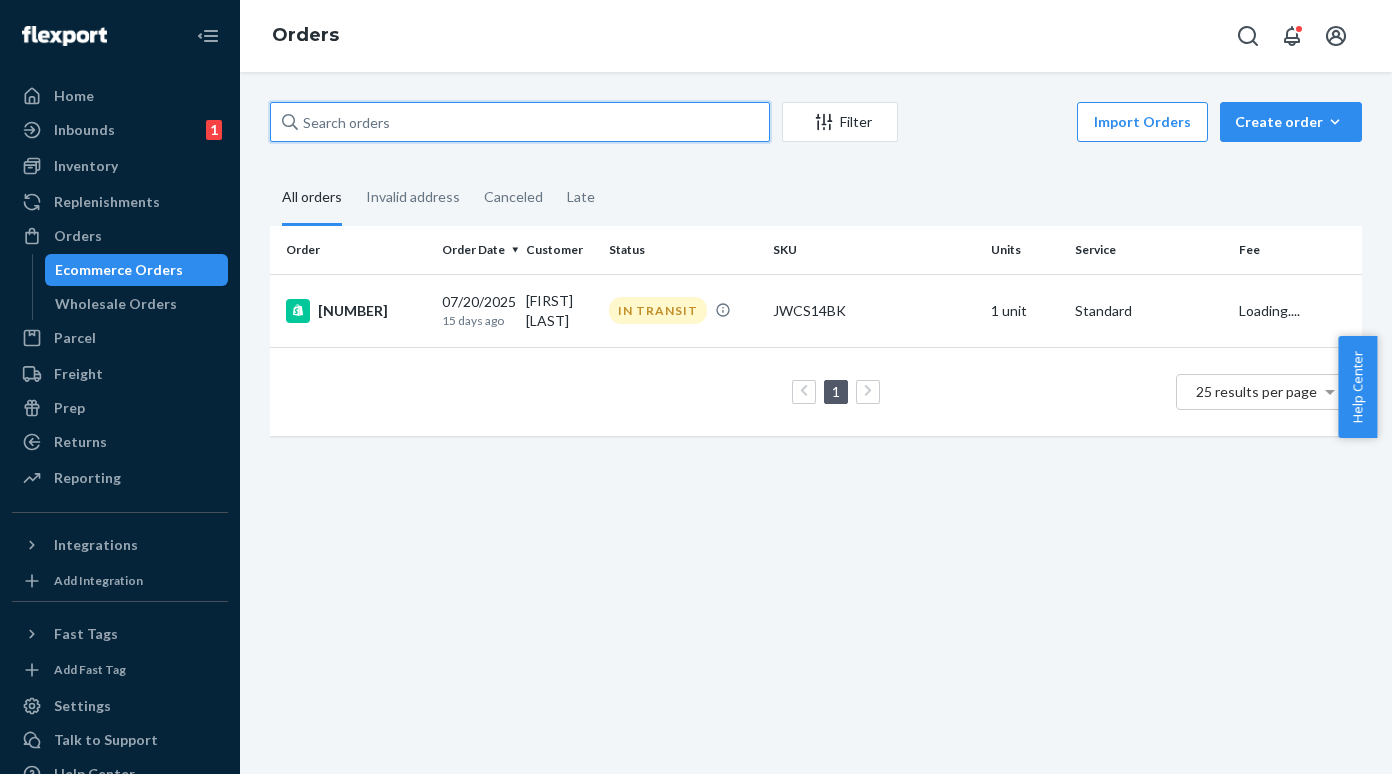 paste on "#7421310939" 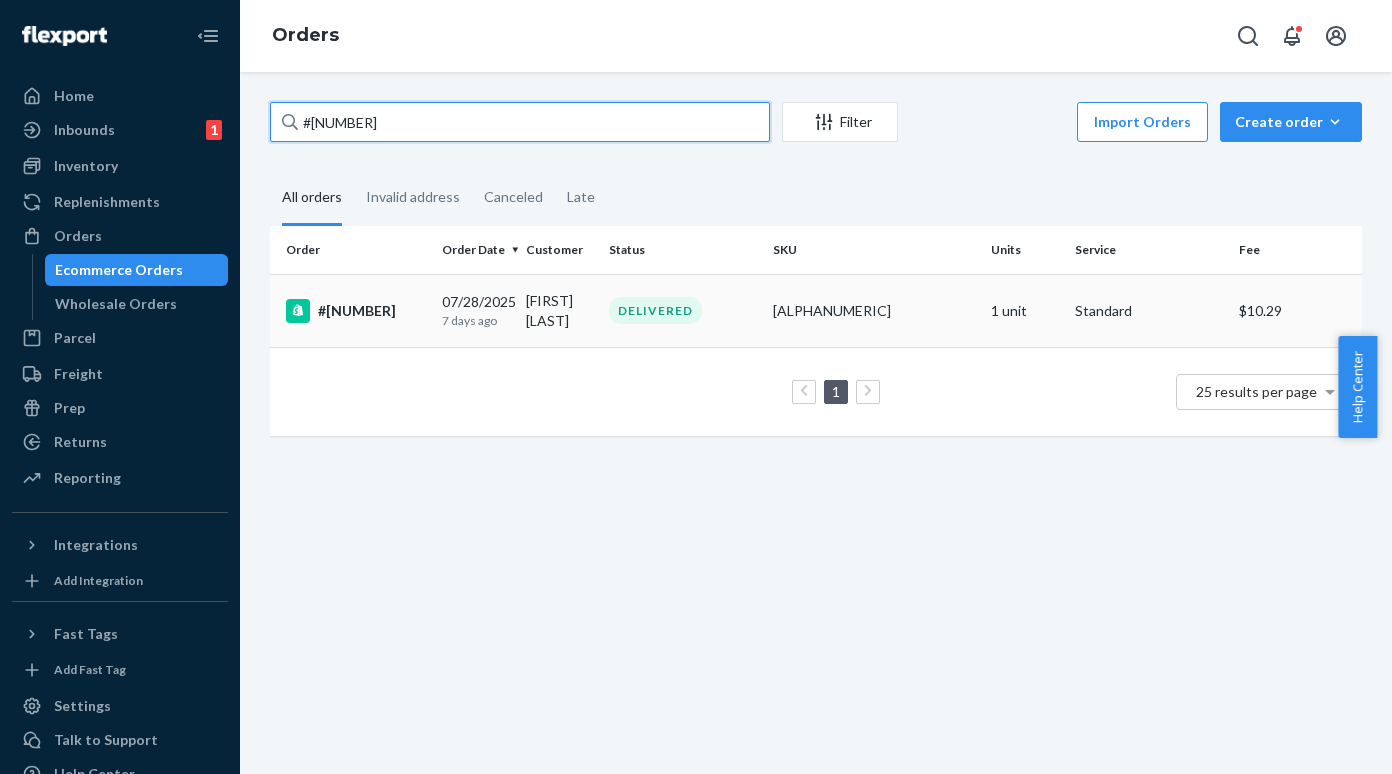 type on "#7421310939" 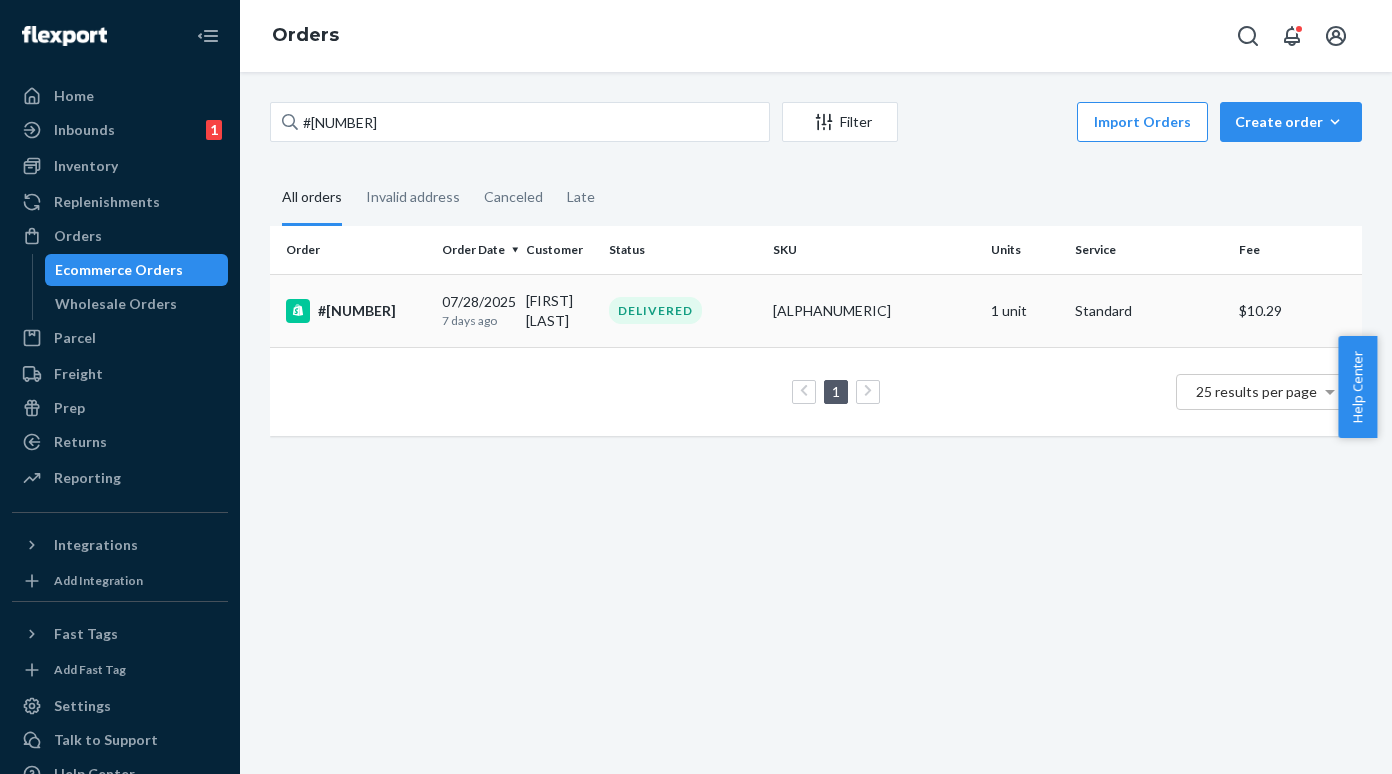 click on "#7421310939" at bounding box center (356, 311) 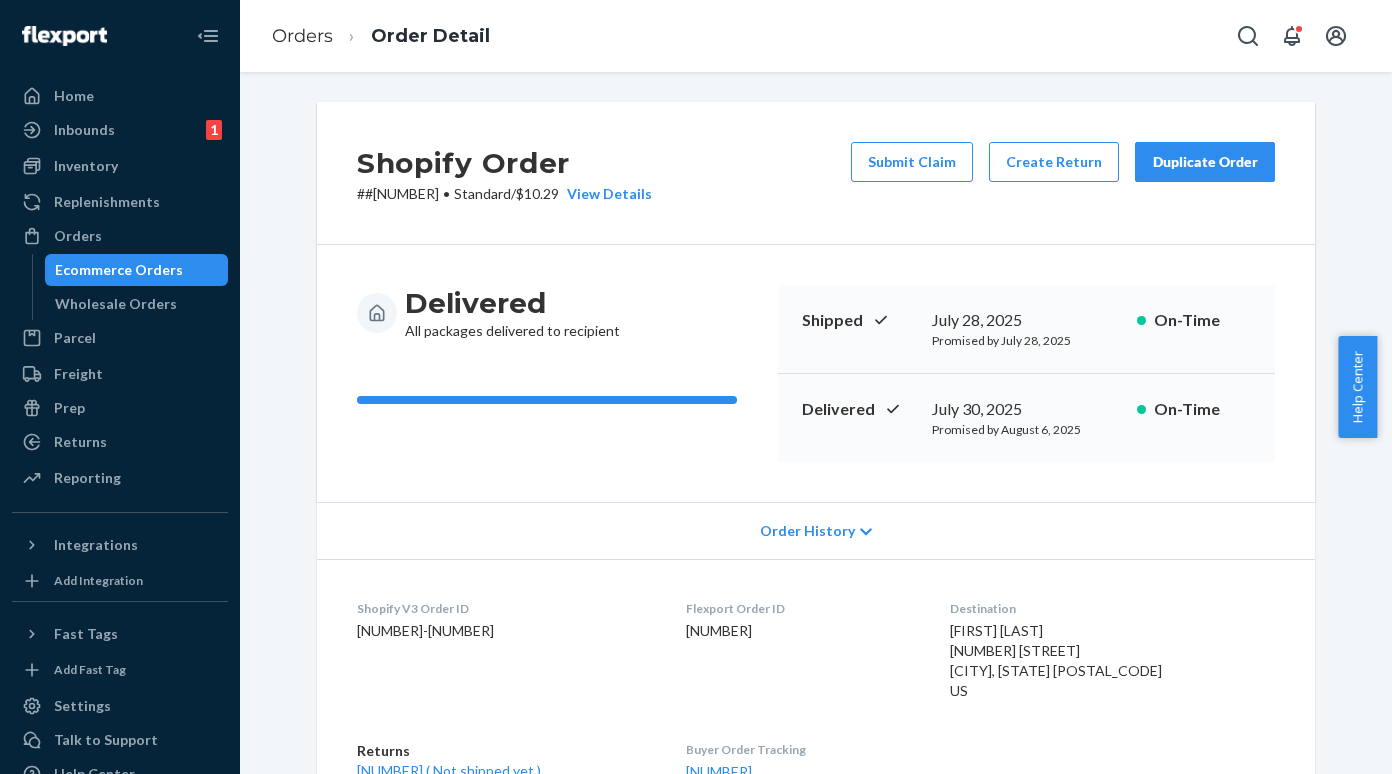 drag, startPoint x: 165, startPoint y: 283, endPoint x: 243, endPoint y: 206, distance: 109.60383 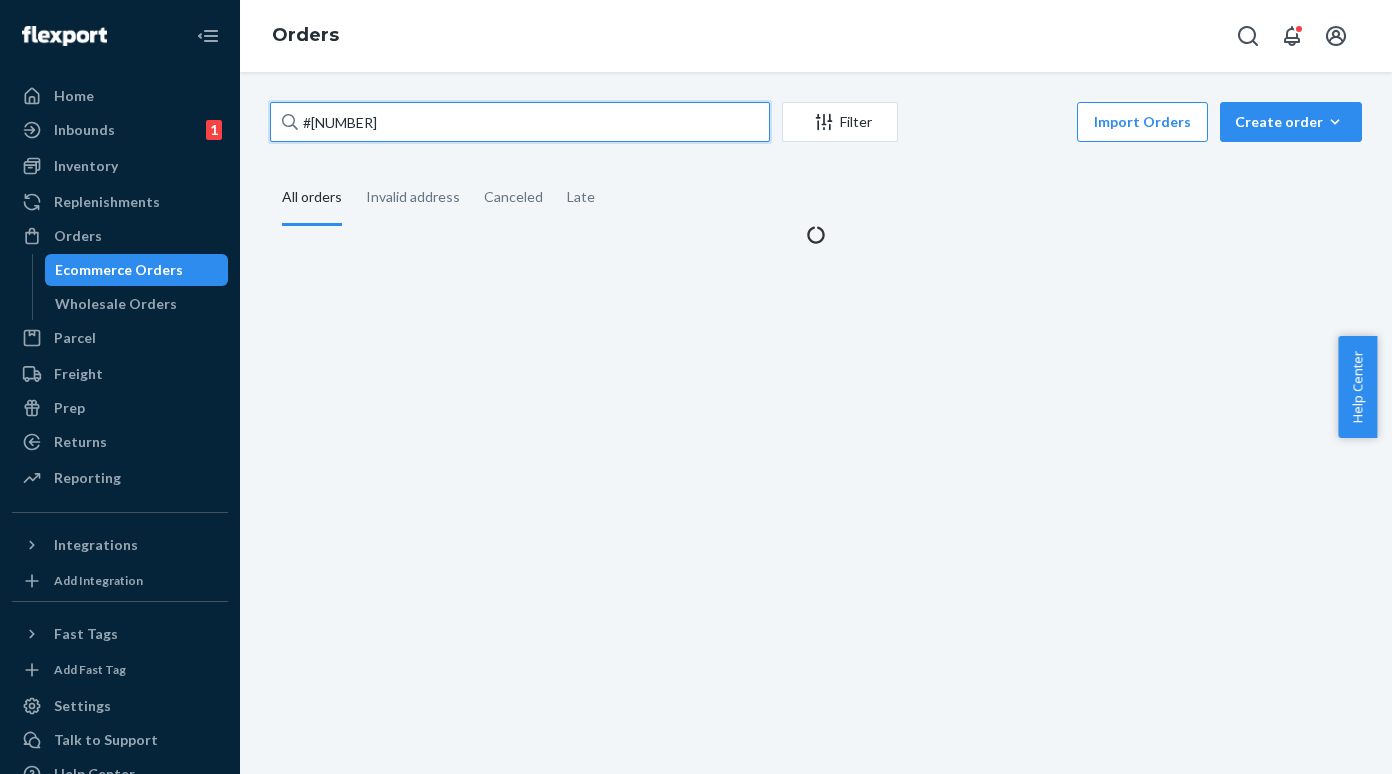click on "#7421310939" at bounding box center (520, 122) 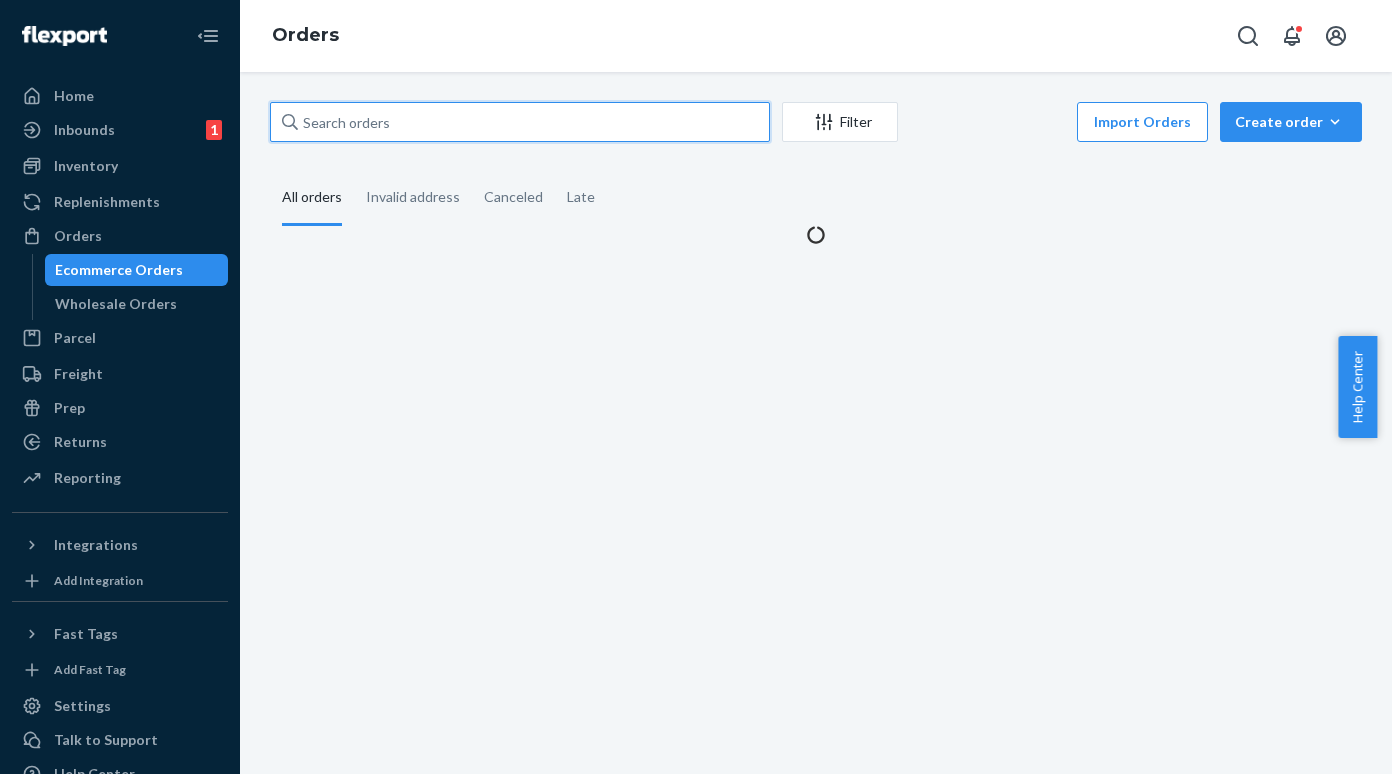 paste on "7421309513" 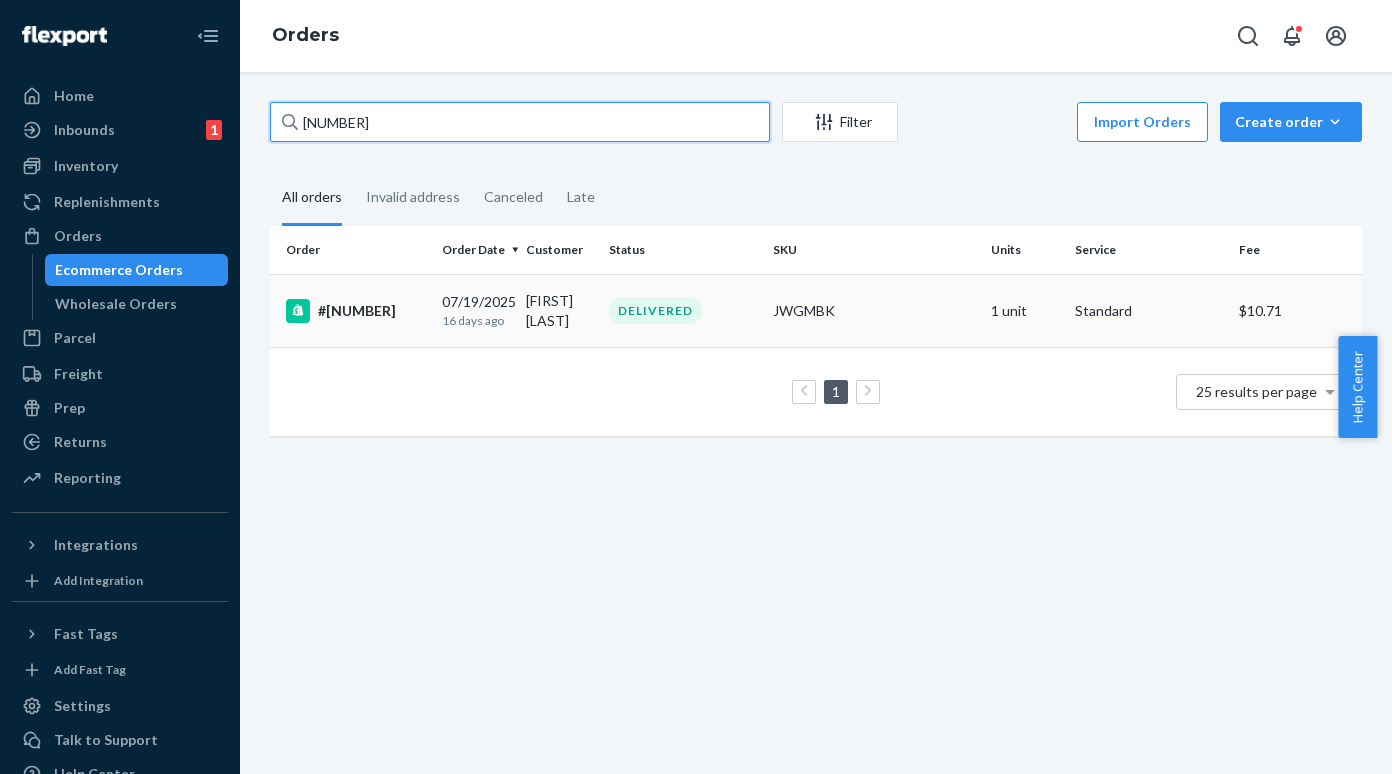 type on "7421309513" 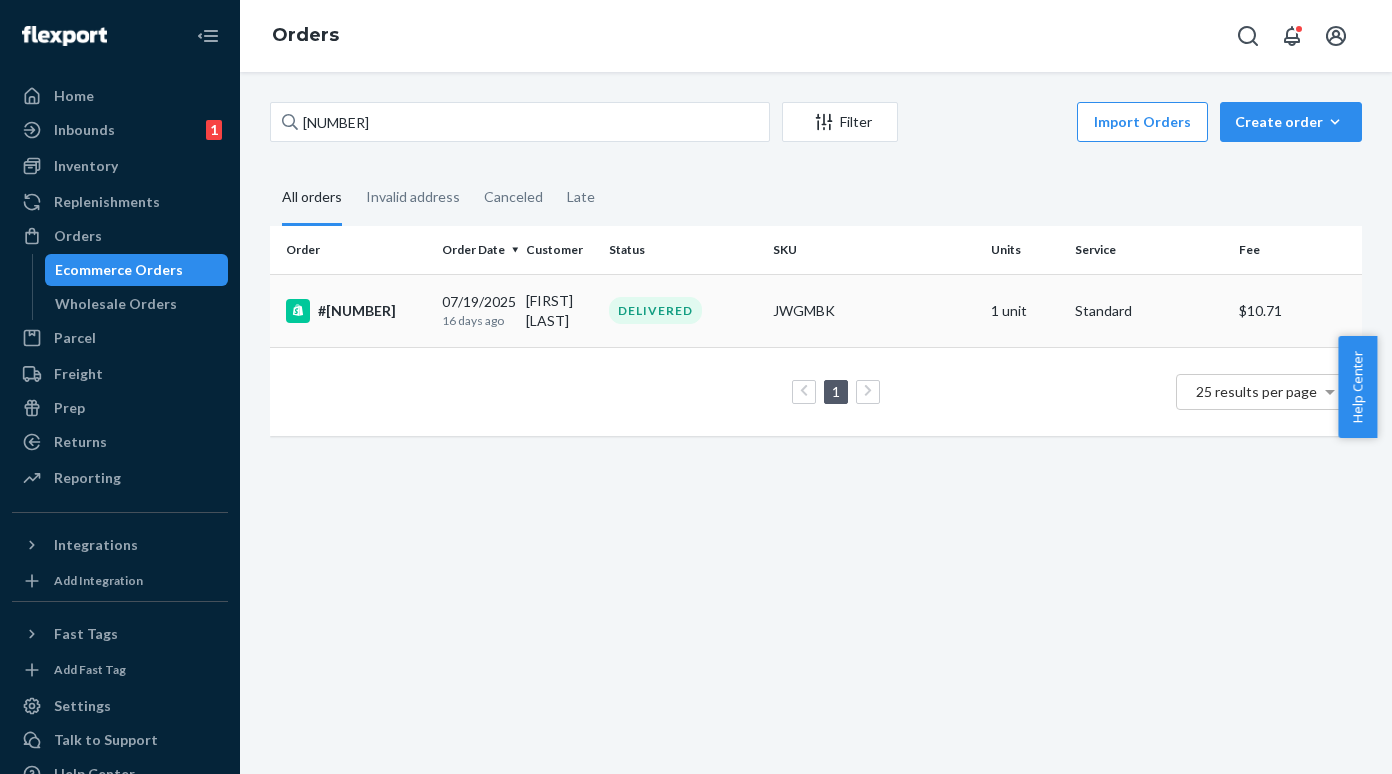 click on "#7421309513" at bounding box center (356, 311) 